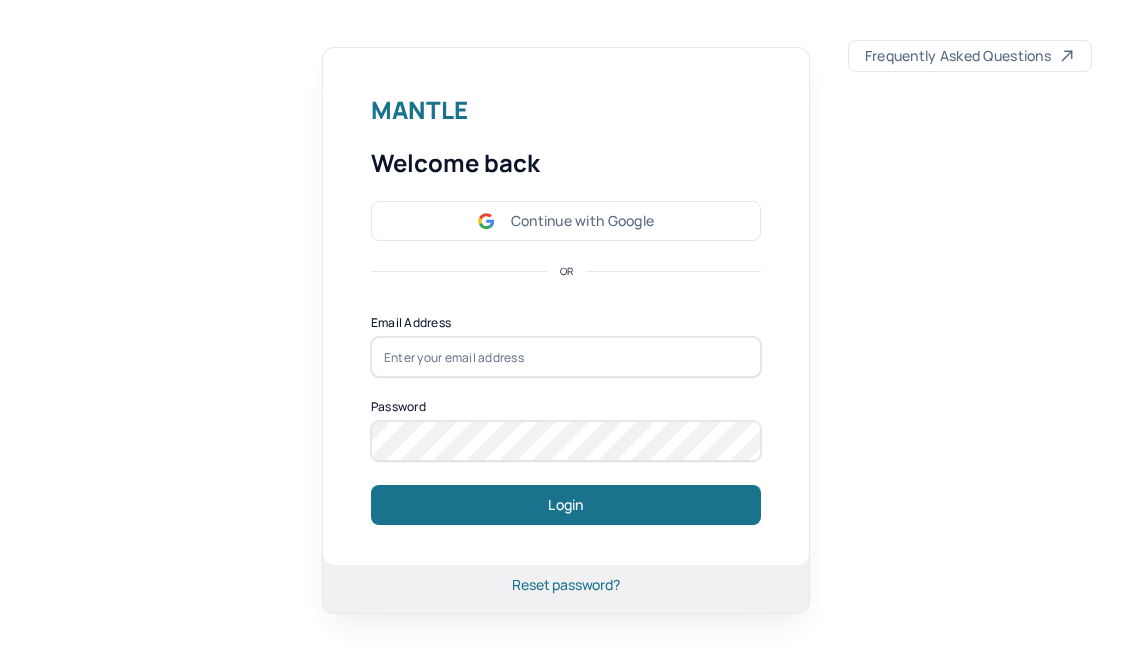 scroll, scrollTop: 0, scrollLeft: 0, axis: both 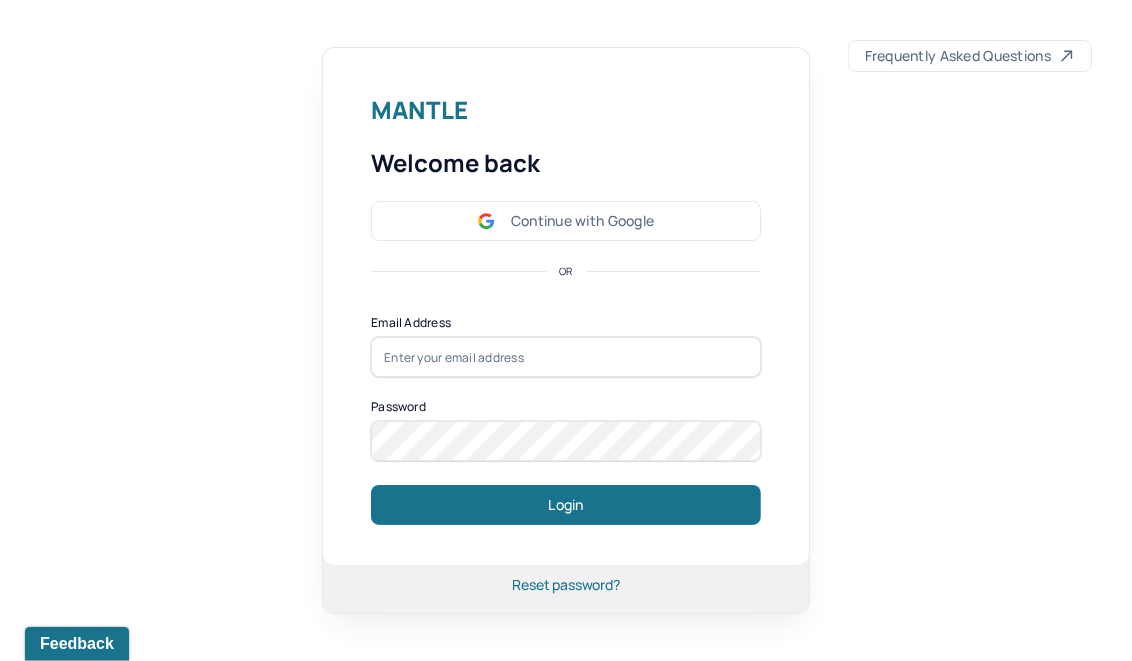 click at bounding box center (566, 357) 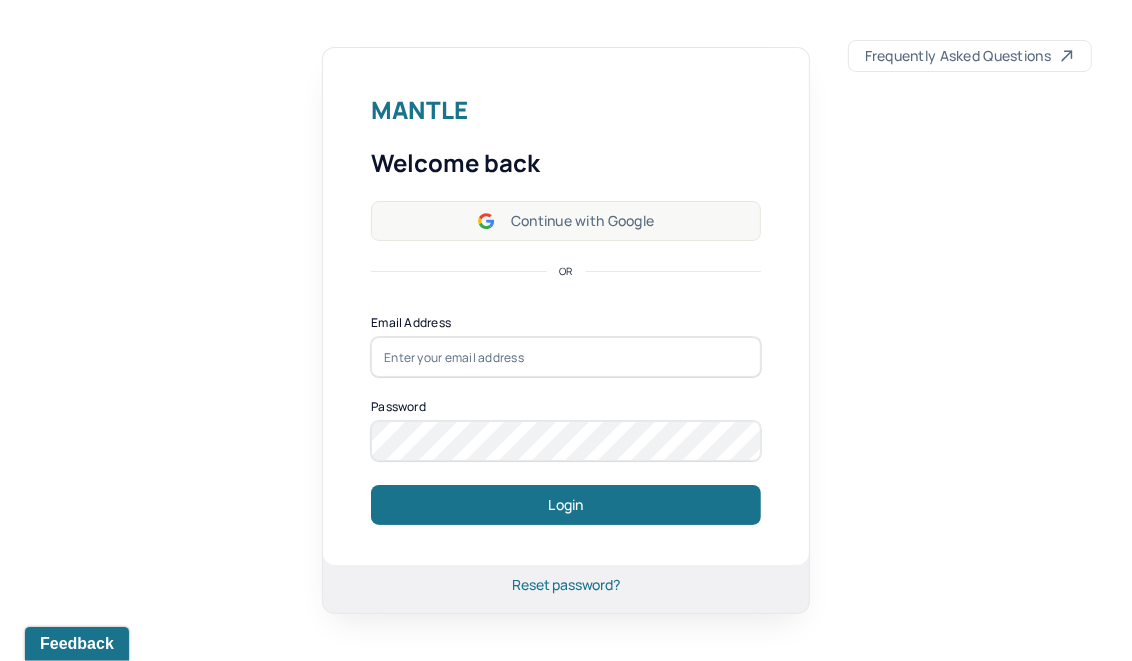 drag, startPoint x: 633, startPoint y: 196, endPoint x: 628, endPoint y: 208, distance: 13 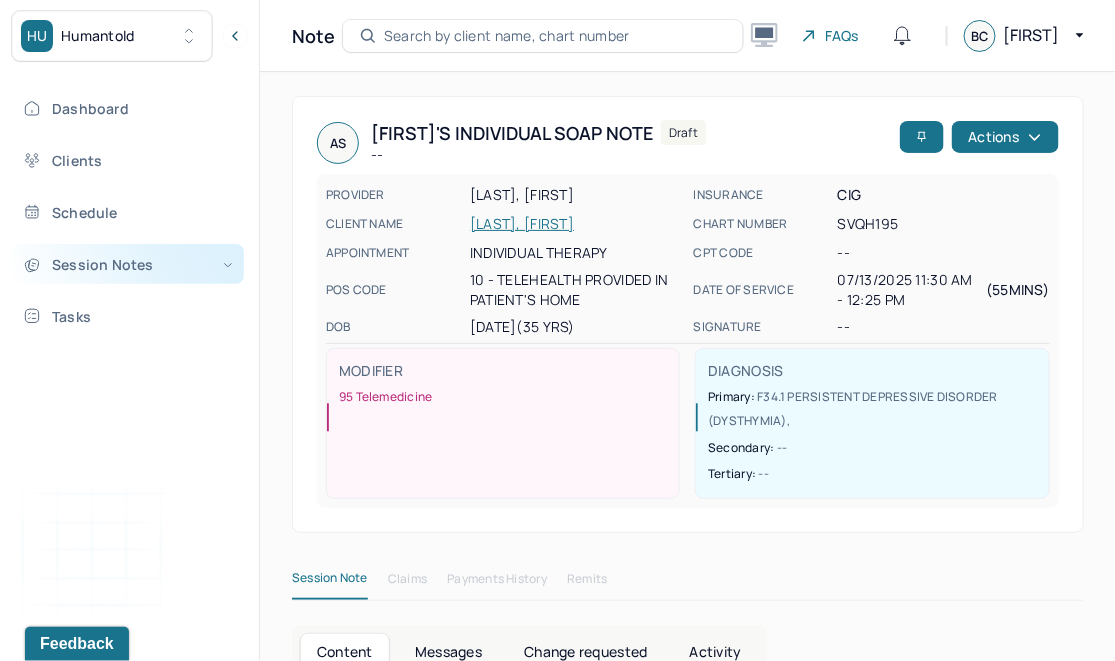 click on "Session Notes" at bounding box center [128, 264] 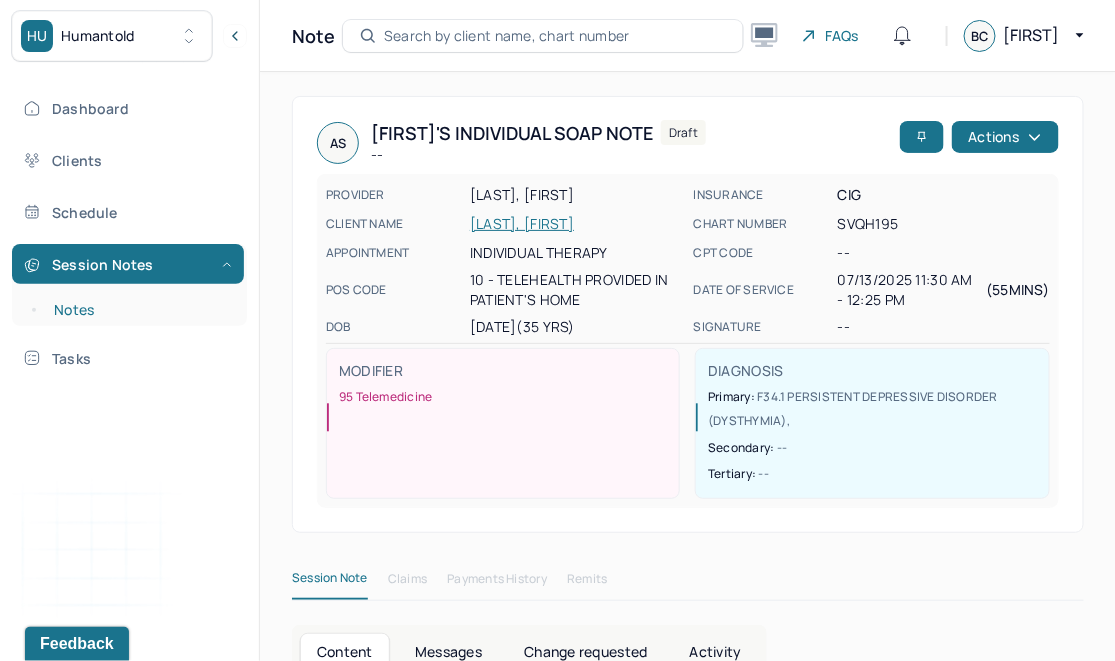 click on "Notes" at bounding box center [139, 310] 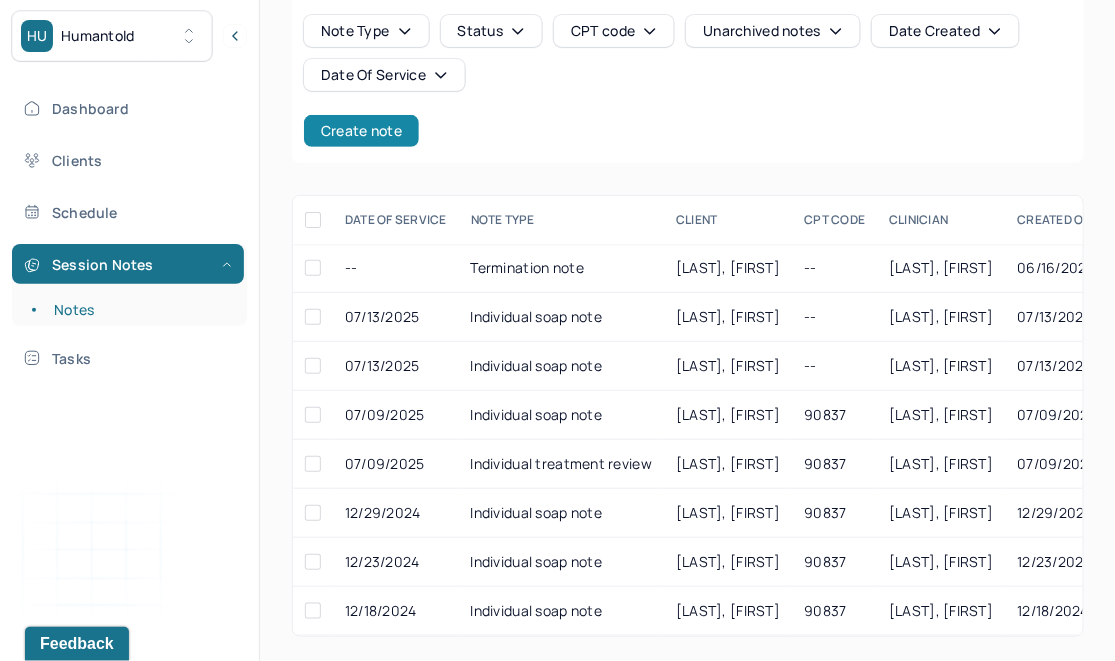 click on "Create note" at bounding box center [361, 131] 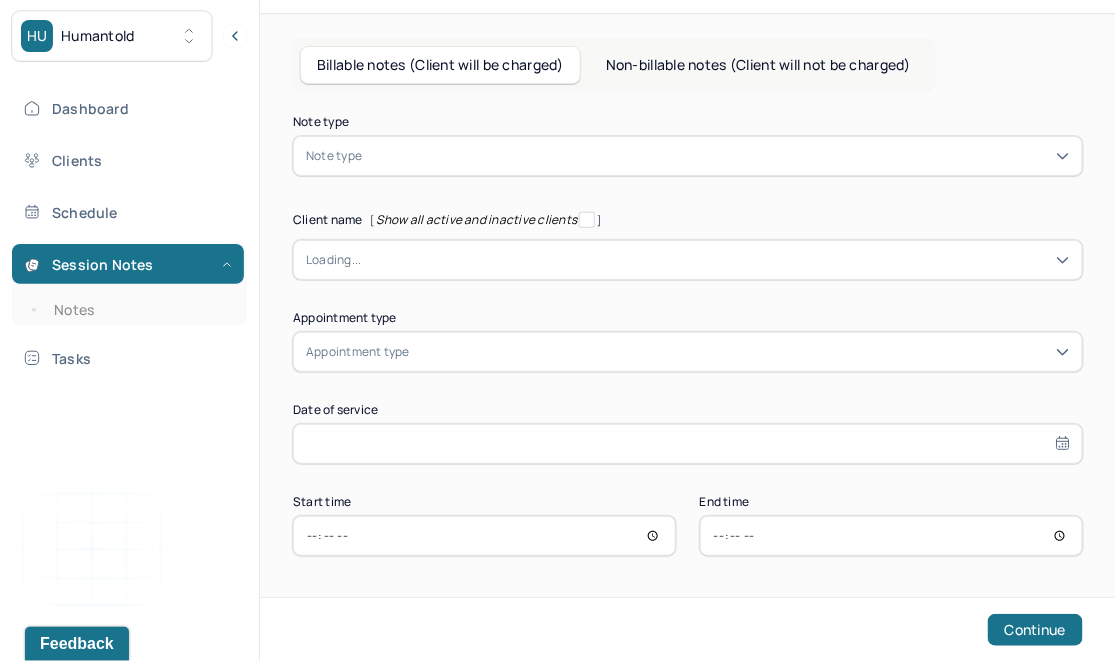 click at bounding box center [717, 156] 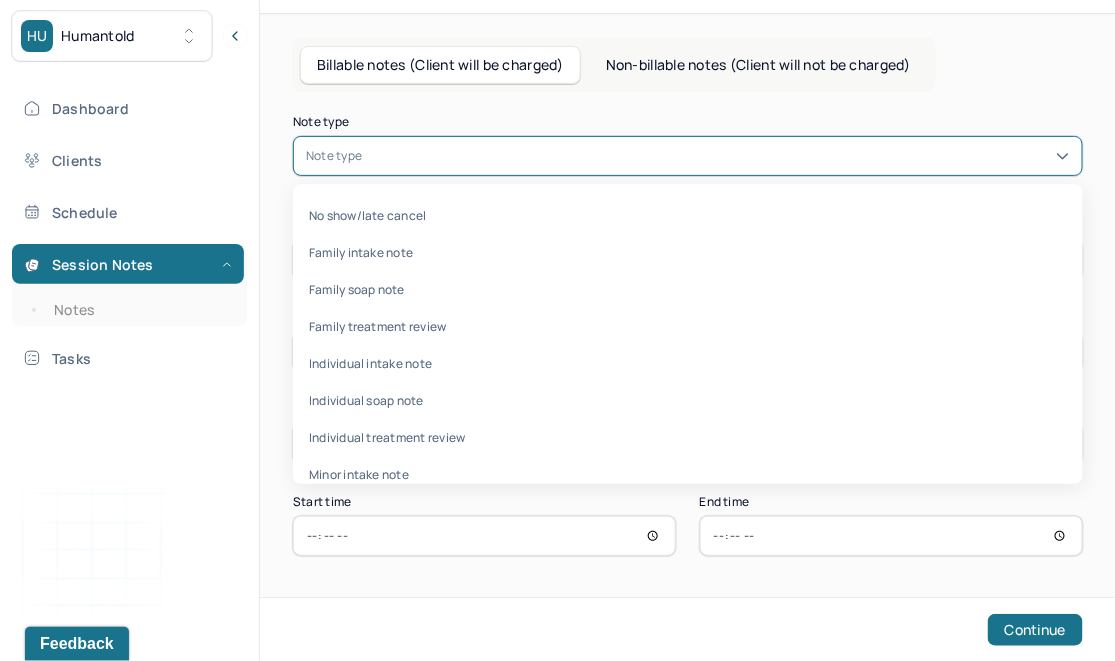click at bounding box center (717, 156) 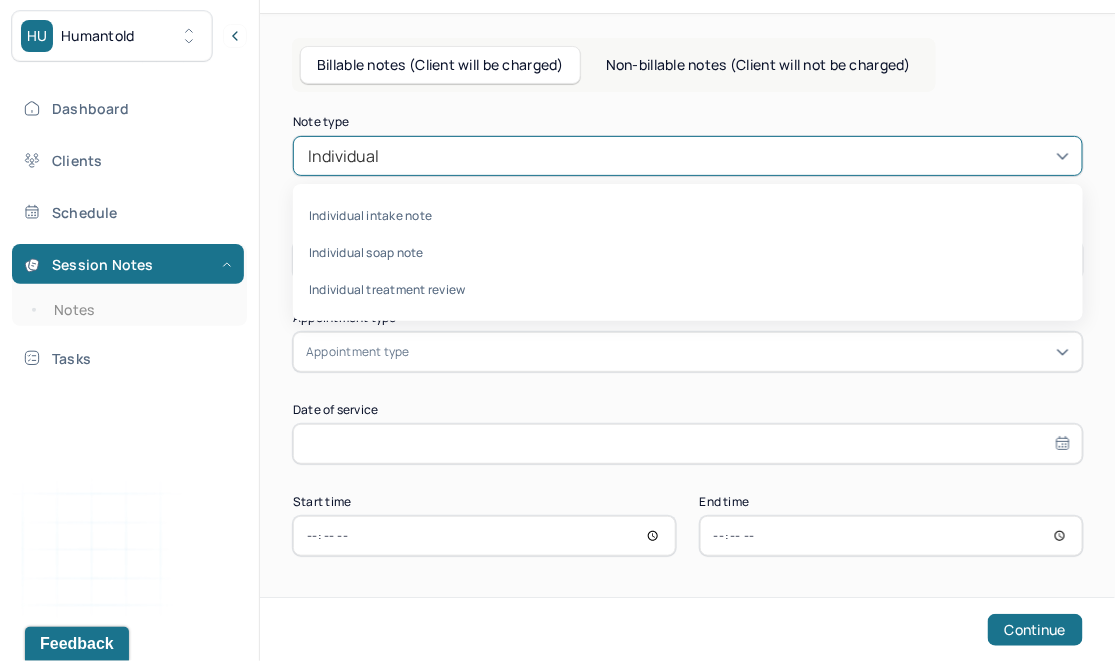 type on "Individual" 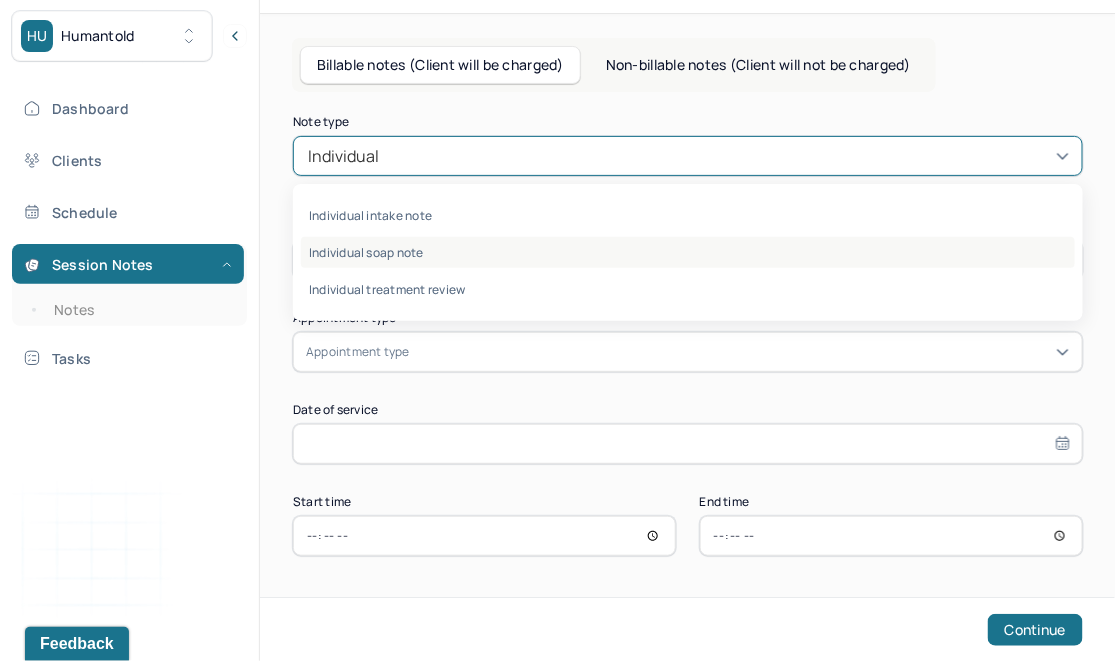 click on "Individual soap note" at bounding box center (688, 252) 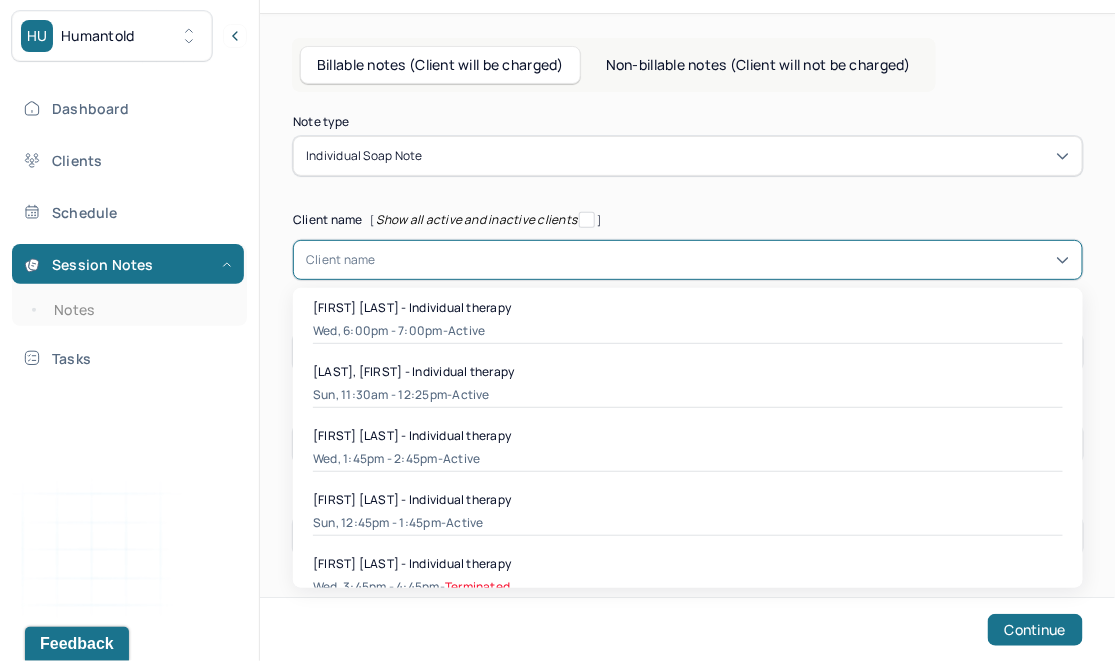 click at bounding box center [723, 260] 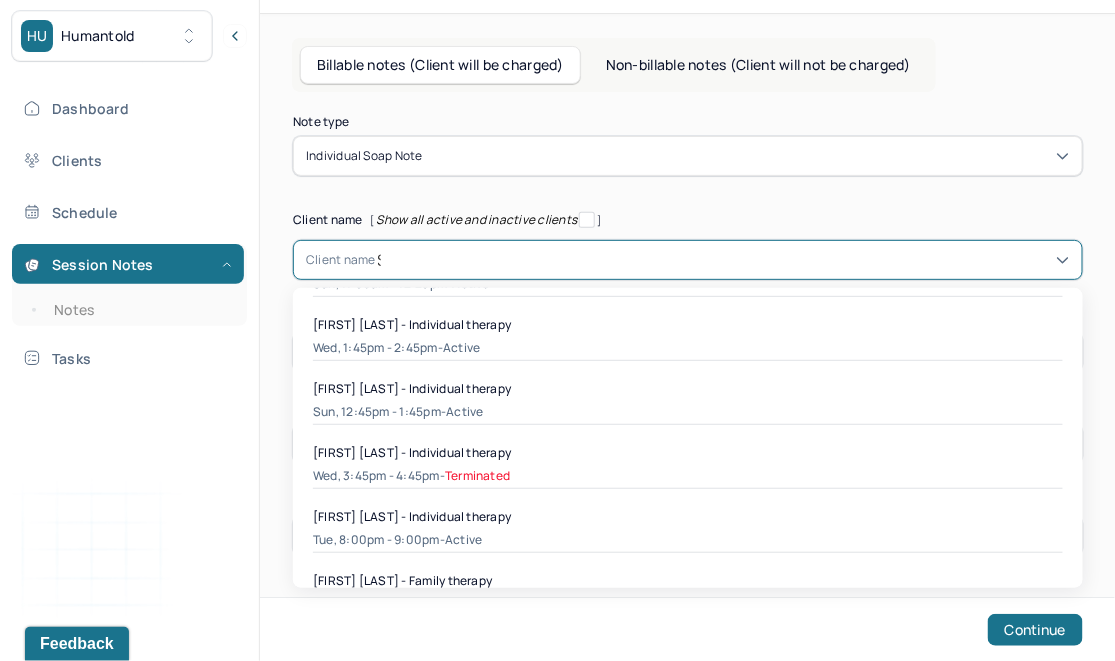 scroll, scrollTop: 0, scrollLeft: 0, axis: both 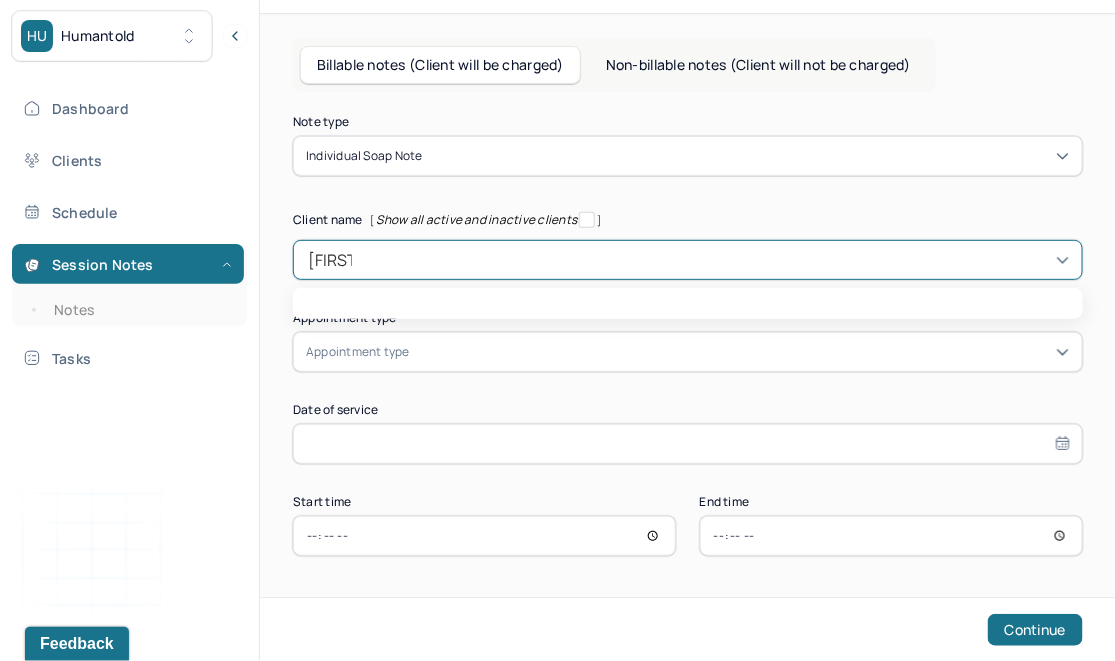 type on "Shana" 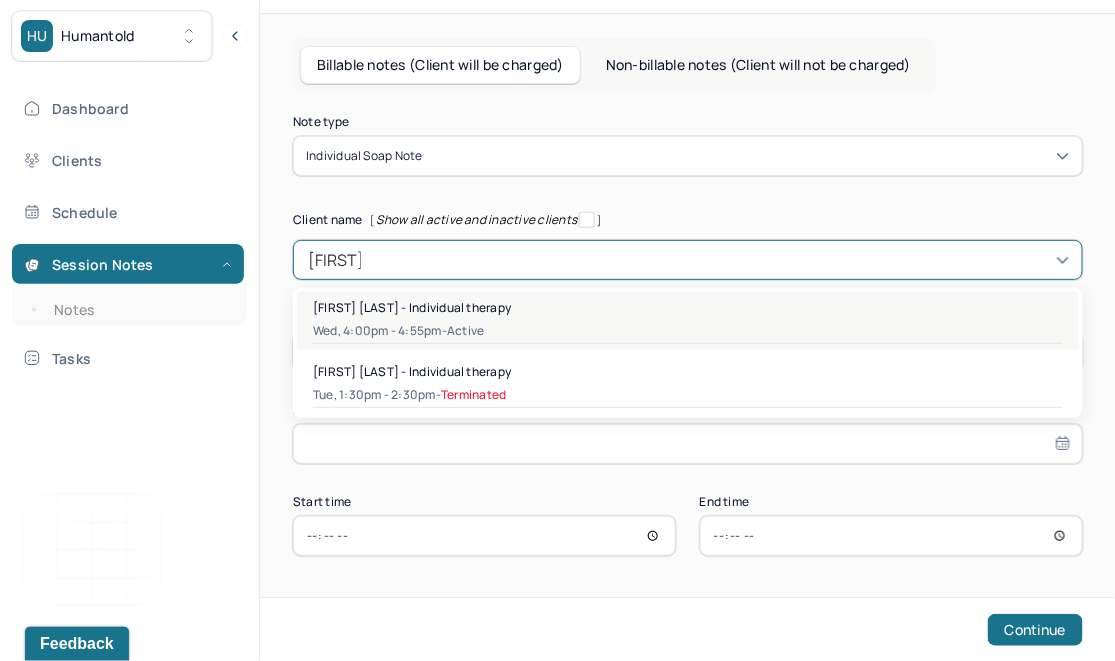 click on "Wed, 4:00pm - 4:55pm  -  active" at bounding box center (688, 331) 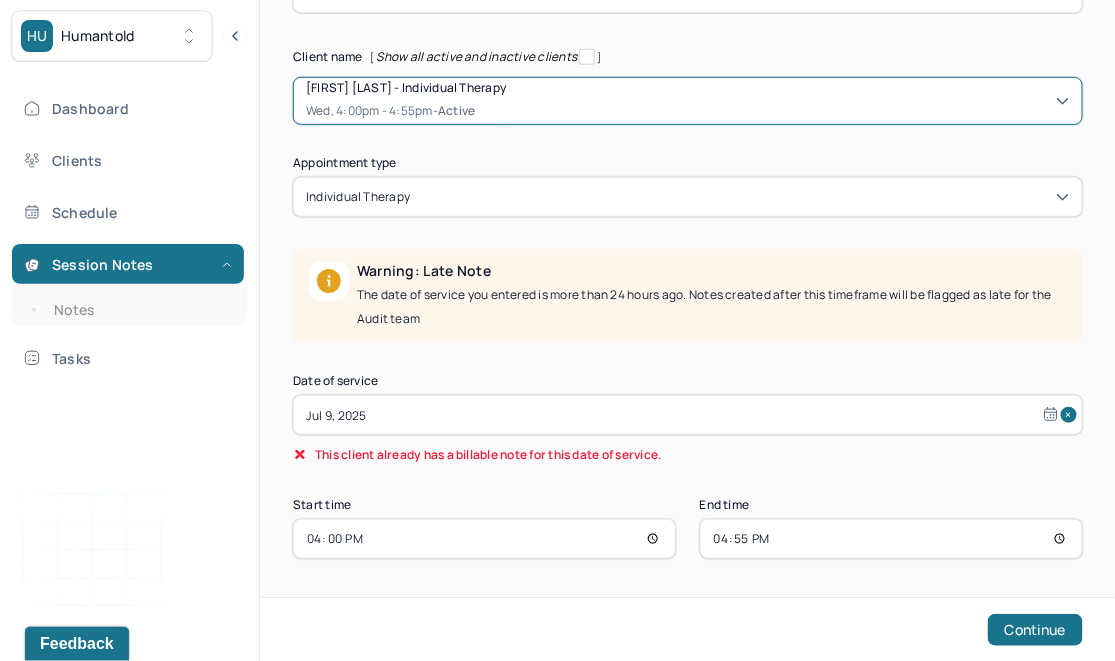 scroll, scrollTop: 225, scrollLeft: 0, axis: vertical 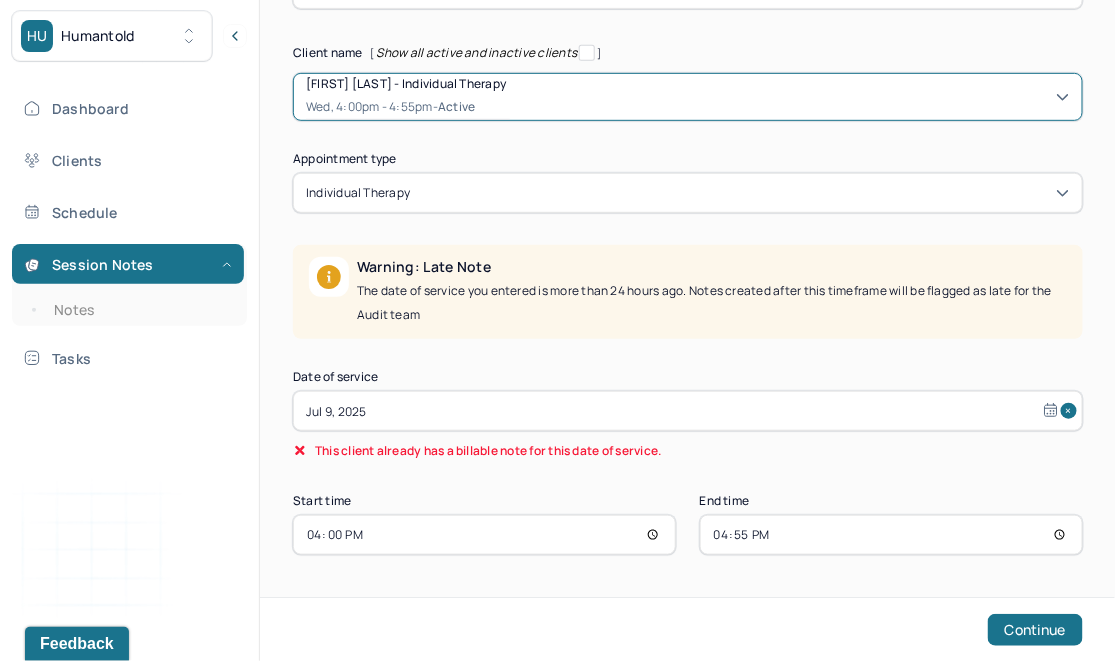 click on "Jul 9, 2025" at bounding box center (688, 411) 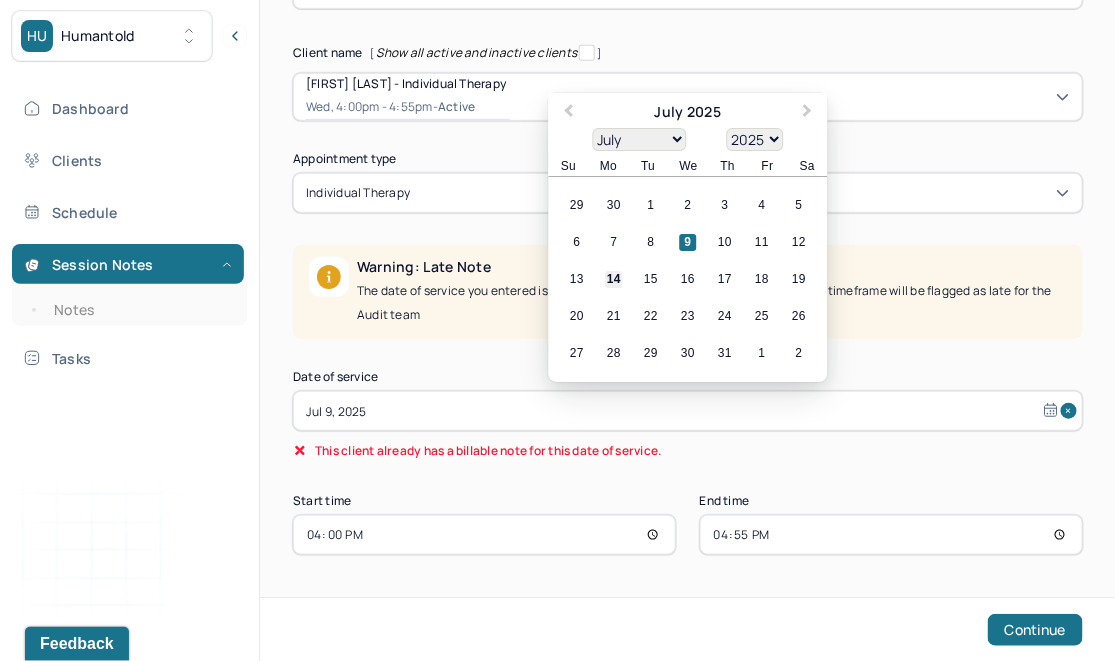 click on "14" at bounding box center (614, 280) 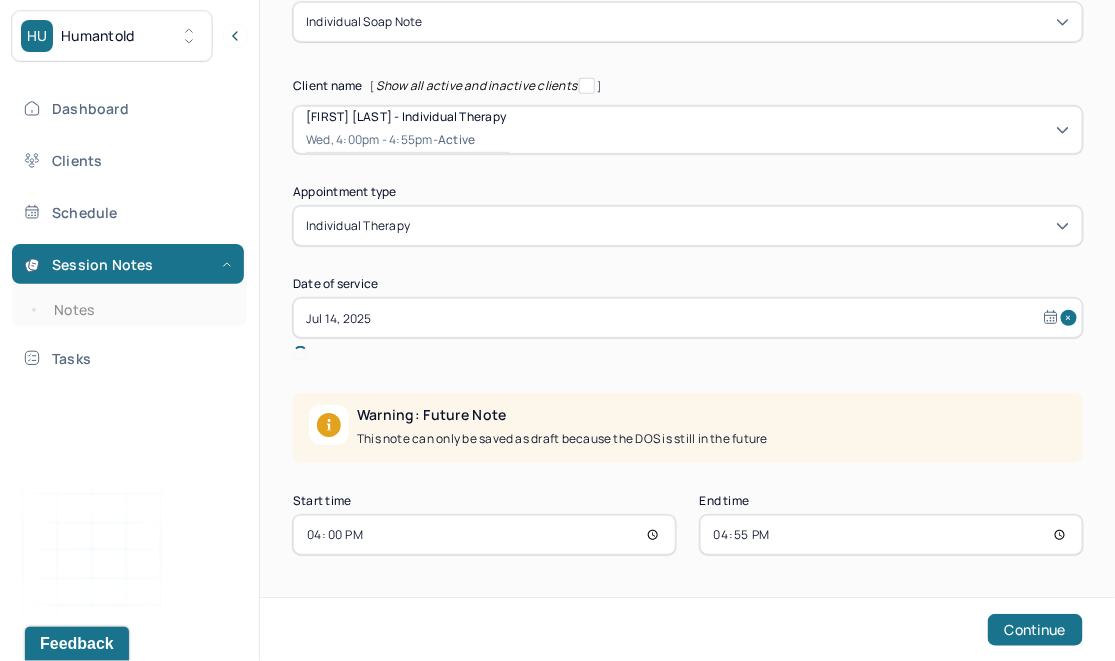 scroll, scrollTop: 168, scrollLeft: 0, axis: vertical 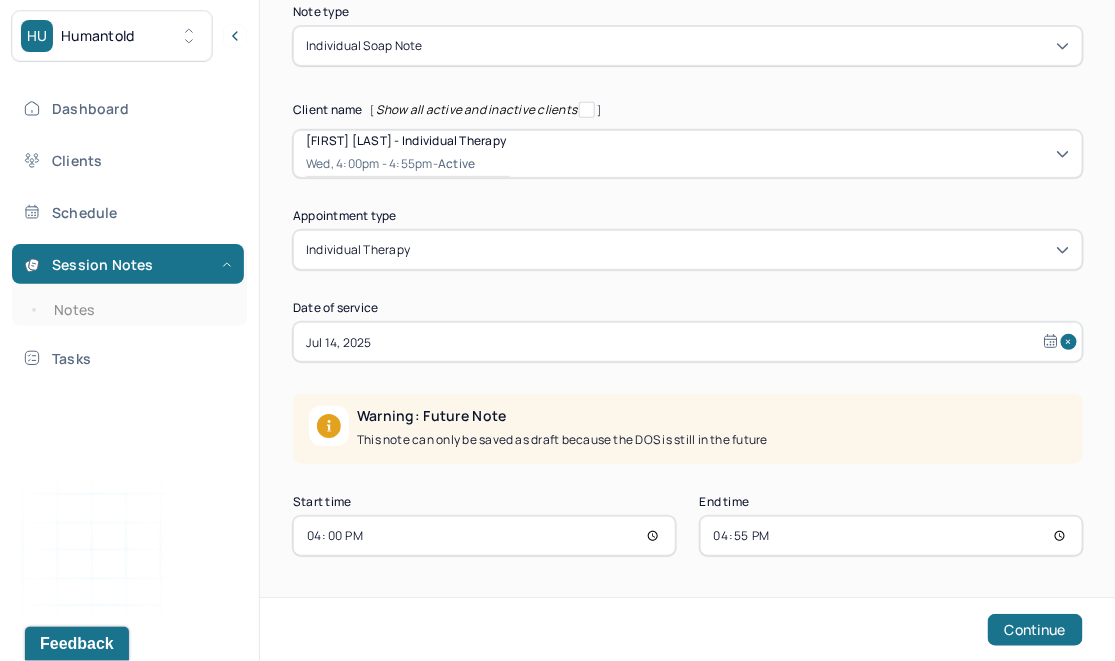 click on "16:00" at bounding box center (484, 536) 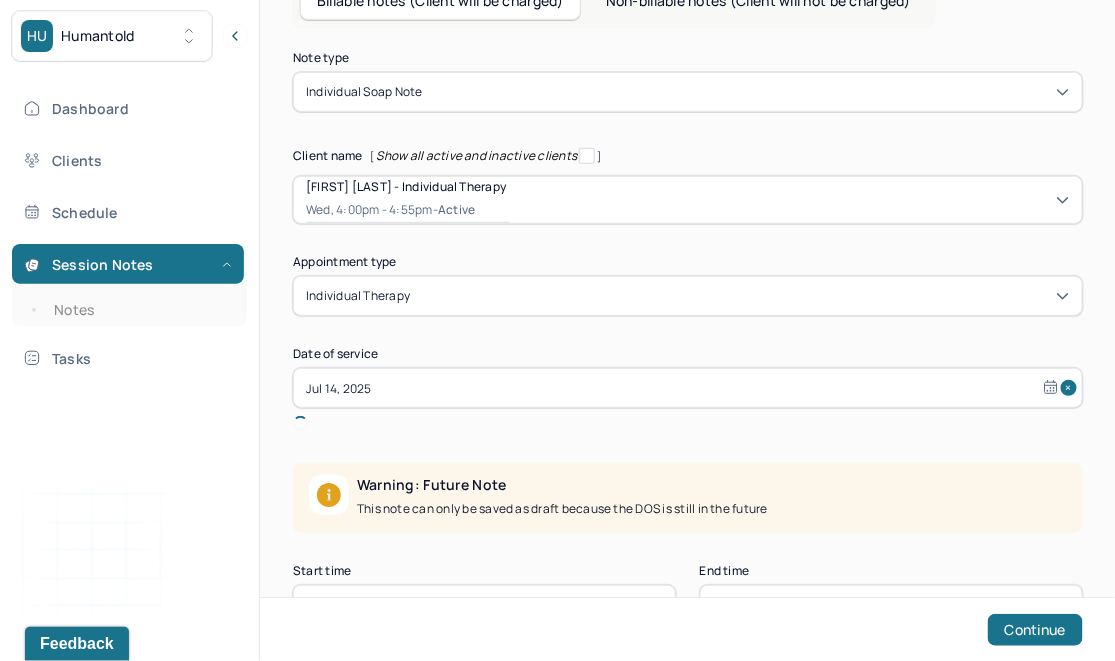 scroll, scrollTop: 168, scrollLeft: 0, axis: vertical 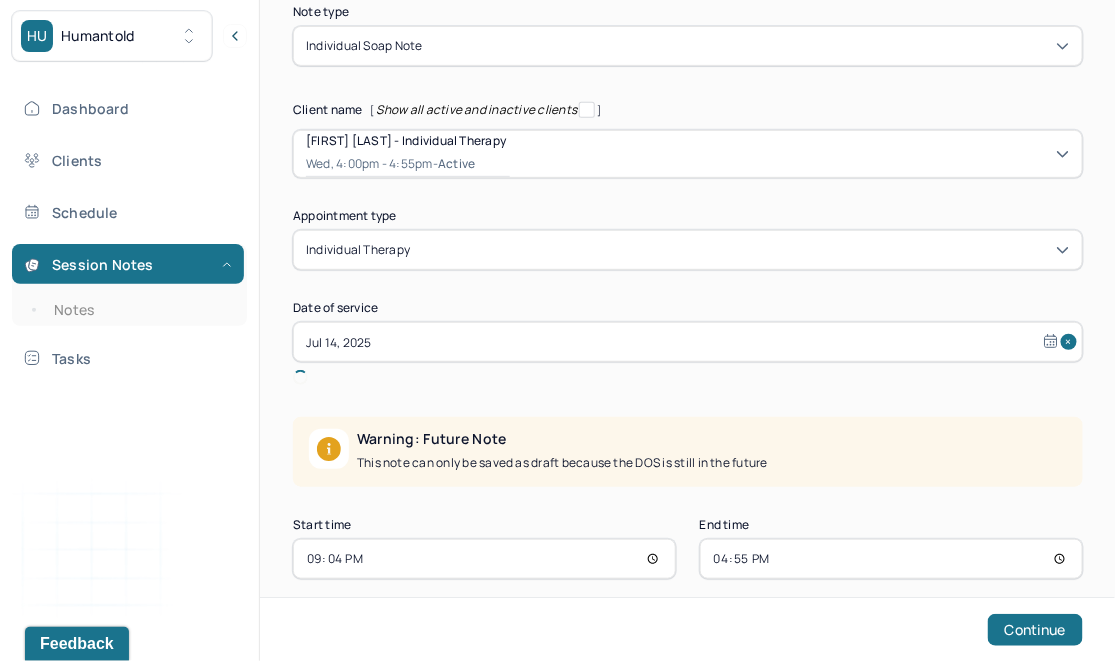 type on "21:45" 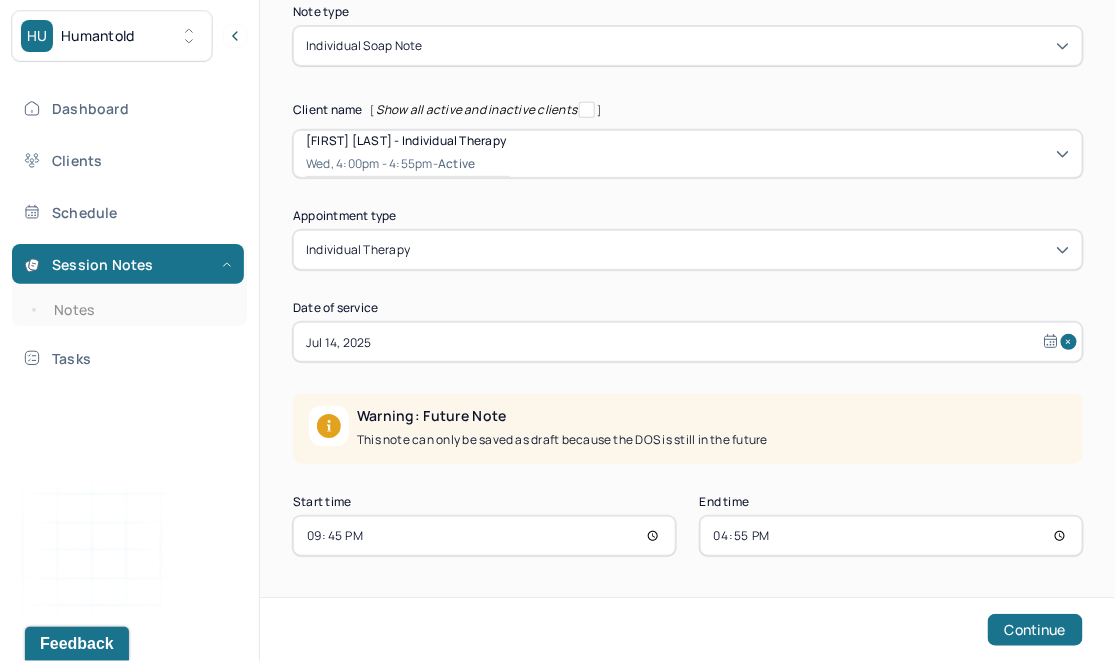 click on "16:55" at bounding box center [891, 536] 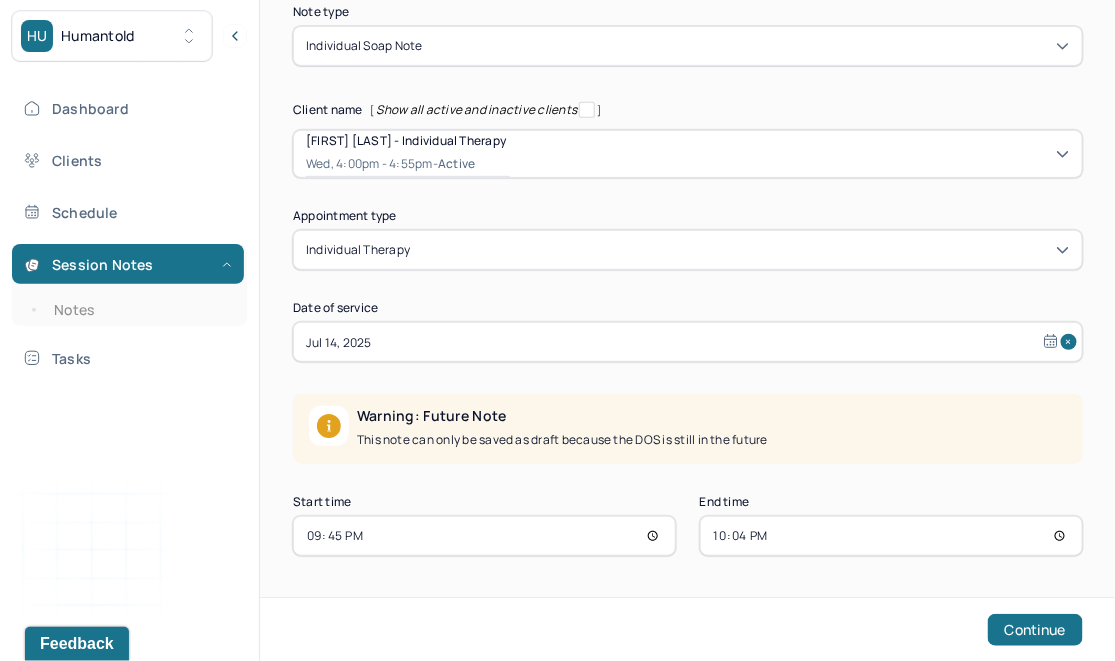 type on "22:40" 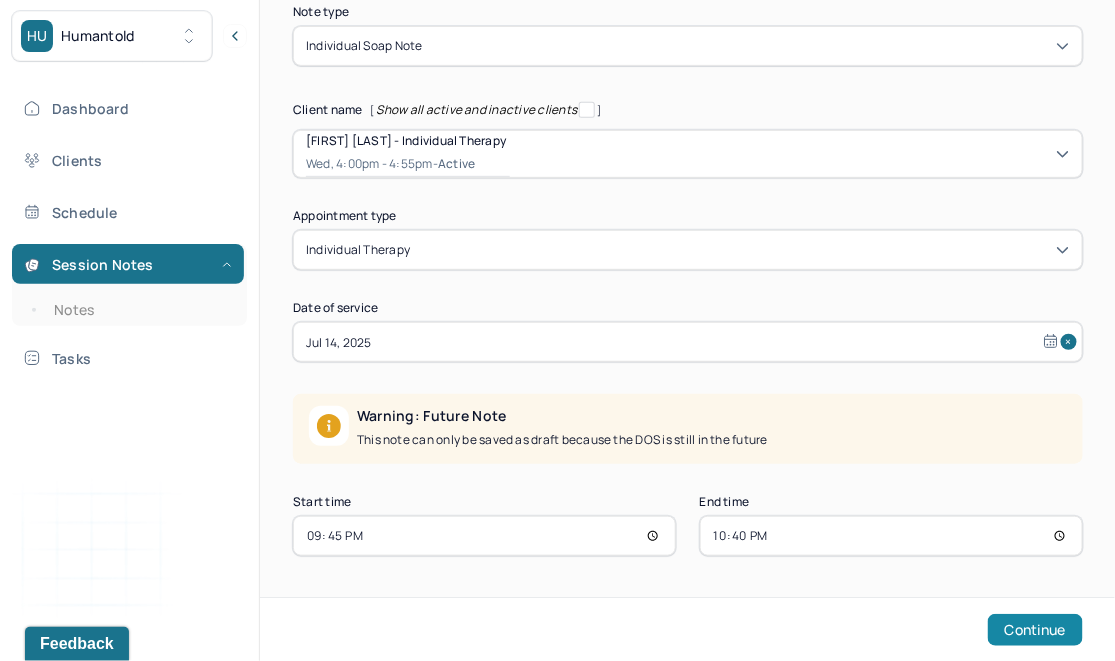 click on "Continue" at bounding box center (1035, 630) 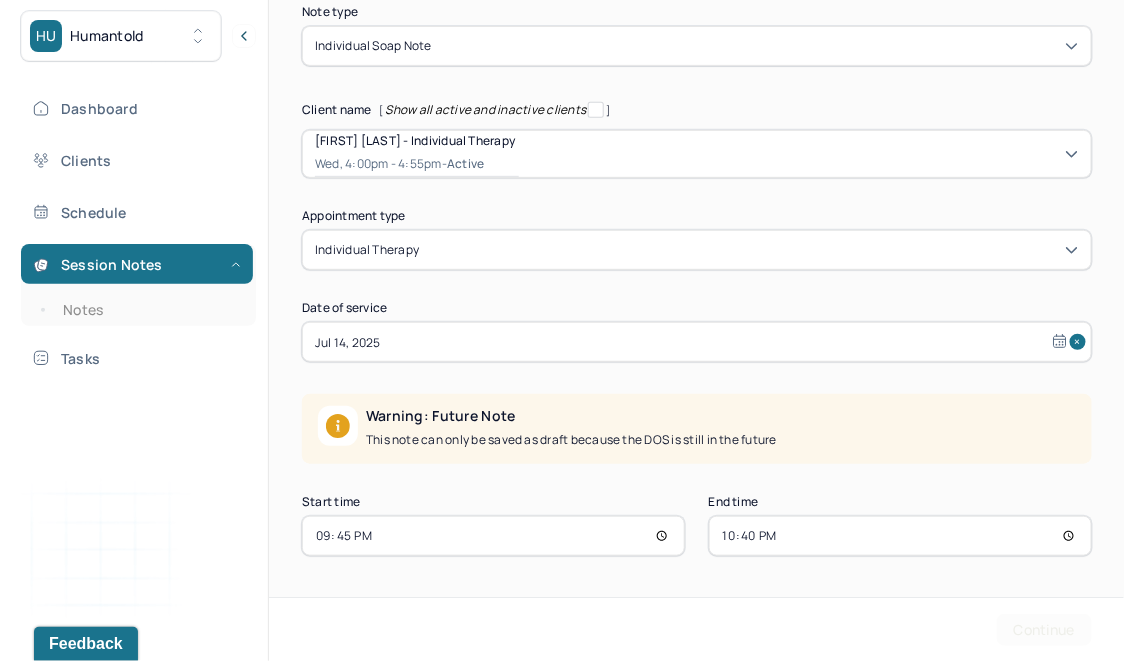 scroll, scrollTop: 0, scrollLeft: 0, axis: both 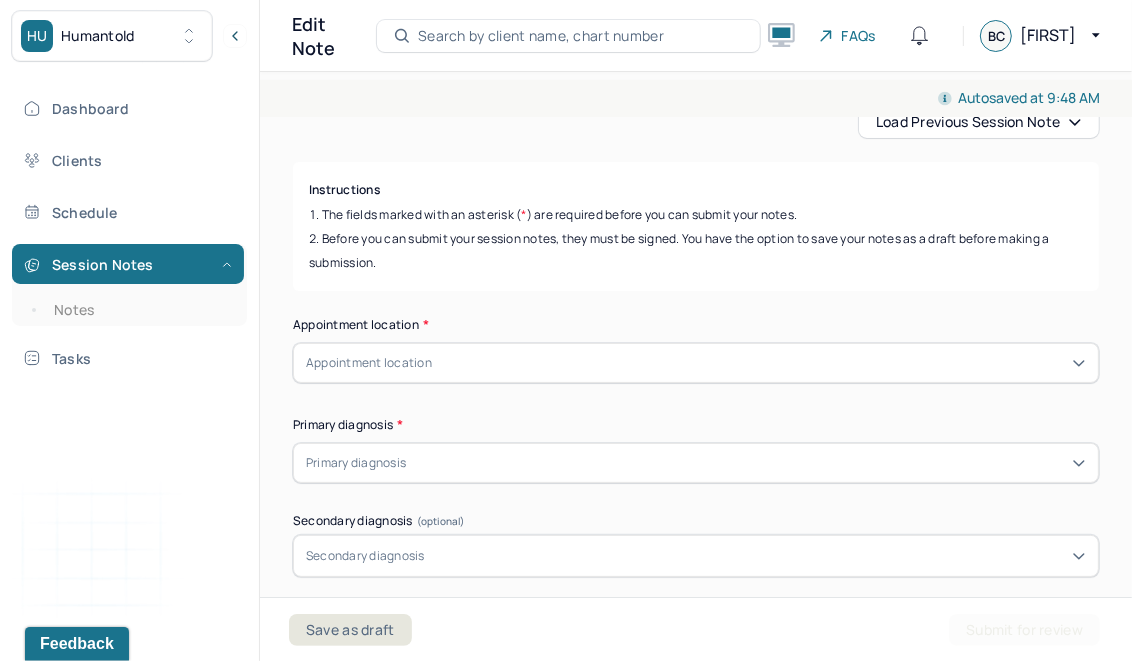click on "Load previous session note" at bounding box center (979, 122) 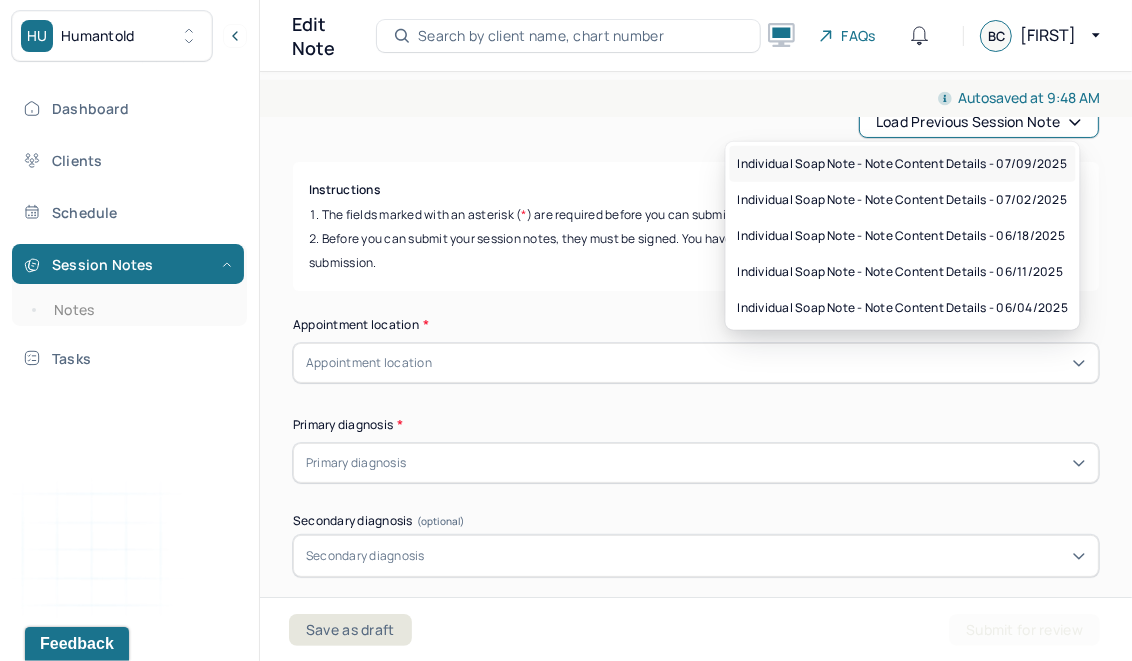 click on "Individual soap note   - Note content Details -   07/09/2025" at bounding box center (902, 164) 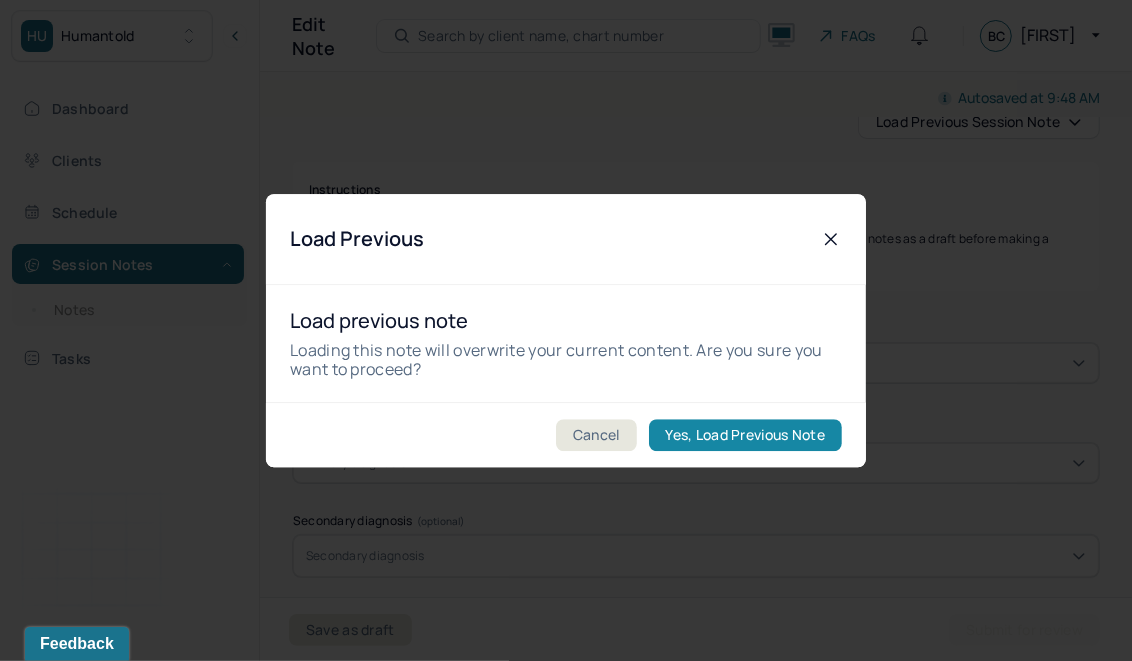 click on "Yes, Load Previous Note" at bounding box center (745, 435) 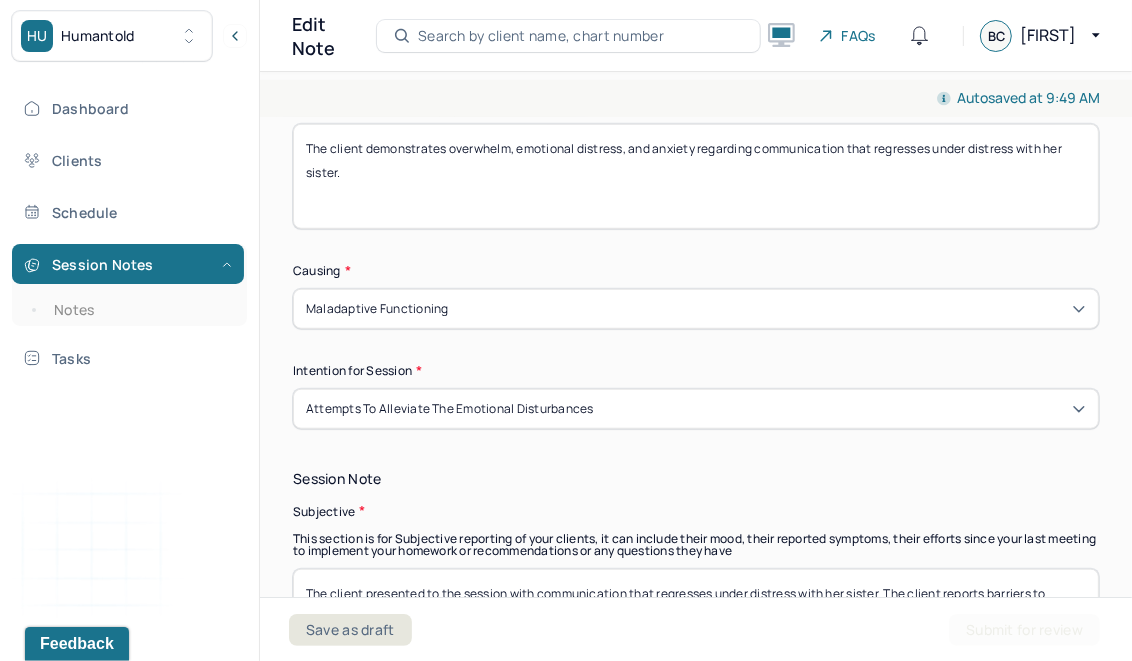 scroll, scrollTop: 1000, scrollLeft: 0, axis: vertical 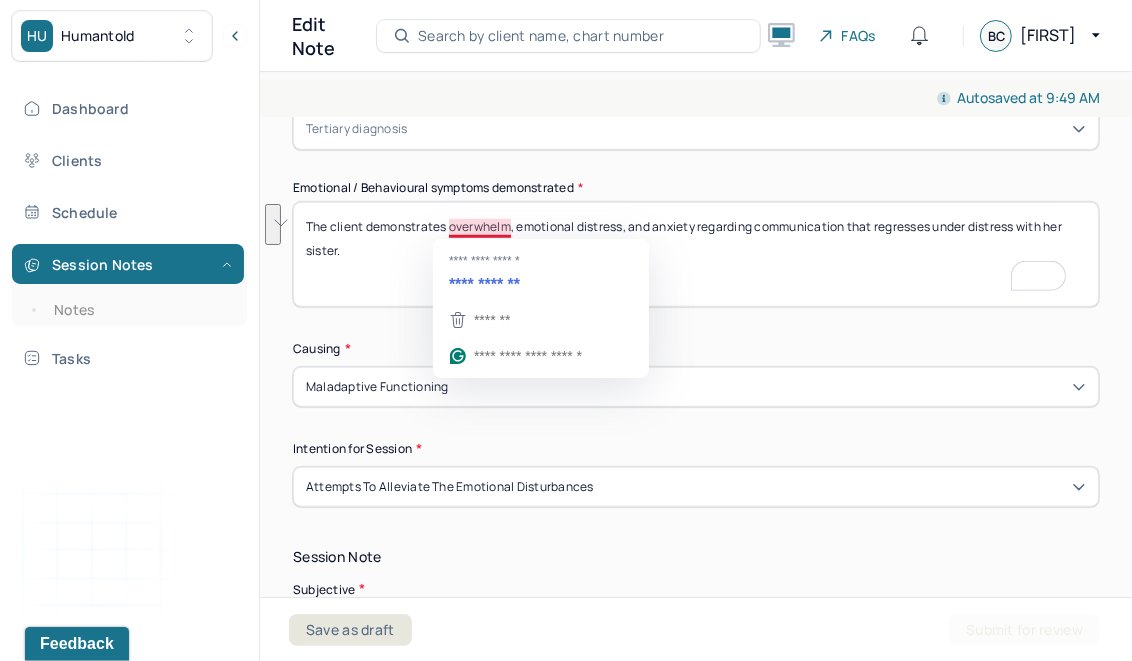 drag, startPoint x: 408, startPoint y: 250, endPoint x: 450, endPoint y: 235, distance: 44.598206 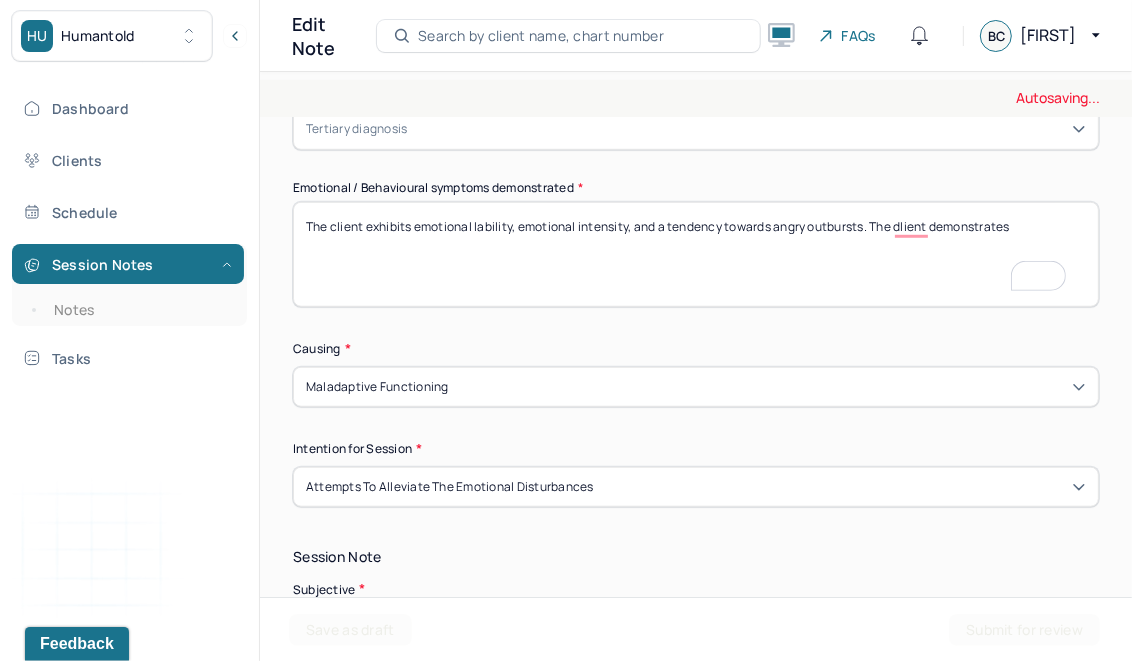 click on "The client demonstrates emotional lability, emotional intensity, and proneness to angry outbursts. The dlient demonstrates" at bounding box center [696, 254] 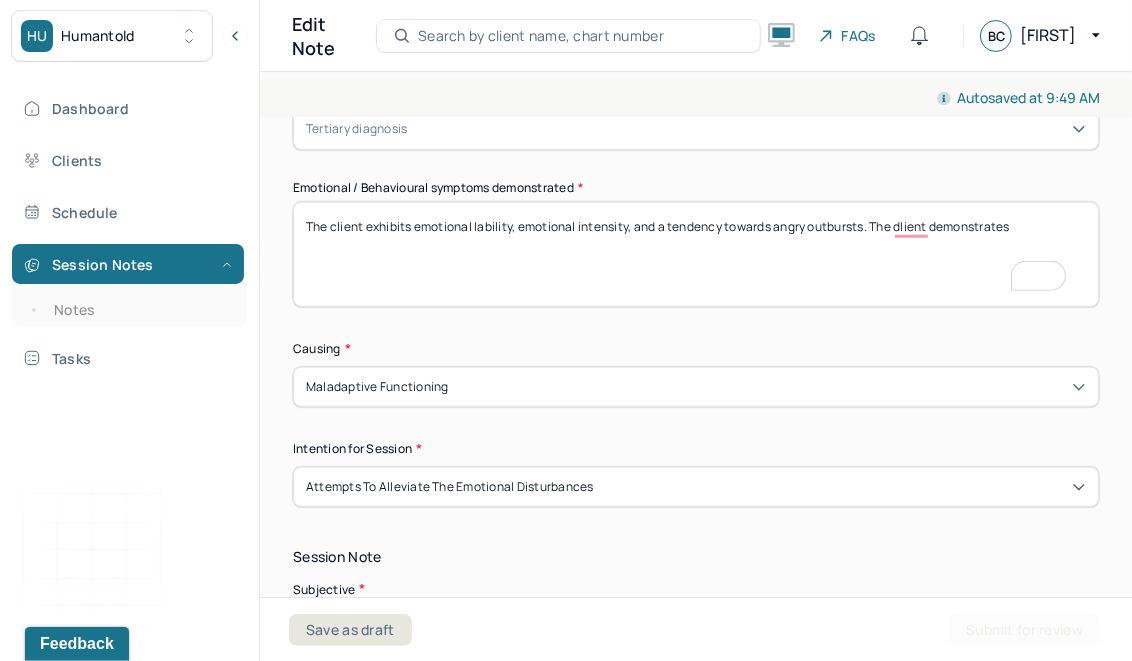 click on "The client exhibits emotional lability, emotional intensity, and a tendency towards angry outbursts. The dlient demonstrates" at bounding box center [696, 254] 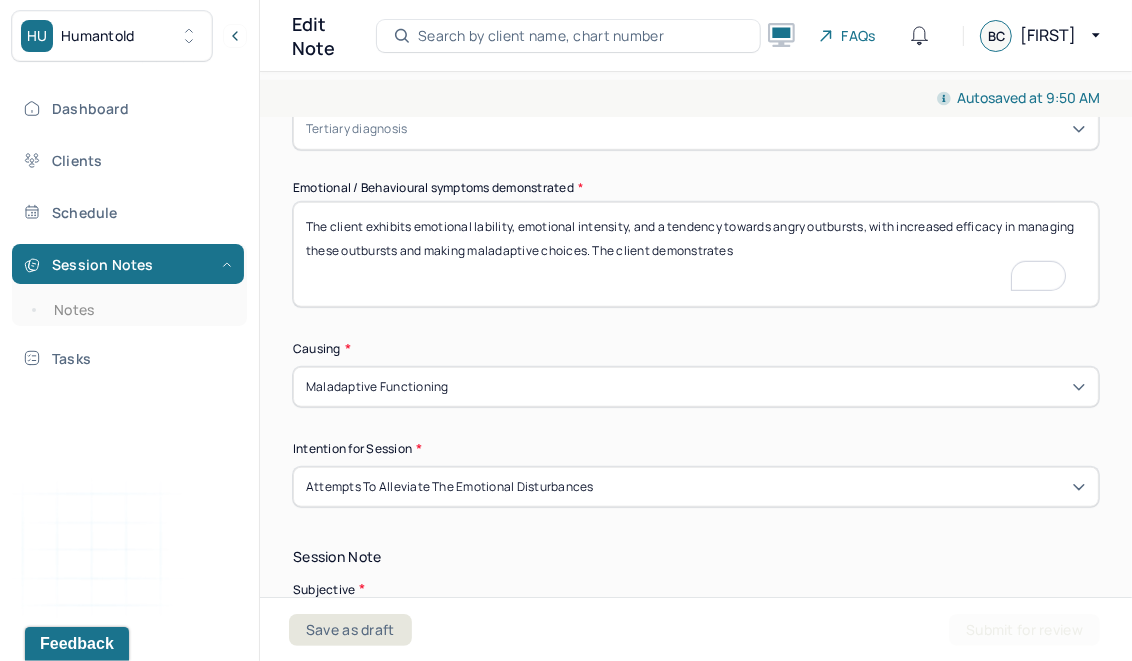 click on "The client exhibits emotional lability, emotional intensity, and a tendency towards angry outbursts, with increased efficacy in managing these outbursts and making maladaptive choices. The client demonstrates" at bounding box center [696, 254] 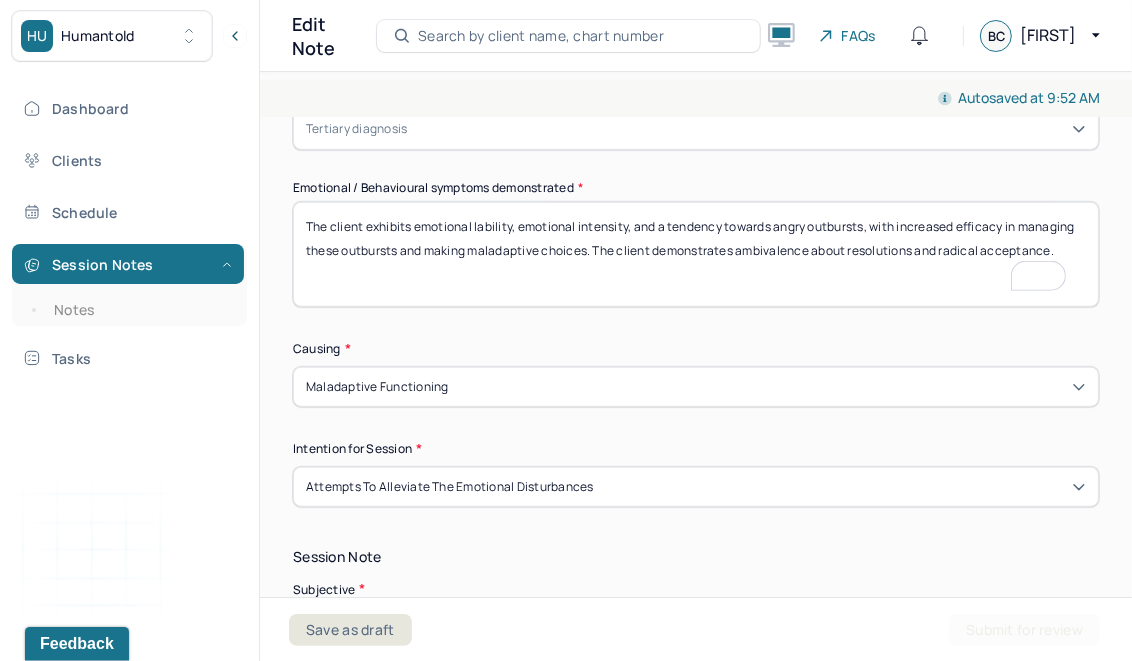 click on "The client exhibits emotional lability, emotional intensity, and a tendency towards angry outbursts, with increased efficacy in managing these outbursts and making maladaptive choices. The client demonstrates ambivalence about resolutions and radical acceptance." at bounding box center [696, 254] 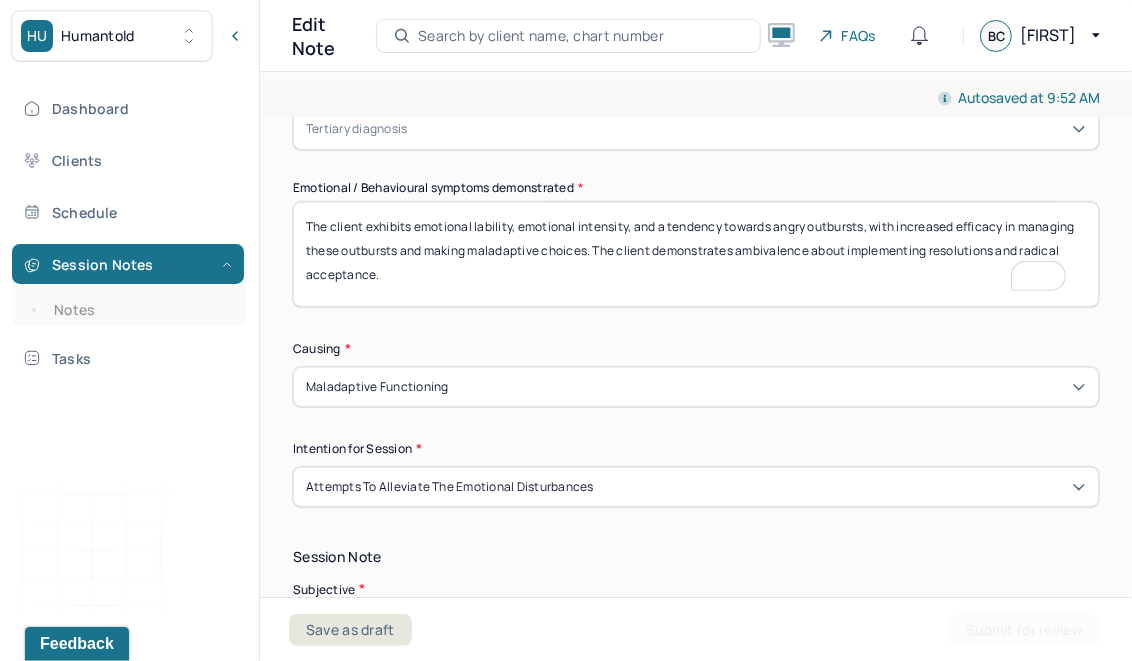 click on "The client exhibits emotional lability, emotional intensity, and a tendency towards angry outbursts, with increased efficacy in managing these outbursts and making maladaptive choices. The client demonstrates ambivalence about implementing resolutions and radical acceptance." at bounding box center (696, 254) 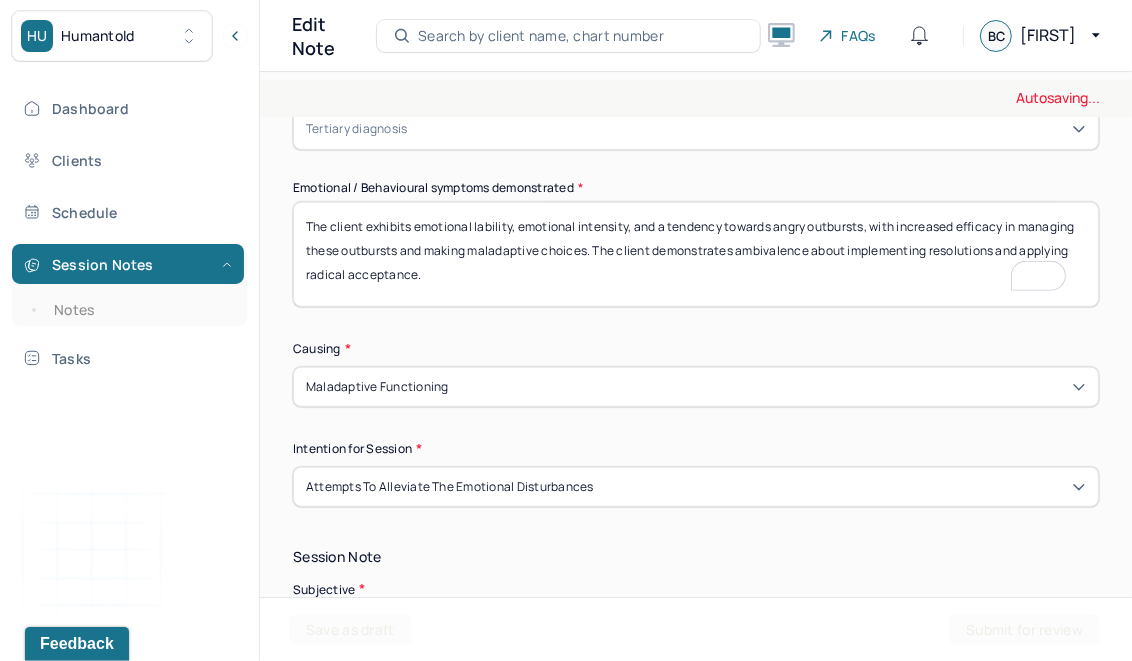 scroll, scrollTop: 1111, scrollLeft: 0, axis: vertical 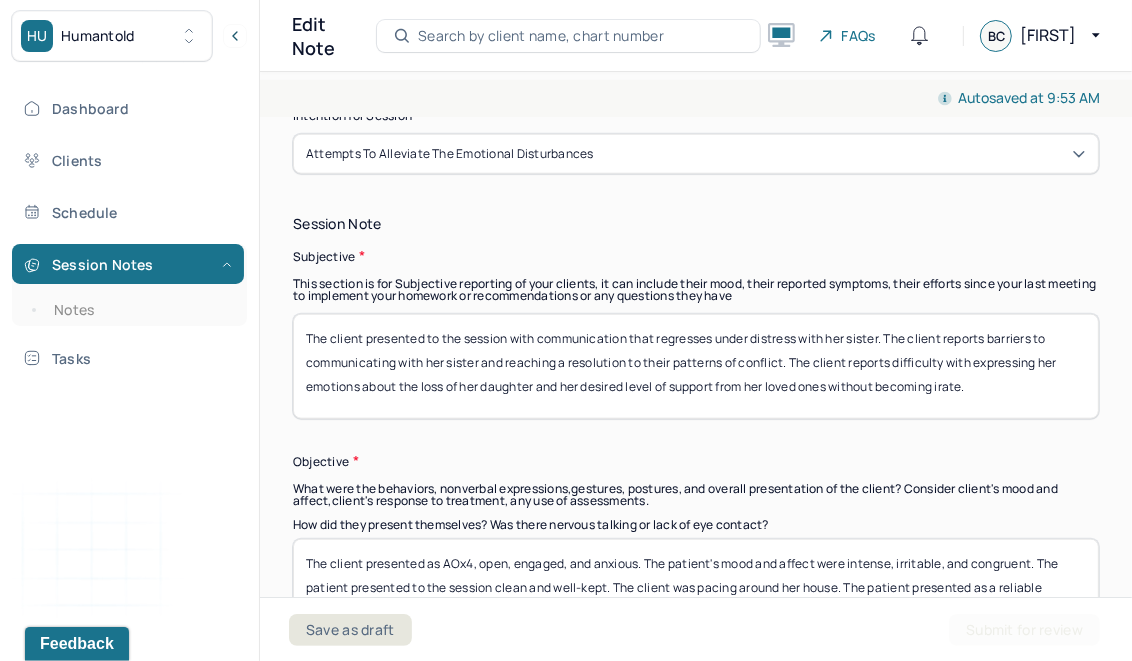 type on "The client exhibits emotional lability, emotional intensity, and a tendency towards angry outbursts, with increased efficacy in managing these outbursts and making maladaptive choices. The client demonstrates ambivalence about implementing resolutions and applying radical acceptance." 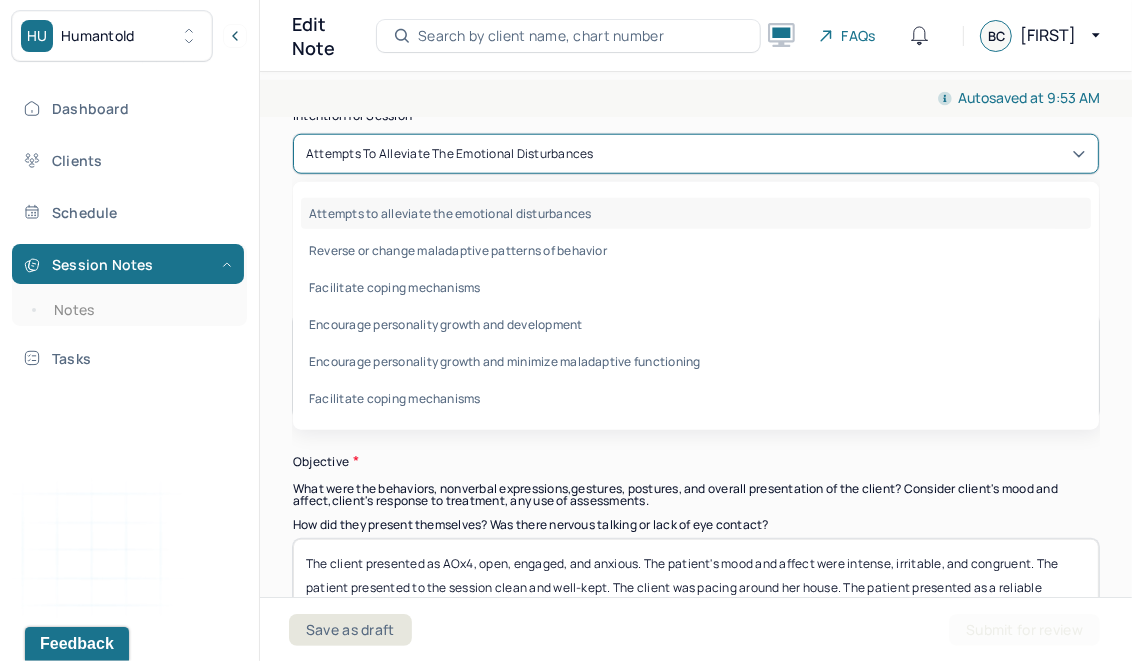 click on "Attempts to alleviate the emotional disturbances" at bounding box center [696, 154] 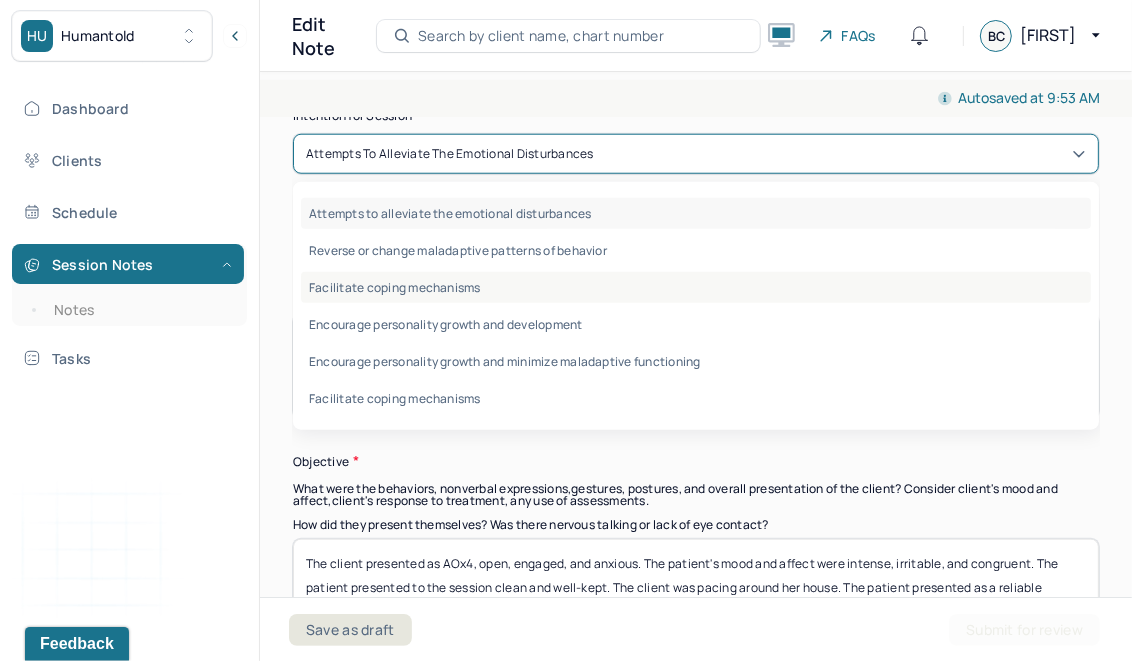 click on "Facilitate coping mechanisms" at bounding box center [696, 287] 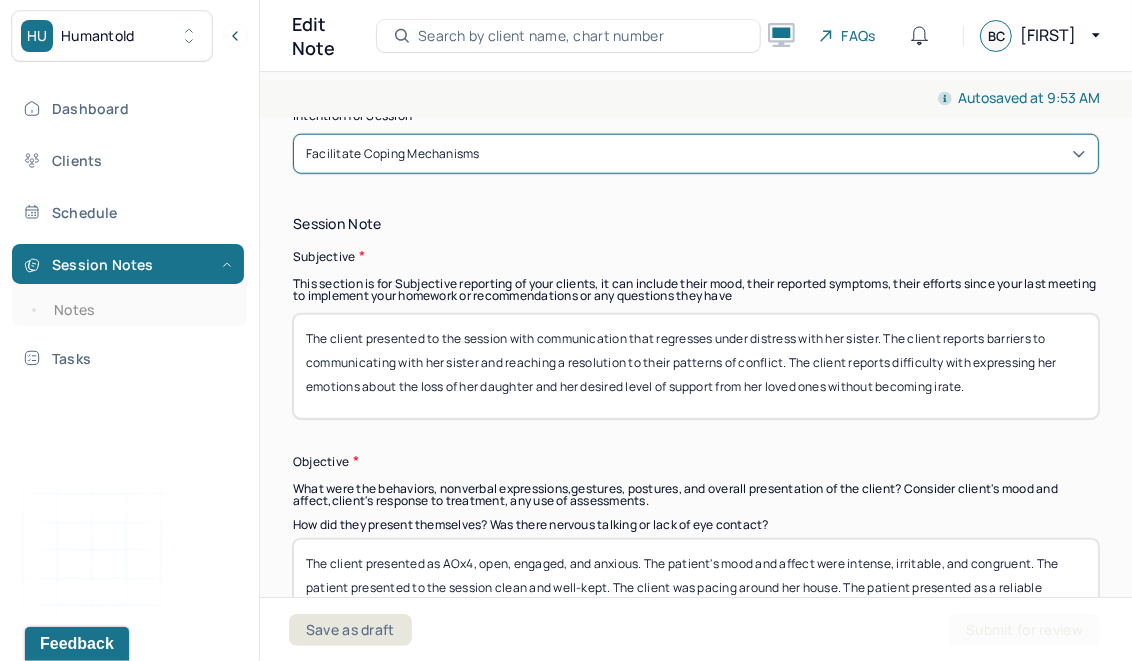 scroll, scrollTop: 1425, scrollLeft: 0, axis: vertical 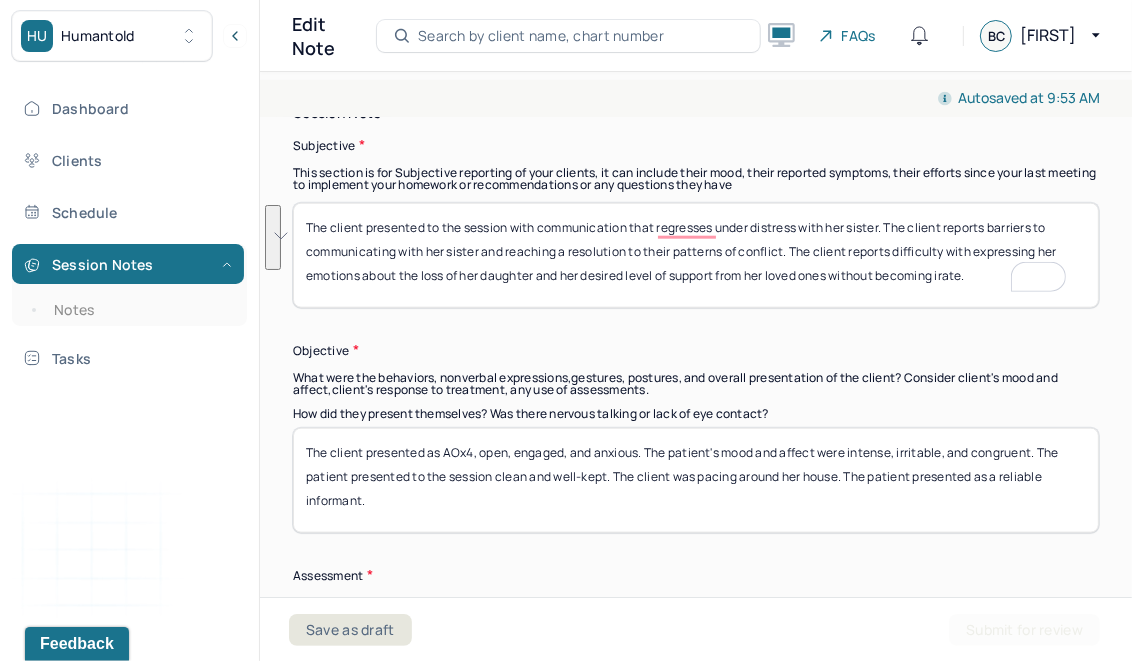 drag, startPoint x: 1008, startPoint y: 271, endPoint x: 541, endPoint y: 227, distance: 469.06824 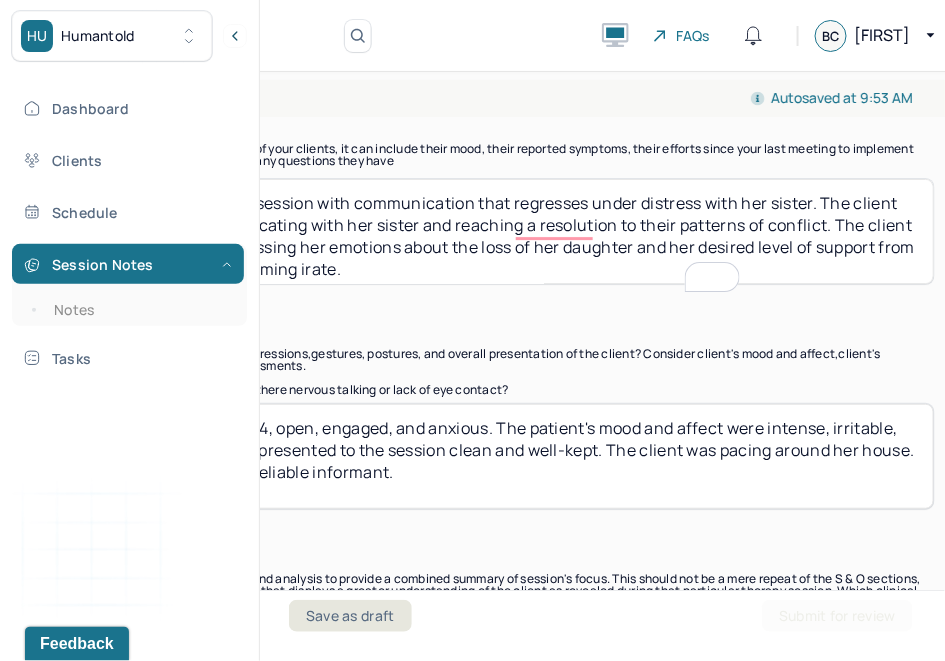 scroll, scrollTop: 1444, scrollLeft: 0, axis: vertical 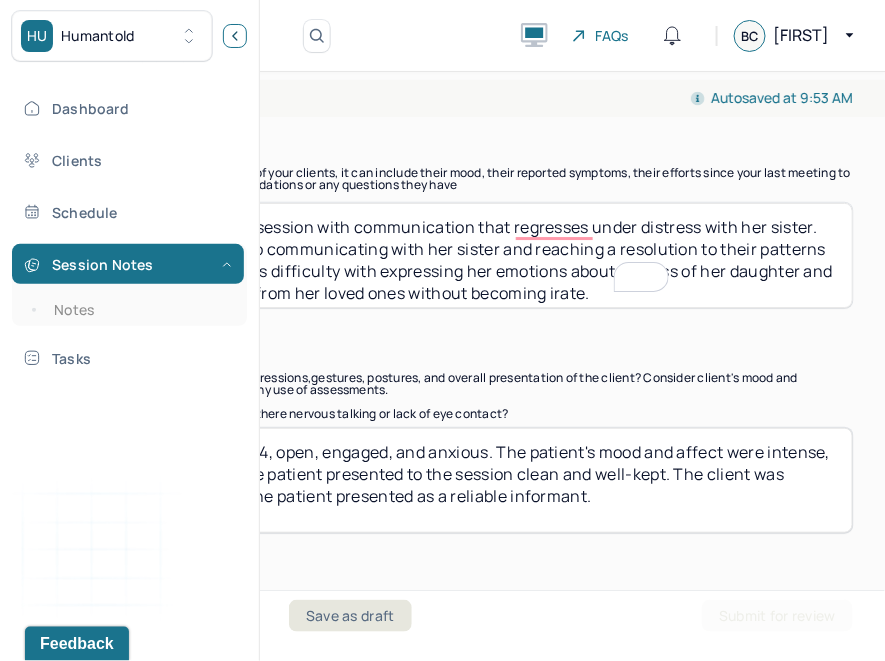 click at bounding box center [235, 36] 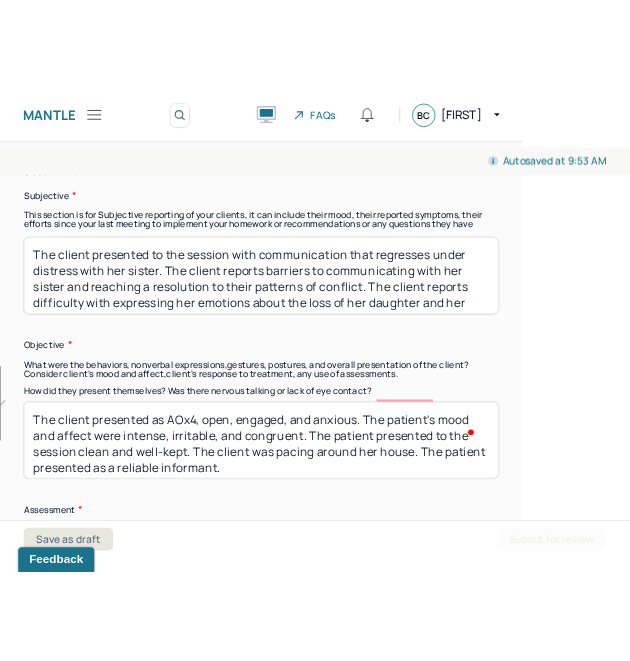 scroll, scrollTop: 1518, scrollLeft: 0, axis: vertical 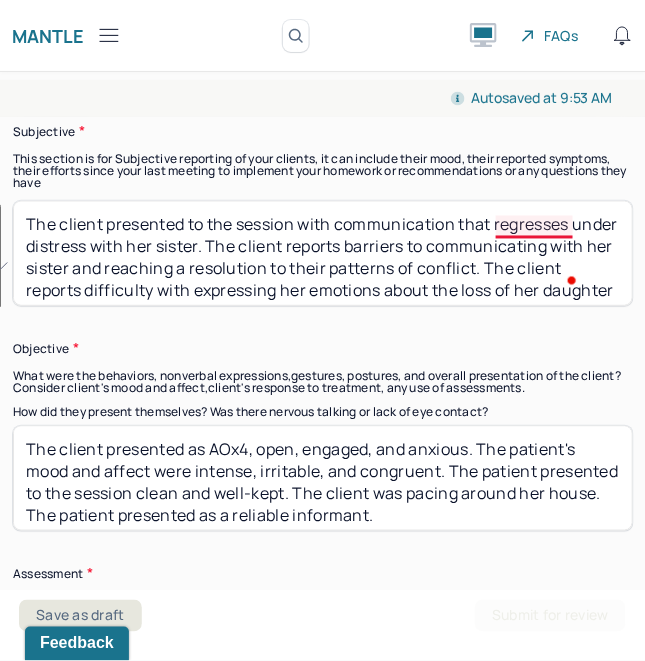 click on "The client presented to the session with communication that regresses under distress with her sister. The client reports barriers to communicating with her sister and reaching a resolution to their patterns of conflict. The client reports difficulty with expressing her emotions about the loss of her daughter and her desired level of support from her loved ones without becoming irate." at bounding box center (323, 253) 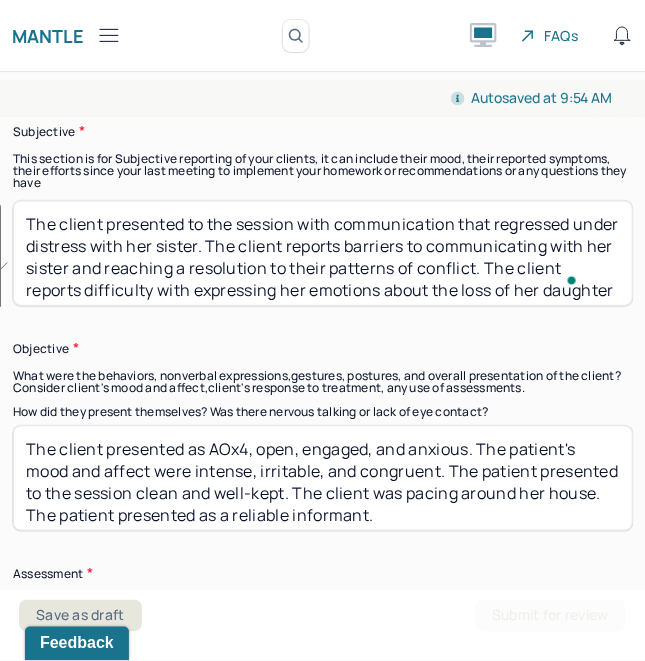 drag, startPoint x: 470, startPoint y: 287, endPoint x: 306, endPoint y: 225, distance: 175.32826 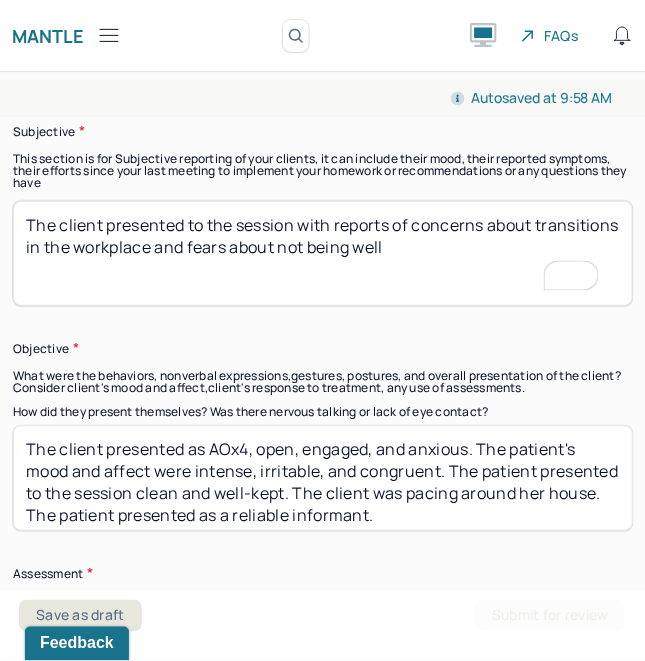 drag, startPoint x: 493, startPoint y: 234, endPoint x: 457, endPoint y: 252, distance: 40.24922 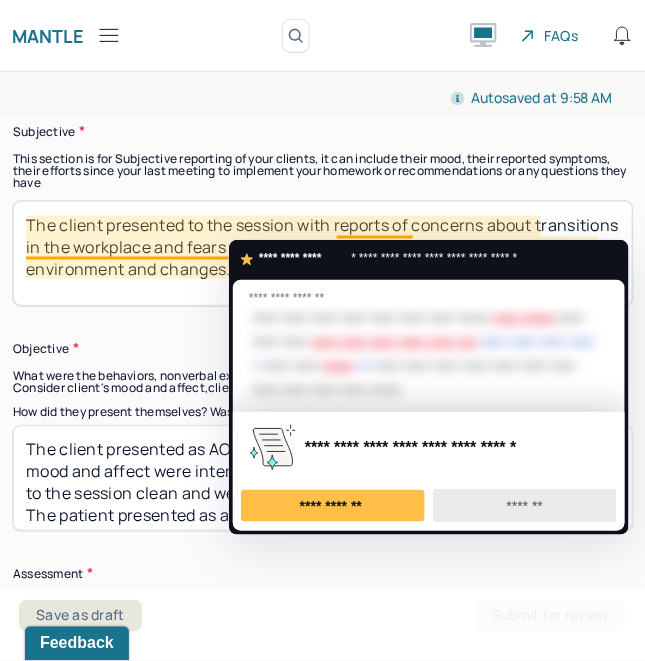 click on "*******" at bounding box center [525, 506] 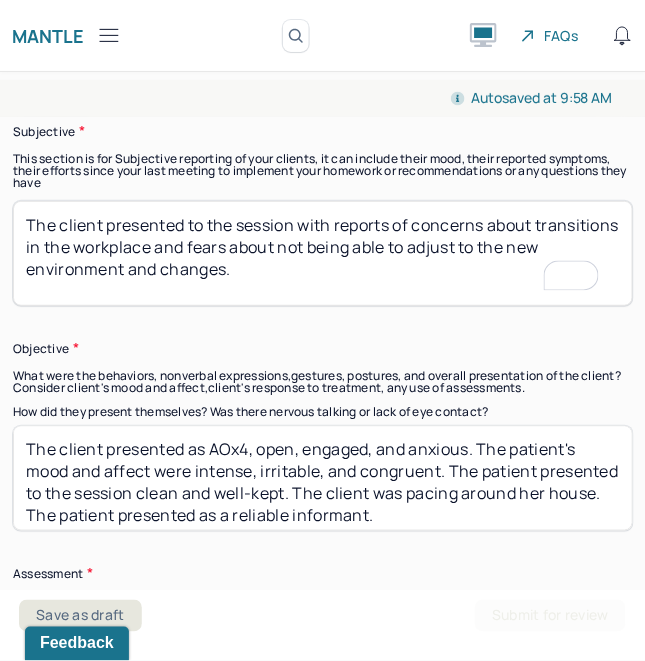 type on "The client presented to the session with reports of concerns about transitions in the workplace and fears about not being able to adjust to the new environment and changes." 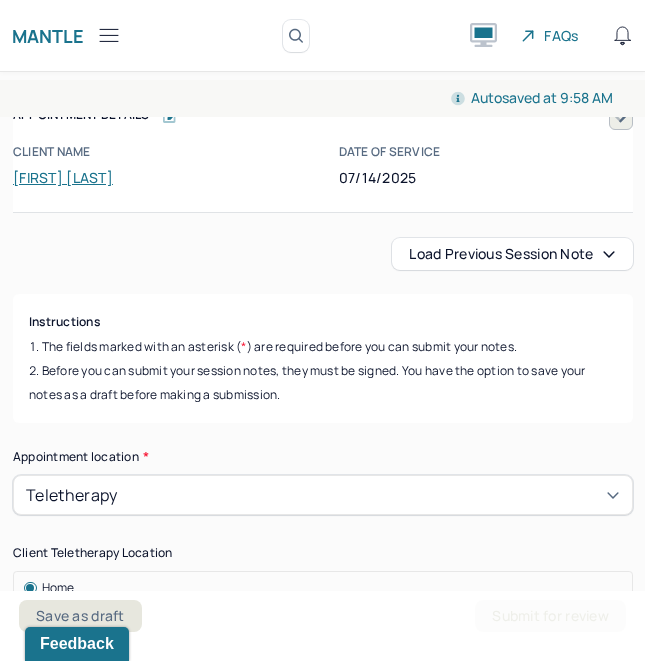 scroll, scrollTop: 0, scrollLeft: 0, axis: both 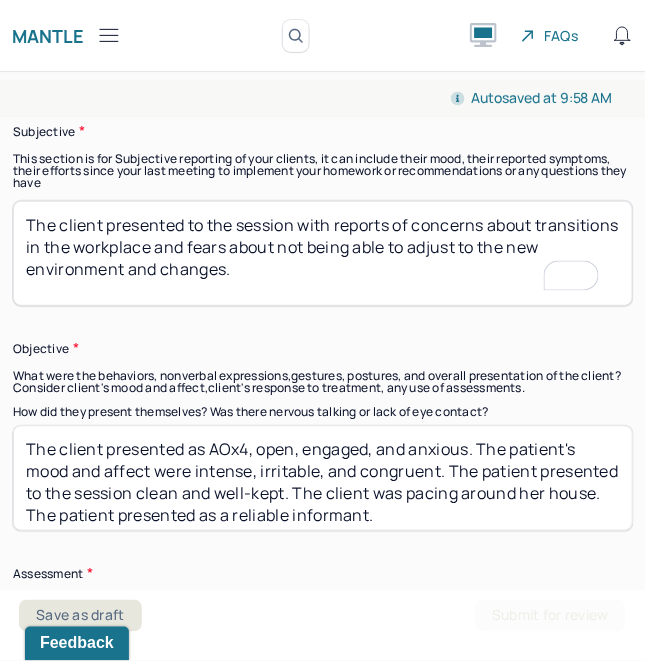 click on "The client presented to the session with reports of concerns about transitions in the workplace and fears about not being able to adjust to the new environment and changes." at bounding box center [323, 253] 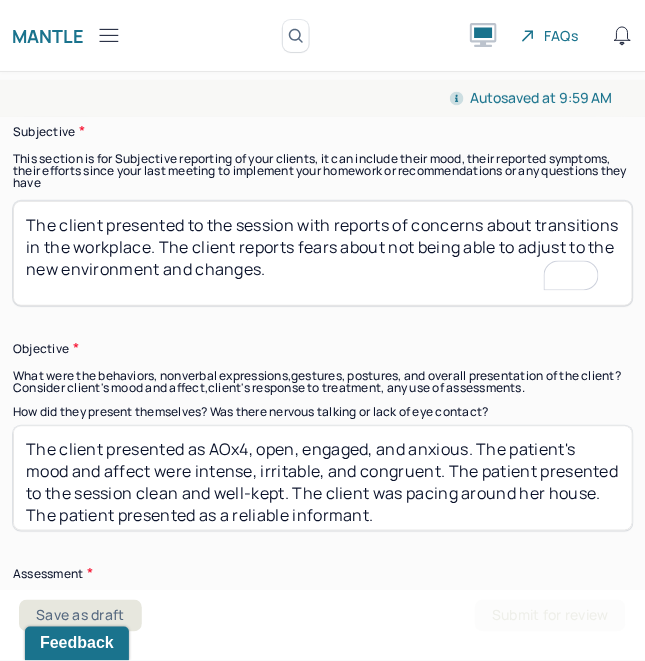 click on "The client presented to the session with reports of concerns about transitions in the workplace. The client reports fears about not being able to adjust to the new environment and changes." at bounding box center [323, 253] 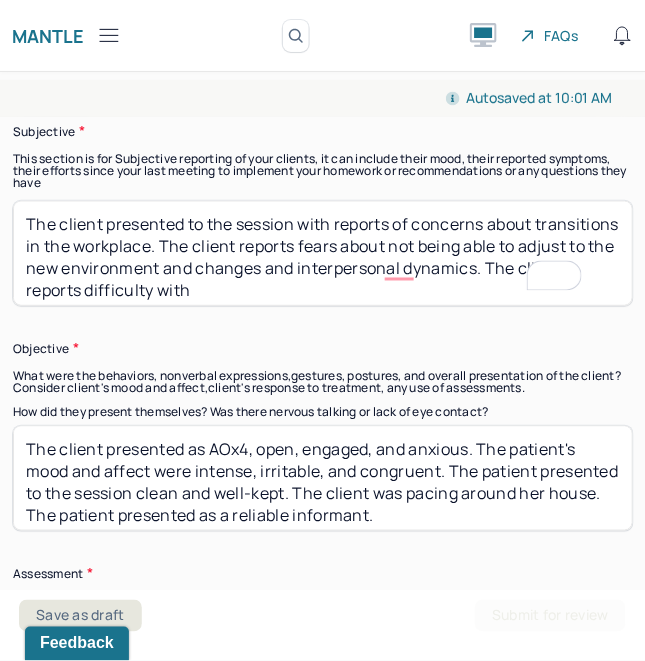click on "The client presented to the session with reports of concerns about transitions in the workplace. The client reports fears about not being able to adjust to the new environment and changes and interpesonal dynamics. The client reports difficulty with" at bounding box center [323, 253] 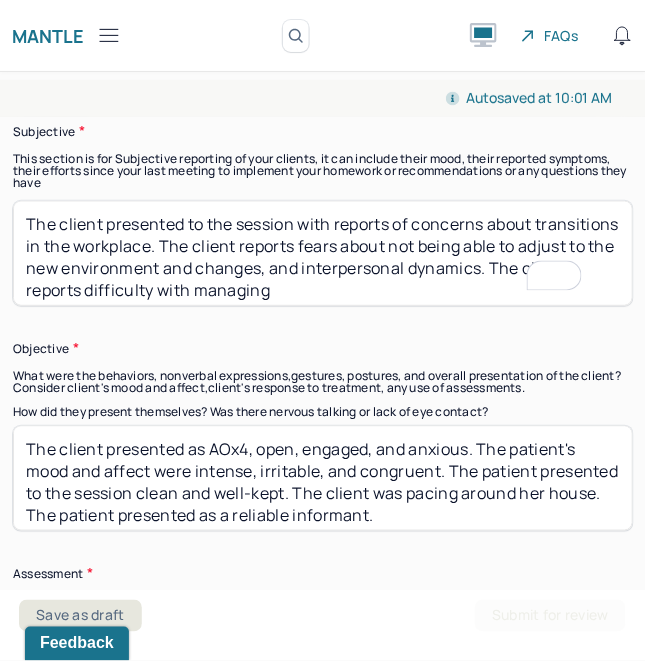 click on "The client presented to the session with reports of concerns about transitions in the workplace. The client reports fears about not being able to adjust to the new environment and changes and interpersonal dynamics. The client reports difficulty with managing" at bounding box center (323, 253) 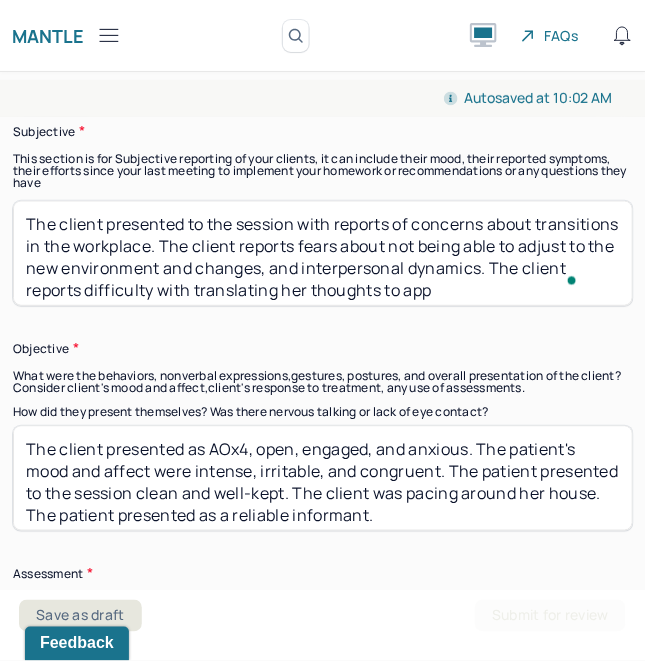 scroll, scrollTop: 15, scrollLeft: 0, axis: vertical 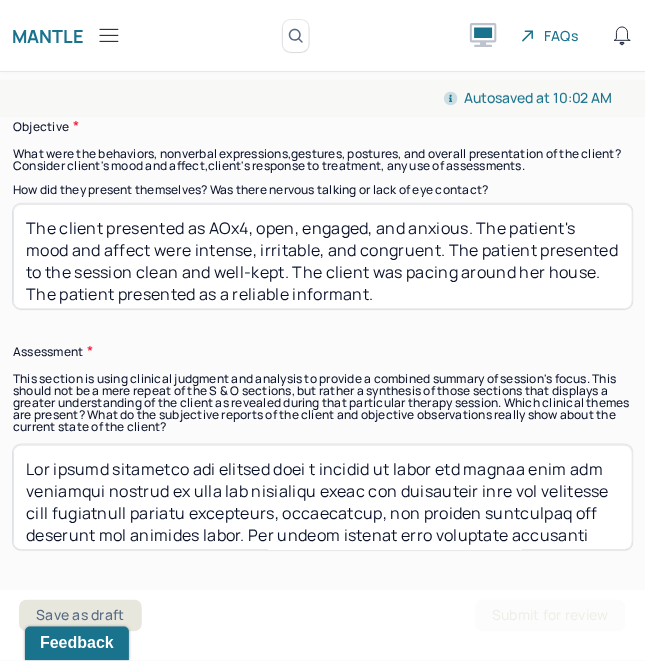 type on "The client presented to the session with reports of concerns about transitions in the workplace. The client reports fears about not being able to adjust to the new environment and changes, and interpersonal dynamics. The client reports difficulty with translating her thoughts to appropriate language that facilitates conflict resolution and mutual understanding." 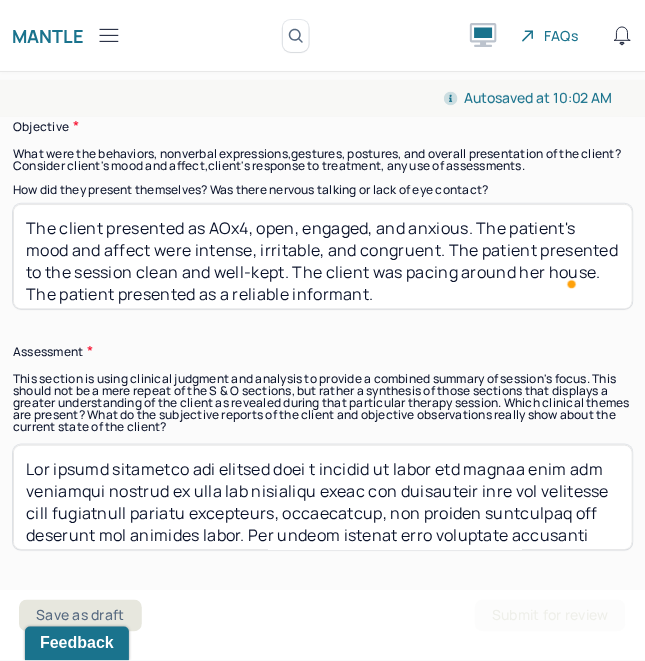 scroll, scrollTop: 1852, scrollLeft: 0, axis: vertical 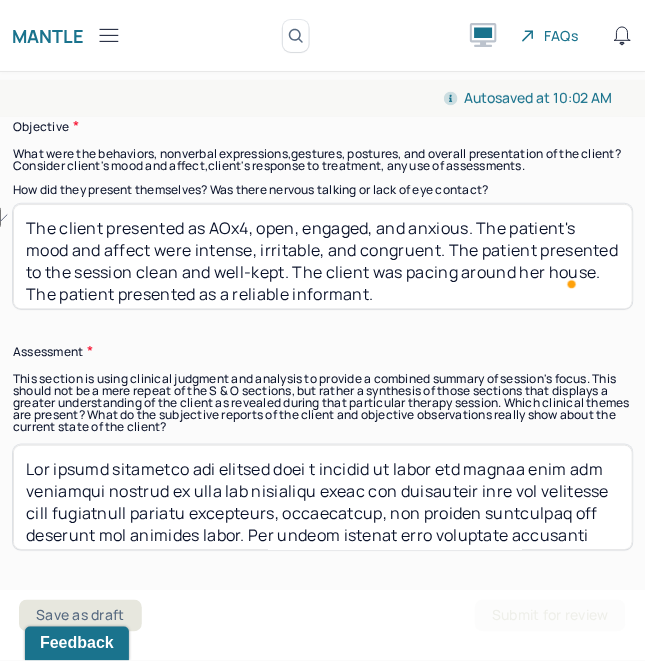 drag, startPoint x: 197, startPoint y: 252, endPoint x: 438, endPoint y: 240, distance: 241.29857 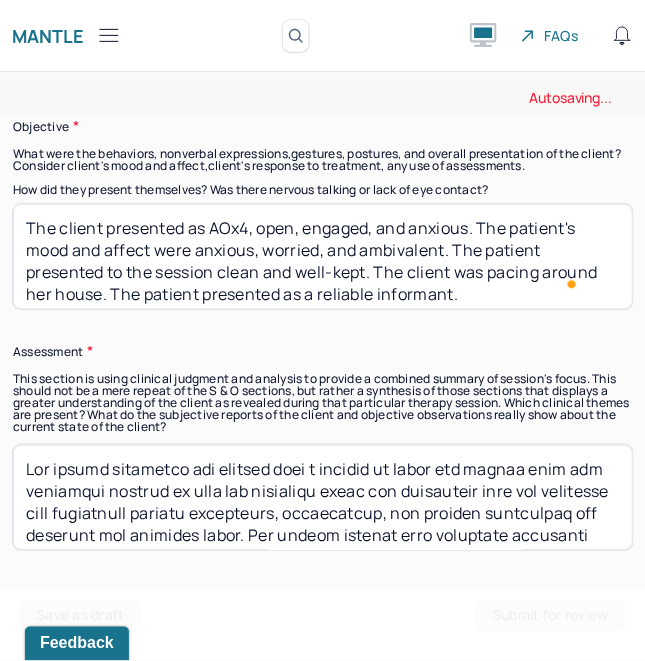 click on "The client presented as AOx4, open, engaged, and anxious. The patient's mood and affect were anxious, worried.. The patient presented to the session clean and well-kept. The client was pacing around her house. The patient presented as a reliable informant." at bounding box center [323, 256] 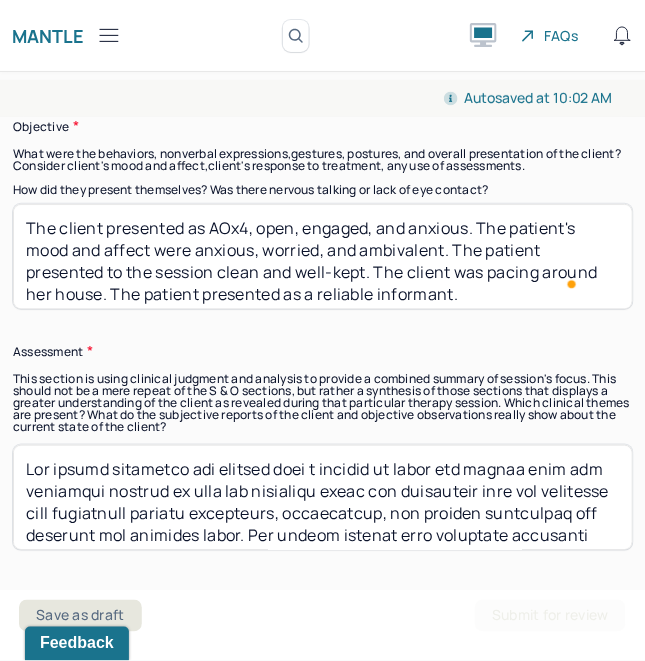 click on "The client presented as AOx4, open, engaged, and anxious. The patient's mood and affect were anxious, worried, and ambivalent. The patient presented to the session clean and well-kept. The client was pacing around her house. The patient presented as a reliable informant." at bounding box center [323, 256] 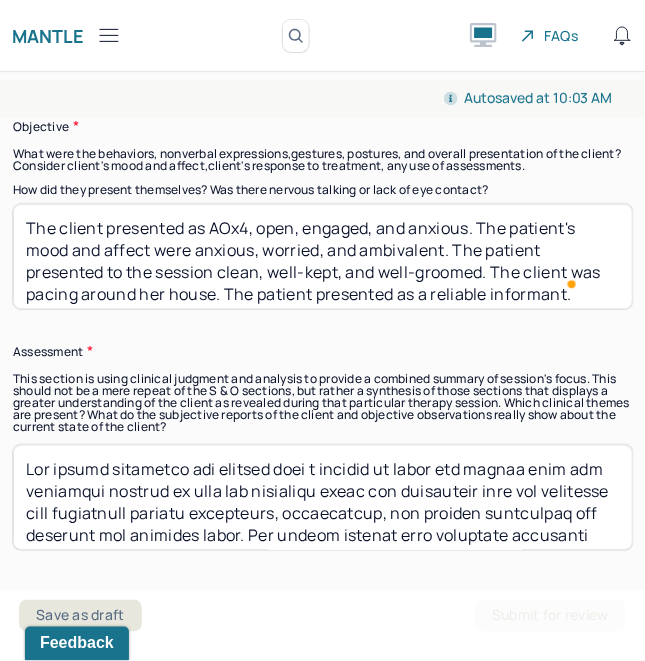 scroll, scrollTop: 23, scrollLeft: 0, axis: vertical 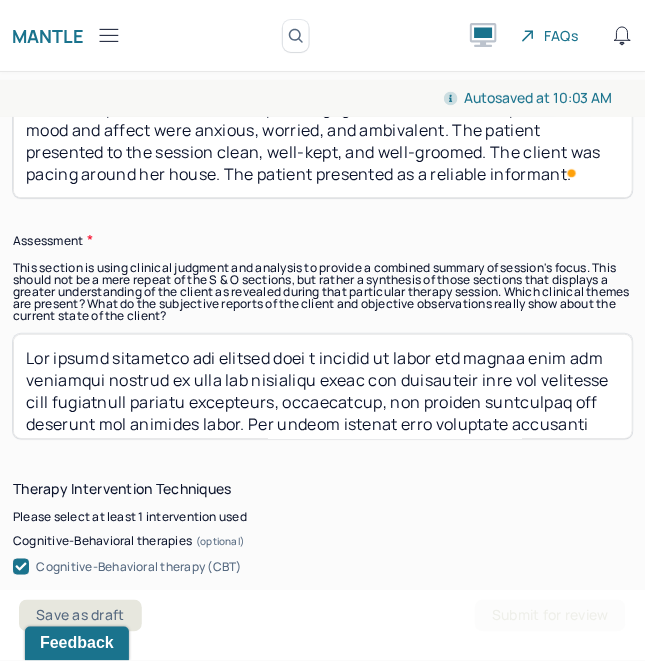 click on "The client presented as AOx4, open, engaged, and anxious. The patient's mood and affect were anxious, worried, and ambivalent. The patient presented to the session clean, well-kept, and well-groomed. The client was pacing around her house. The patient presented as a reliable informant." at bounding box center [323, 145] 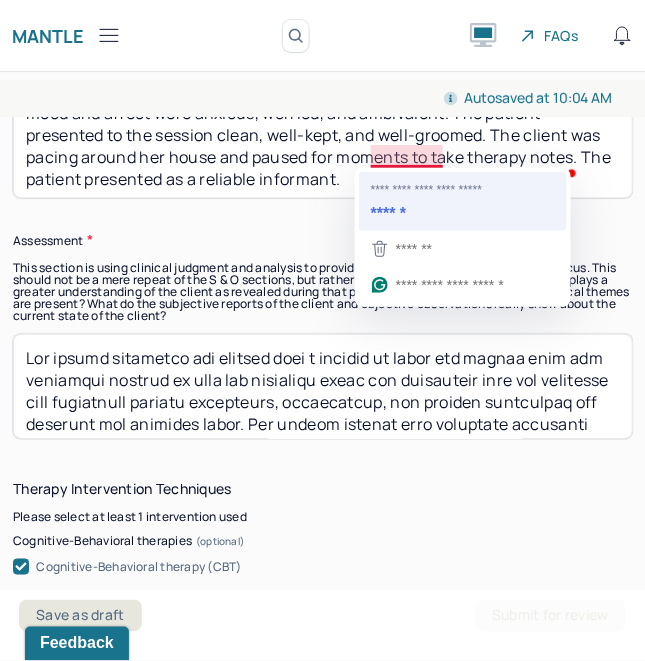 type on "The client presented as AOx4, open, engaged, and anxious. The patient's mood and affect were anxious, worried, and ambivalent. The patient presented to the session clean, well-kept, and well-groomed. The client was pacing around her house and paused for moment to take therapy notes. The patient presented as a reliable informant." 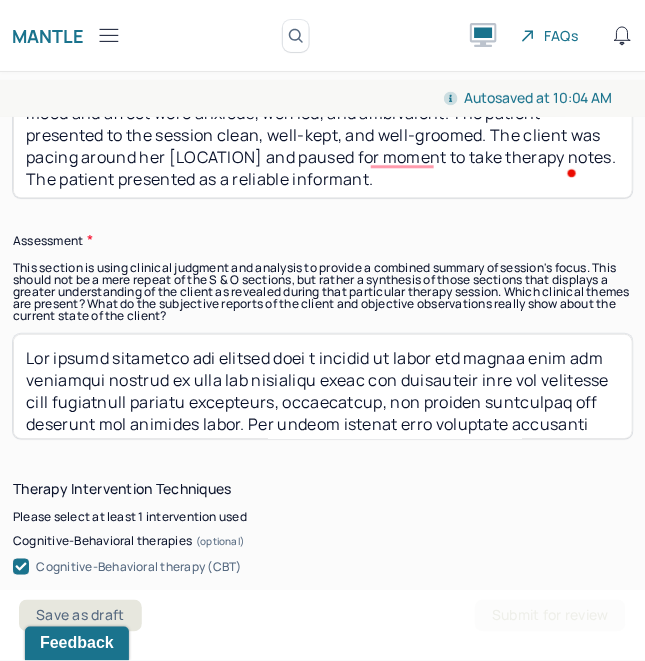 scroll, scrollTop: 2013, scrollLeft: 0, axis: vertical 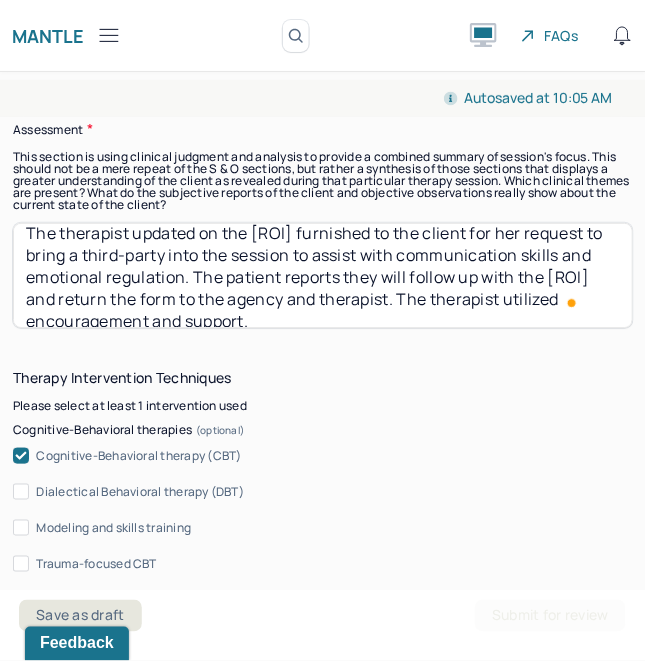 click on "The therapist updated on the ROI furnished to the client for her request to bring a third-party into the session to assist with communication skills and emotional regulation. The patient reports they will follow up with the ROI, and return the form to the agency and therapist. The therapist utilized encouragement and support." at bounding box center (323, 275) 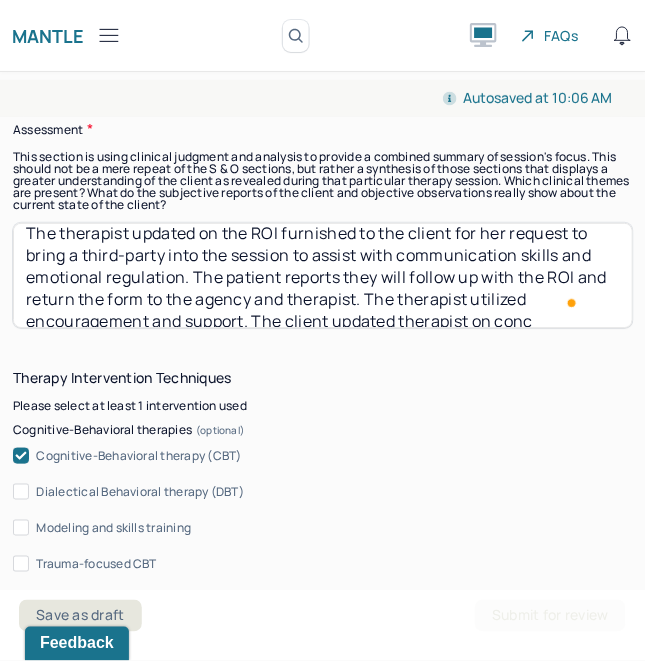scroll, scrollTop: 35, scrollLeft: 0, axis: vertical 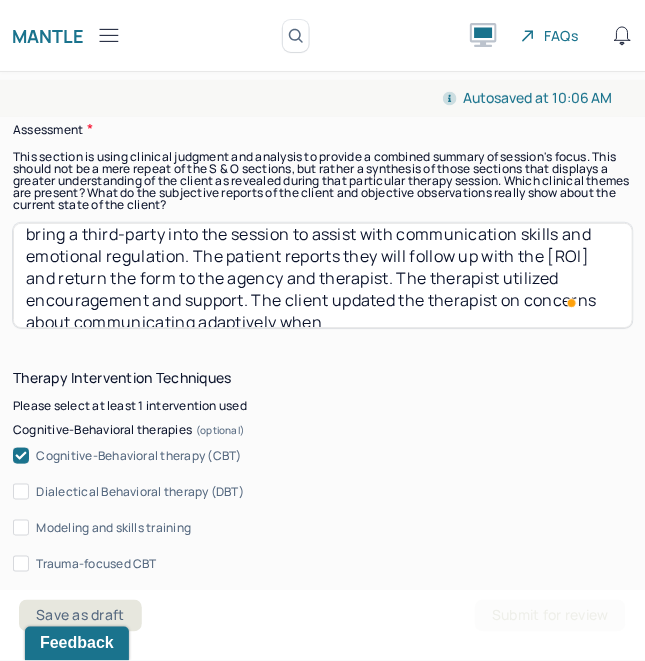 click on "The therapist updated on the [ROI] furnished to the client for her request to bring a third-party into the session to assist with communication skills and emotional regulation. The patient reports they will follow up with the [ROI] and return the form to the agency and therapist. The therapist utilized encouragement and support. The client updated therapist on concerns about communicating adaptively when" at bounding box center (323, 275) 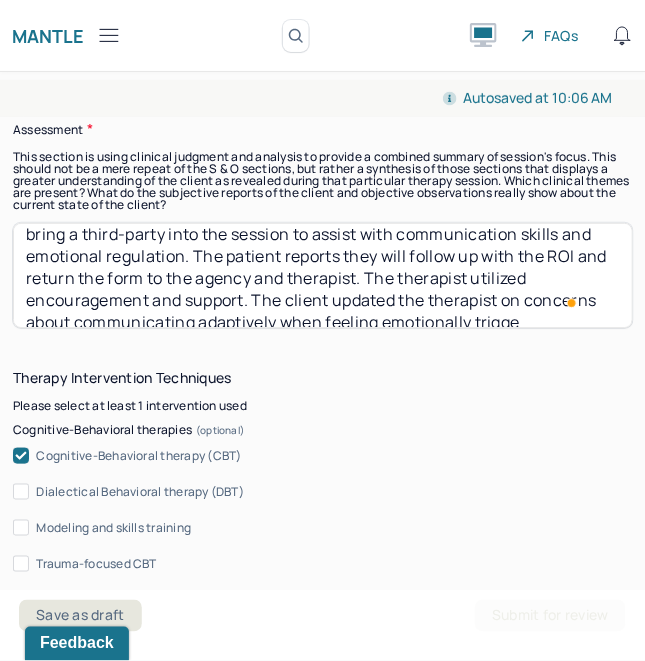 scroll, scrollTop: 56, scrollLeft: 0, axis: vertical 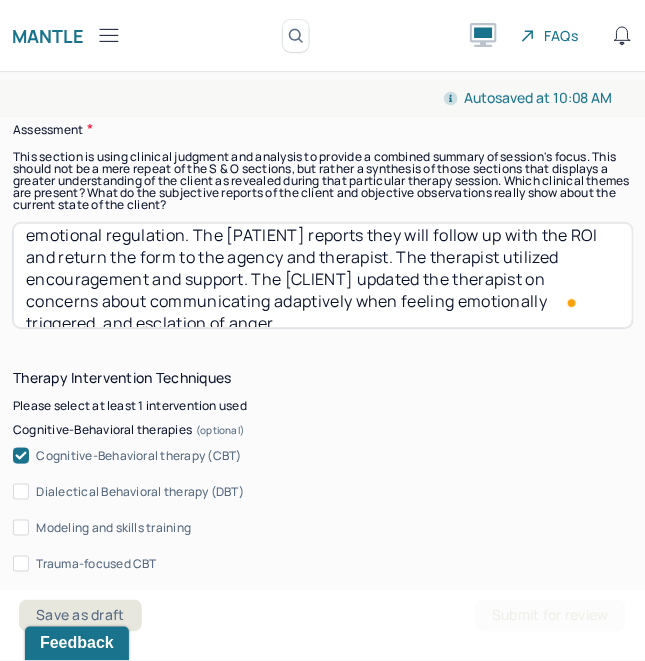 type on "The therapist updated on the ROI furnished to the client for her request to bring a third-party into the session to assist with communication skills and emotional regulation. The patient reports they will follow up with the ROI and return the form to the agency and therapist. The therapist utilized encouragement and support. The client updated the therapist on concerns about communicating adaptively when feeling emotionally triggered, and esclation of anger." 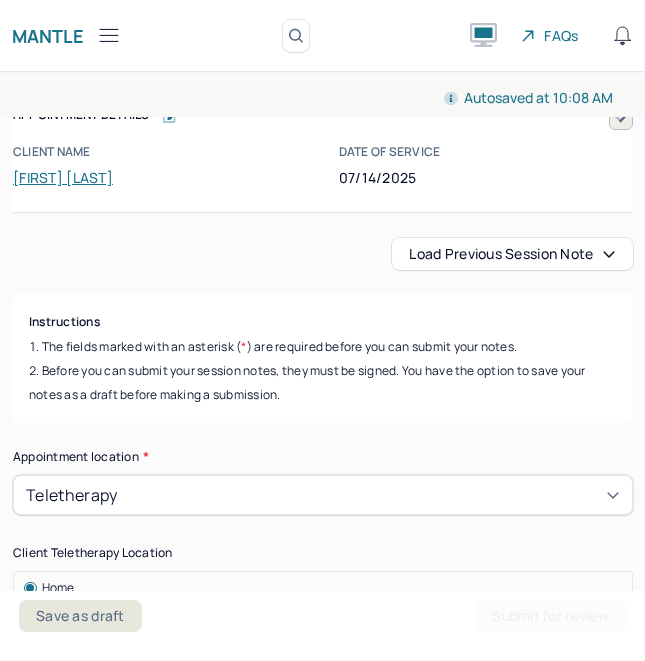 scroll, scrollTop: 0, scrollLeft: 0, axis: both 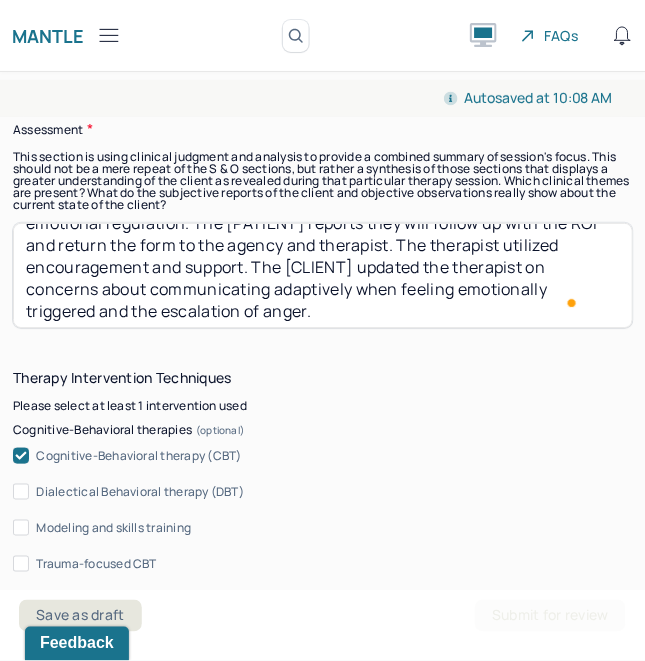 drag, startPoint x: 243, startPoint y: 310, endPoint x: 225, endPoint y: 310, distance: 18 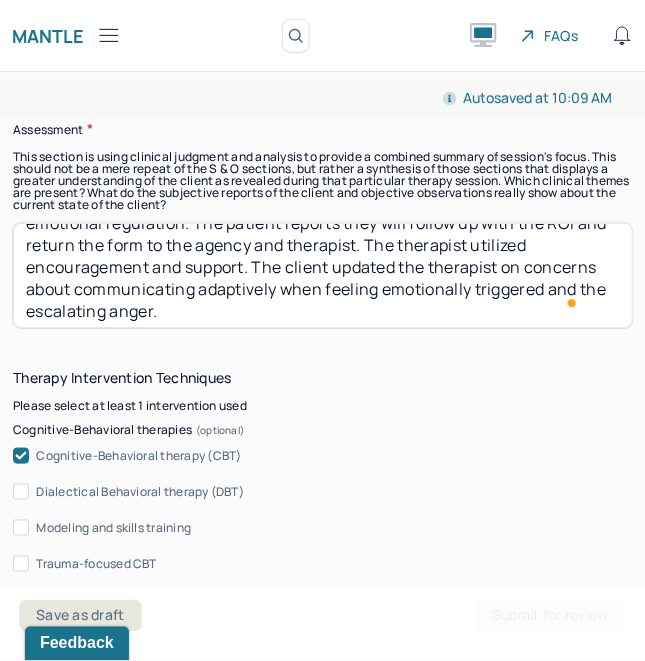 click on "The therapist updated on the ROI furnished to the client for her request to bring a third-party into the session to assist with communication skills and emotional regulation. The patient reports they will follow up with the ROI and return the form to the agency and therapist. The therapist utilized encouragement and support. The client updated the therapist on concerns about communicating adaptively when feeling emotionally triggered and the escalating of anger." at bounding box center (323, 275) 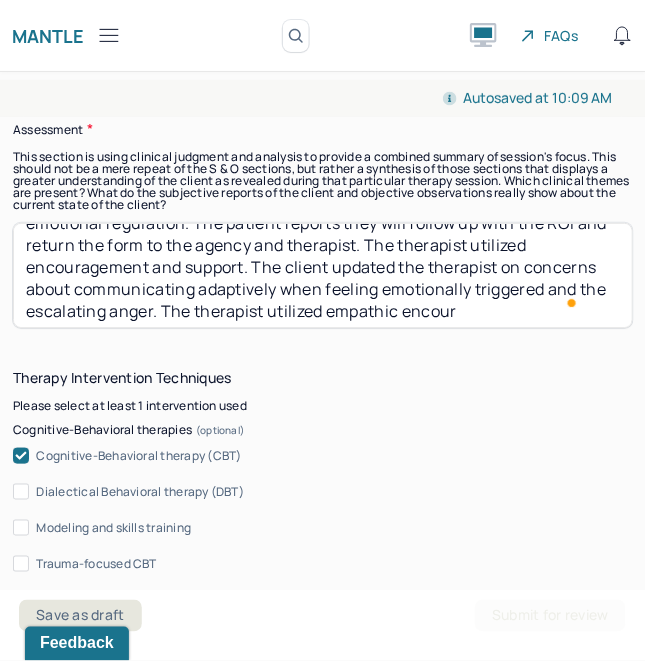 scroll, scrollTop: 77, scrollLeft: 0, axis: vertical 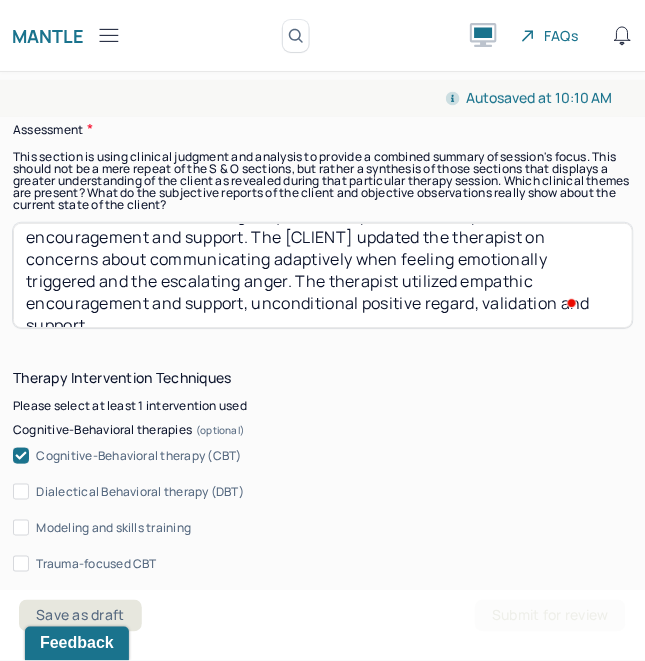 click on "The therapist updated on the ROI furnished to the client for her request to bring a third-party into the session to assist with communication skills and emotional regulation. The patient reports they will follow up with the ROI and return the form to the agency and therapist. The therapist utilized encouragement and support. The client updated the therapist on concerns about communicating adaptively when feeling emotionally triggered and the escalating anger. The therapist utilized empathic encouragement an support, unconditional positive regard, validation and support. The" at bounding box center [323, 275] 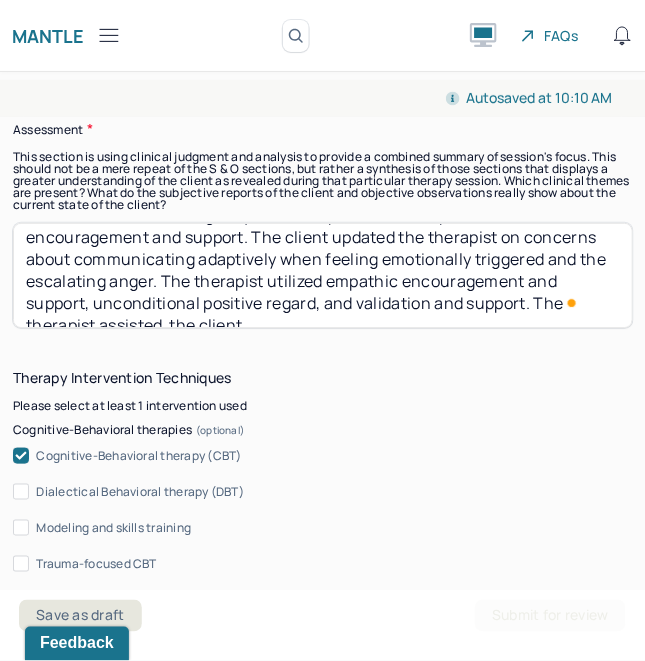 scroll, scrollTop: 111, scrollLeft: 0, axis: vertical 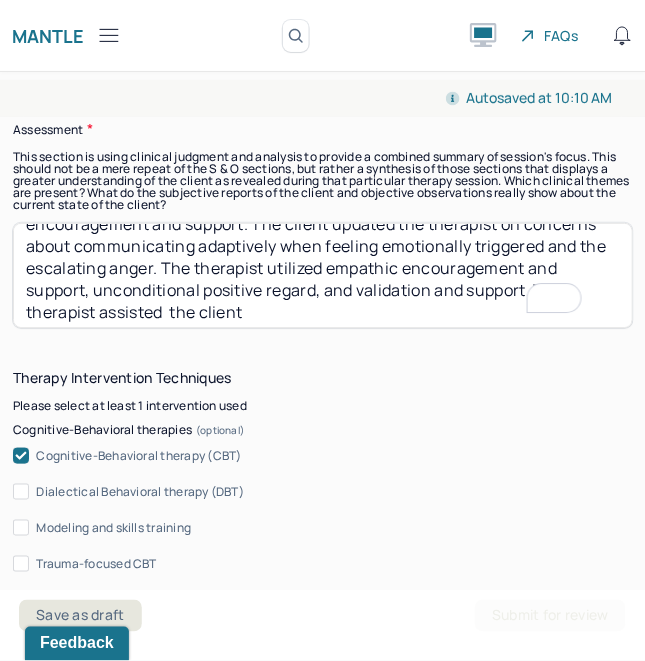 drag, startPoint x: 496, startPoint y: 301, endPoint x: 482, endPoint y: 284, distance: 22.022715 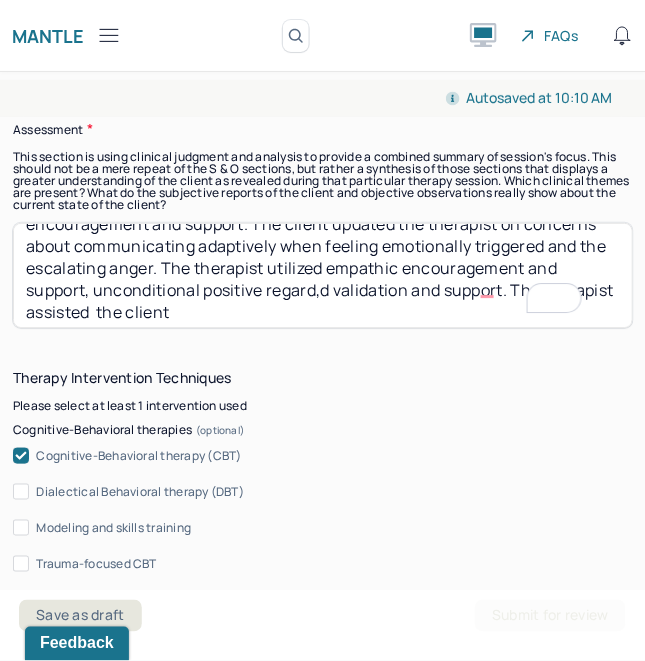 type on "The therapist updated on the ROI furnished to the client for her request to bring a third-party into the session to assist with communication skills and emotional regulation. The patient reports they will follow up with the ROI and return the form to the agency and therapist. The therapist utilized encouragement and support. The client updated the therapist on concerns about communicating adaptively when feeling emotionally triggered and the escalating anger. The therapist utilized empathic encouragement and support, unconditional positive regard, validation and support. The therapist assisted  the client" 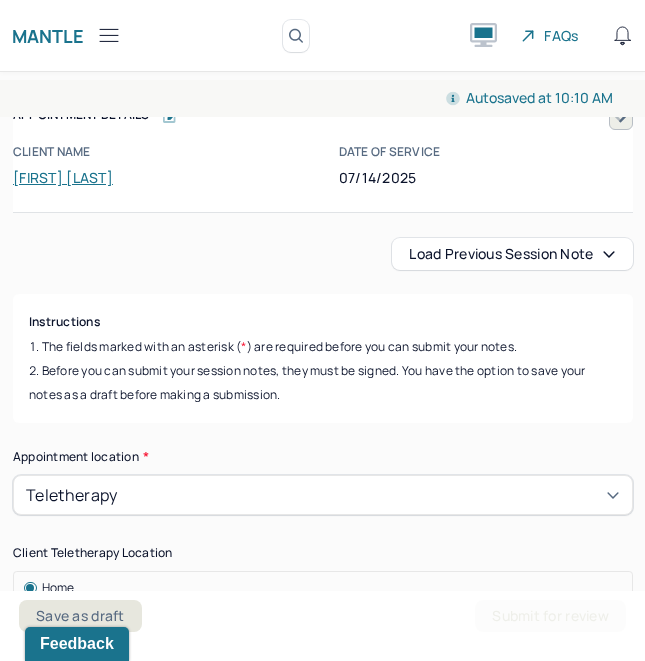 scroll, scrollTop: 0, scrollLeft: 0, axis: both 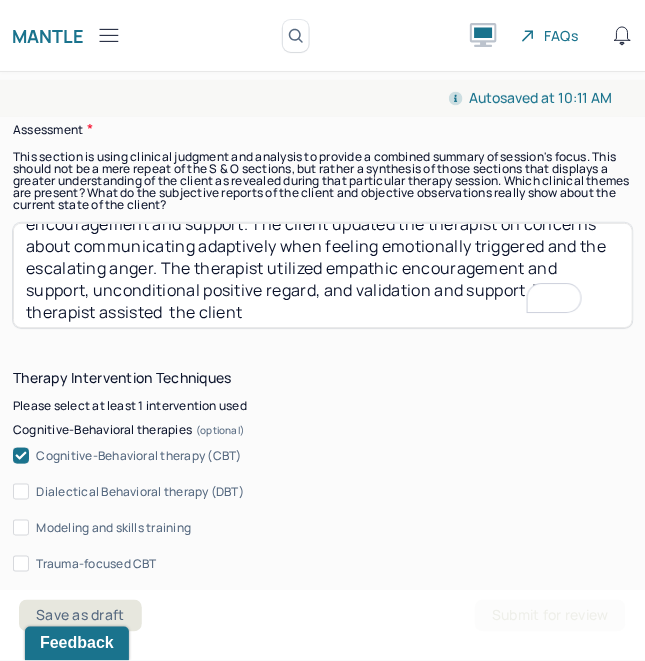 click on "The therapist updated on the ROI furnished to the client for her request to bring a third-party into the session to assist with communication skills and emotional regulation. The patient reports they will follow up with the ROI and return the form to the agency and therapist. The therapist utilized encouragement and support. The client updated the therapist on concerns about communicating adaptively when feeling emotionally triggered and the escalating anger. The therapist utilized empathic encouragement and support, unconditional positive regard, and validation and support. The therapist assisted  the client" at bounding box center (323, 275) 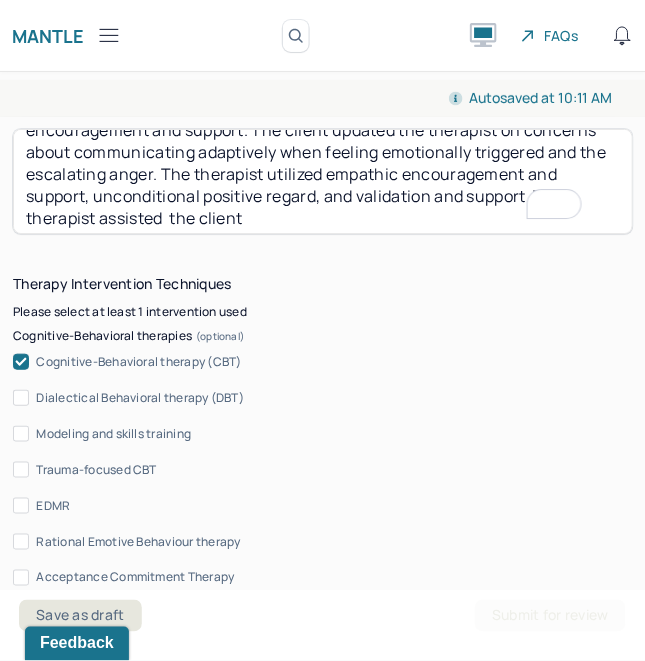 scroll, scrollTop: 2185, scrollLeft: 0, axis: vertical 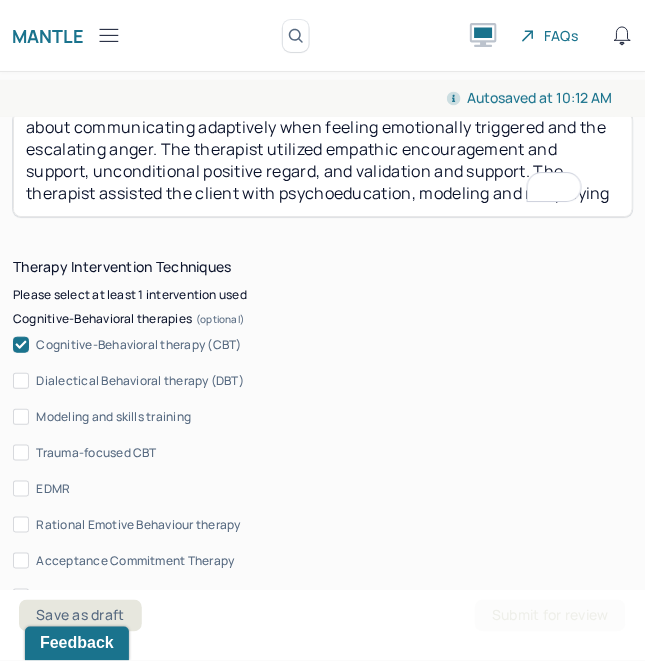 click on "The therapist updated on the ROI furnished to the client for her request to bring a third-party into the session to assist with communication skills and emotional regulation. The patient reports they will follow up with the ROI and return the form to the agency and therapist. The therapist utilized encouragement and support. The client updated the therapist on concerns about communicating adaptively when feeling emotionally triggered and the escalating anger. The therapist utilized empathic encouragement and support, unconditional positive regard, and validation and support. The therapist assisted  the client with psychoeducation, modeling and roleplaying" at bounding box center (323, 164) 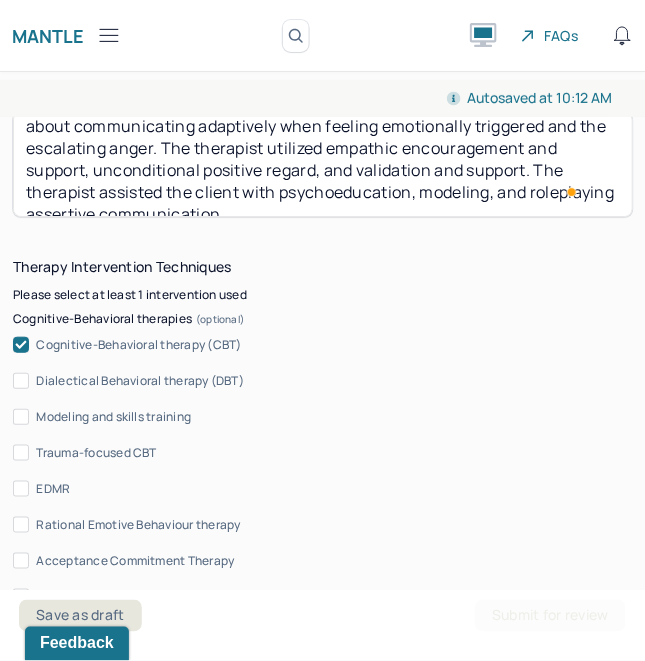 click on "The therapist updated on the ROI furnished to the client for her request to bring a third-party into the session to assist with communication skills and emotional regulation. The patient reports they will follow up with the ROI and return the form to the agency and therapist. The therapist utilized encouragement and support. The client updated the therapist on concerns about communicating adaptively when feeling emotionally triggered and the escalating anger. The therapist utilized empathic encouragement and support, unconditional positive regard, and validation and support. The therapist assisted the client with psychoeducation, modeling and roleplaying assertive communication," at bounding box center (323, 164) 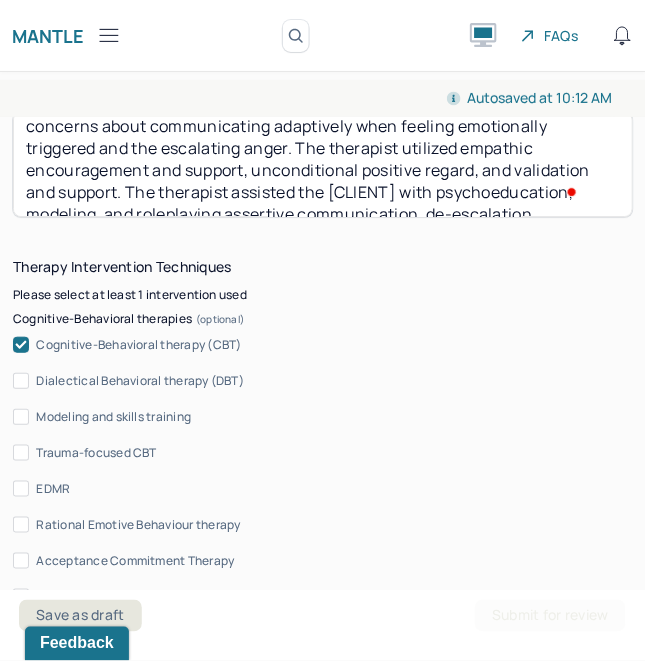 scroll, scrollTop: 141, scrollLeft: 0, axis: vertical 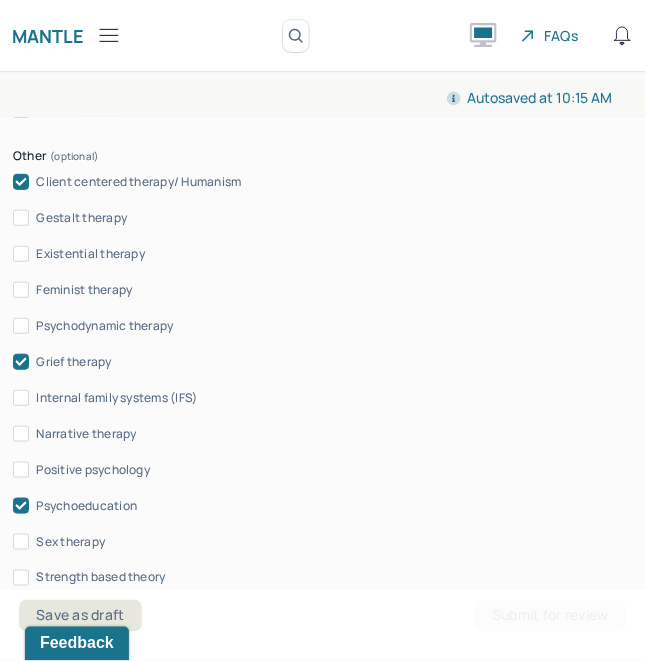type on "The therapist updated on the ROI furnished to the client for her request to bring a third-party into the session to assist with communication skills and emotional regulation. The patient reports they will follow up with the ROI and return the form to the agency and therapist. The therapist utilized encouragement and support. The client updated the therapist on concerns about communicating adaptively when feeling emotionally triggered and the escalating anger. The therapist utilized empathic encouragement and support, unconditional positive regard, and validation and support. The therapist assisted the client with psychoeducation, modeling, and roleplaying assertive communication, de-escalation techniques, and direct vs. indirect communication." 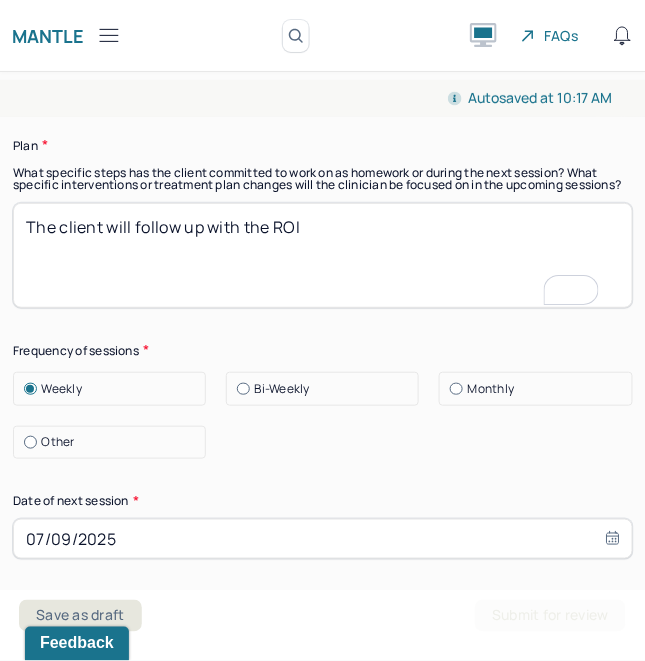 drag, startPoint x: 358, startPoint y: 253, endPoint x: -102, endPoint y: 270, distance: 460.31403 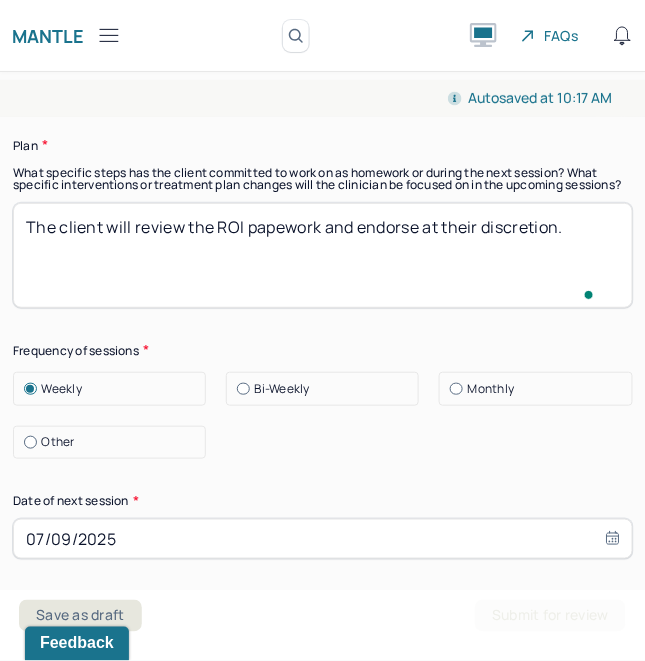 type on "The client will review the ROI papework and endorse at their discretion." 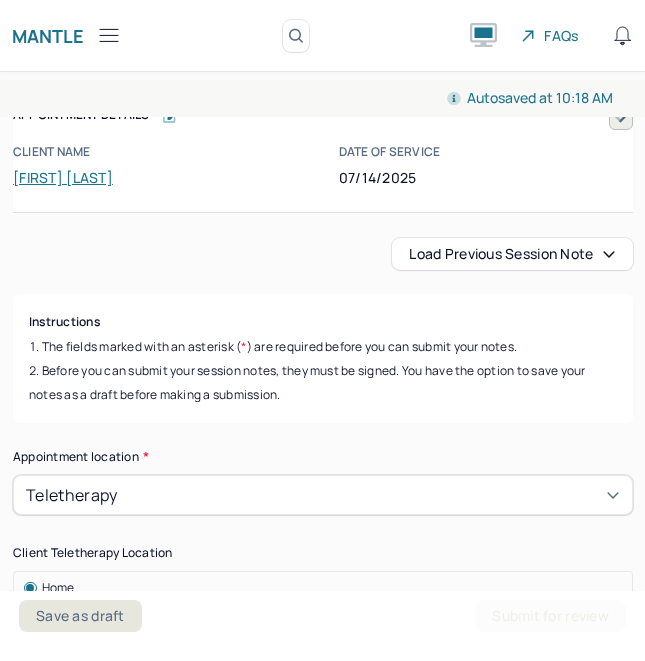scroll, scrollTop: 0, scrollLeft: 0, axis: both 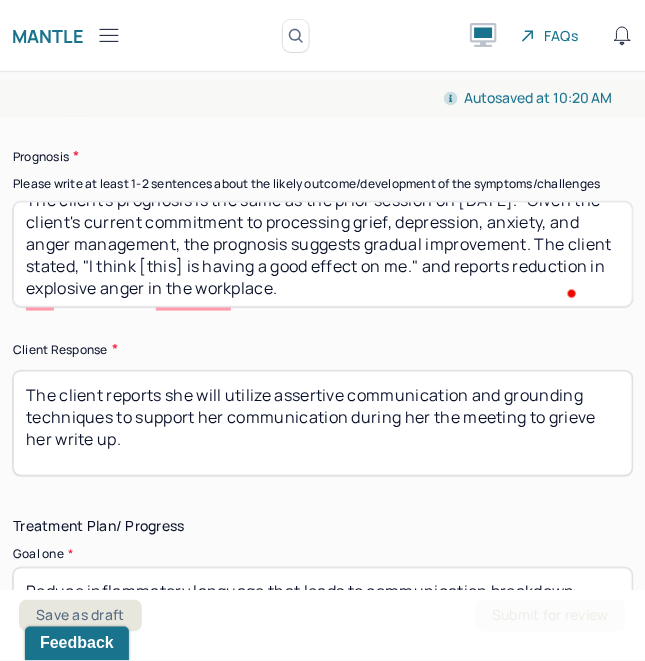 click on "The client's prognosis is the same as the prior session on 07/09/25. "Given the client's current commitment to processing grief, depression, anxiety, and anger management, the prognosis suggests gradual improvement. The client stated, "I think [this] is having a good effect on me." and reports reduction in explosive anger in the workplace." at bounding box center (323, 254) 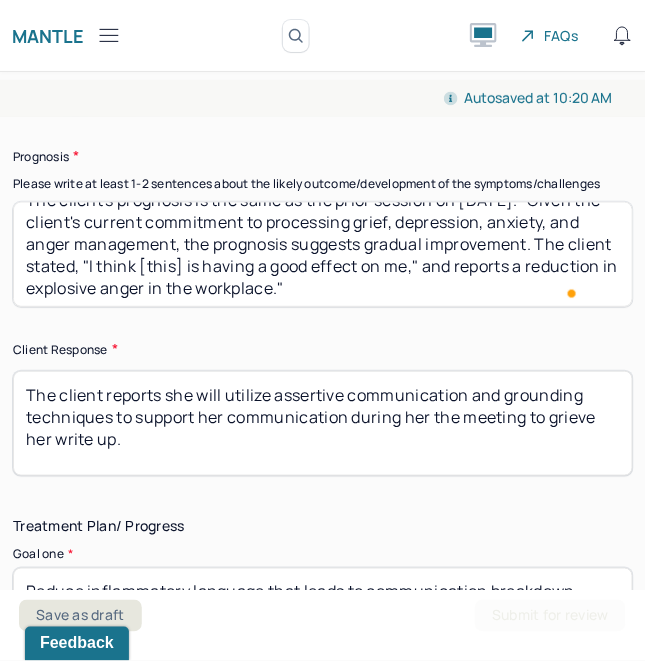 scroll, scrollTop: 3885, scrollLeft: 0, axis: vertical 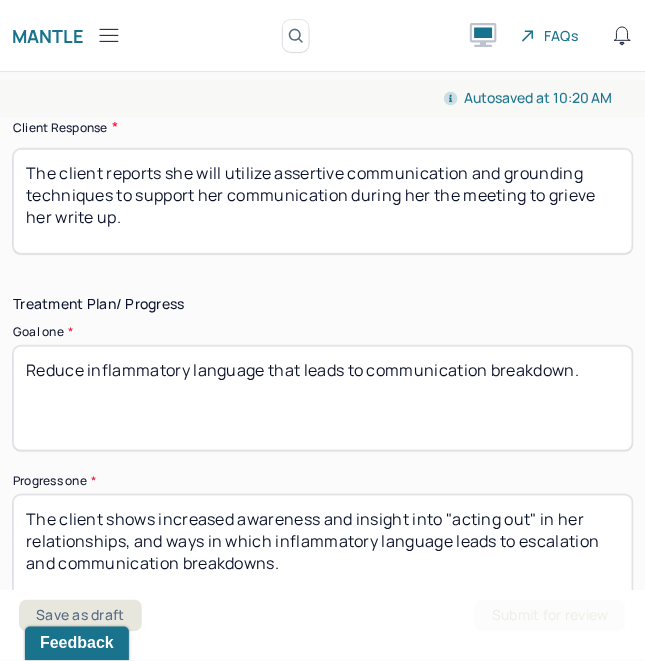 type on "The client's prognosis is the same as the prior session on [DATE]. "Given the client's current commitment to processing grief, depression, anxiety, and anger management, the prognosis suggests gradual improvement. The client stated, "I think [this] is having a good effect on me," and reports a reduction in explosive anger in the workplace."" 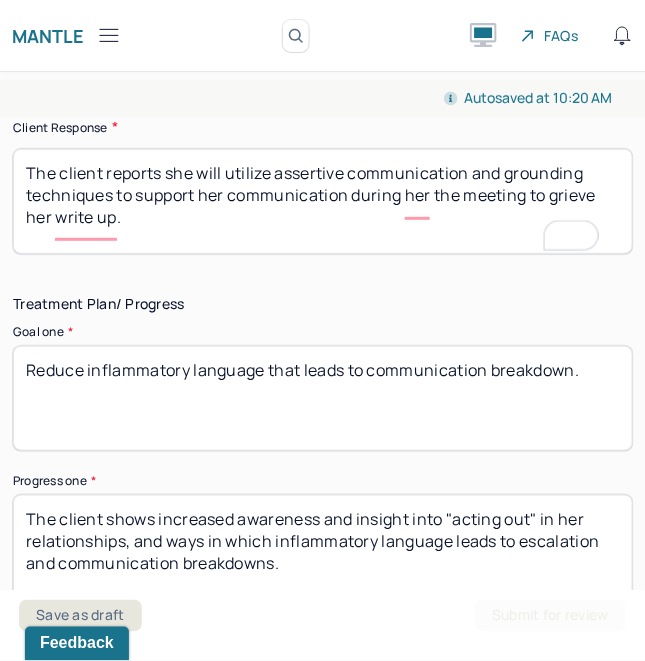 click on "The client reports she will utilize assertive communication and grounding techniques to support her communication during her the meeting to grieve her write up." at bounding box center [323, 201] 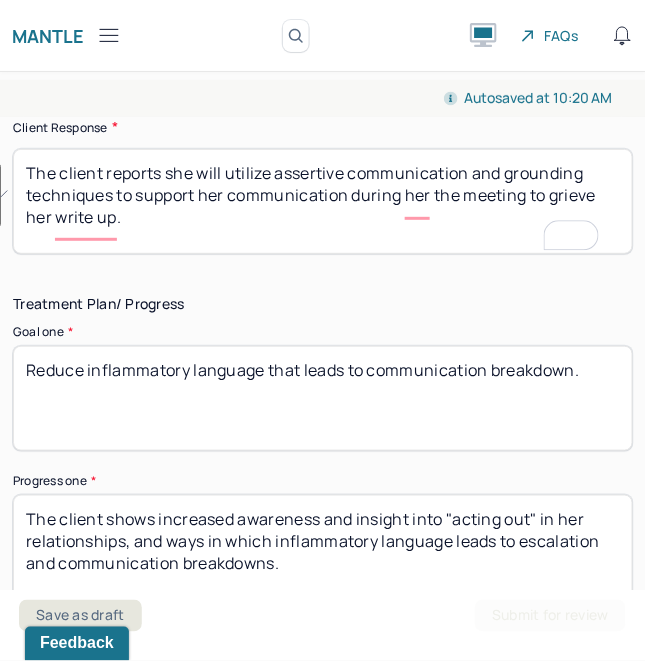 drag, startPoint x: 160, startPoint y: 228, endPoint x: 105, endPoint y: 166, distance: 82.87943 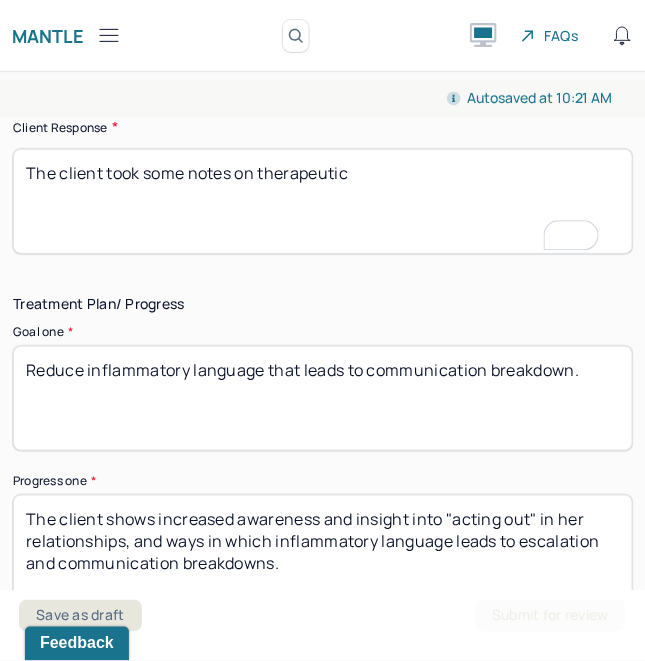 click on "The client took some notrd on therapeutic" at bounding box center [323, 201] 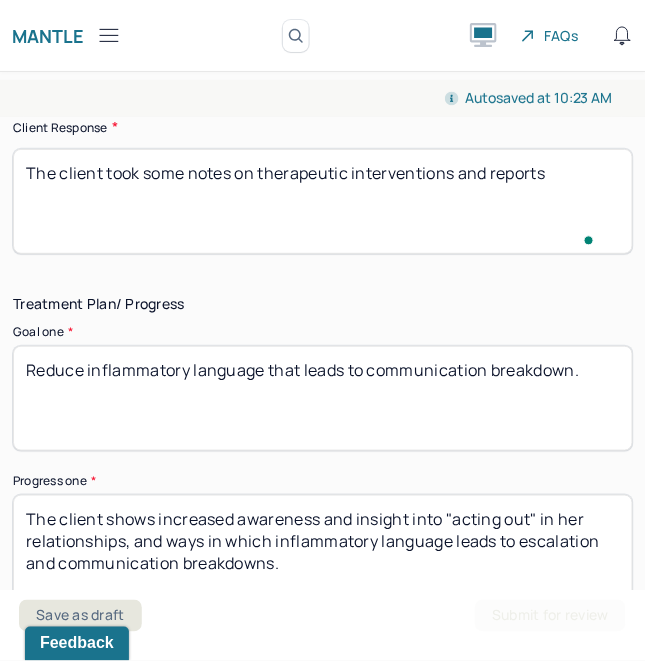 type on "The client took some notes on therapeutic interventions and reports t" 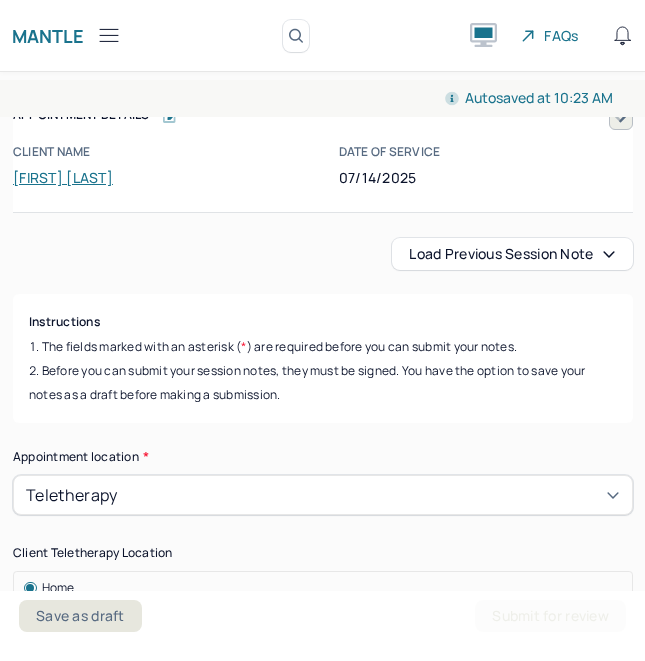 scroll, scrollTop: 0, scrollLeft: 0, axis: both 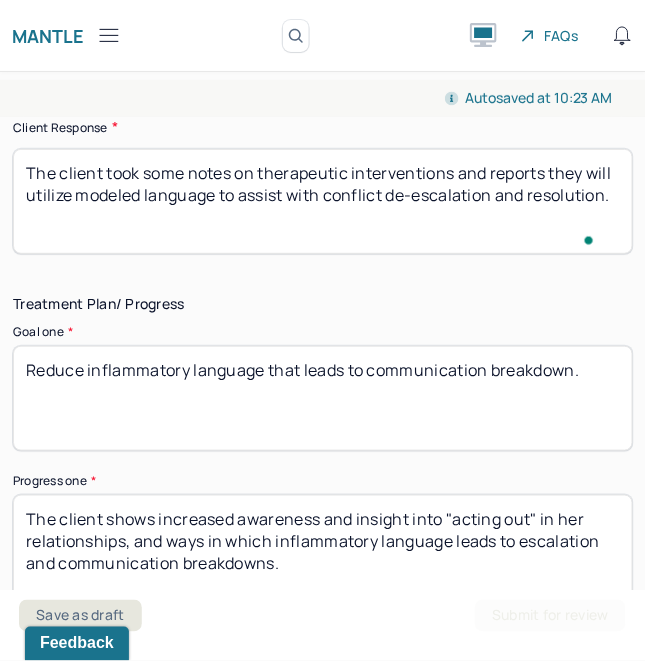 type on "The client took some notes on therapeutic interventions and reports they will utilize modeled language to assist with conflict de-escalation and resolution." 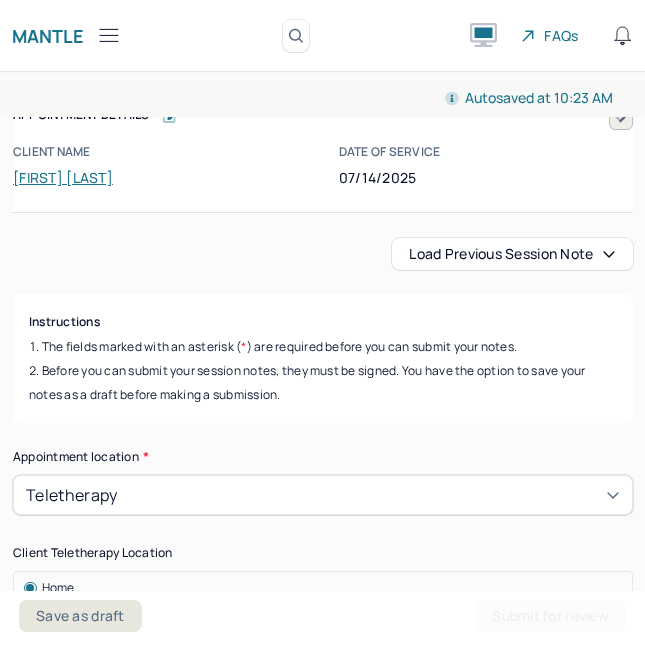 scroll, scrollTop: 0, scrollLeft: 0, axis: both 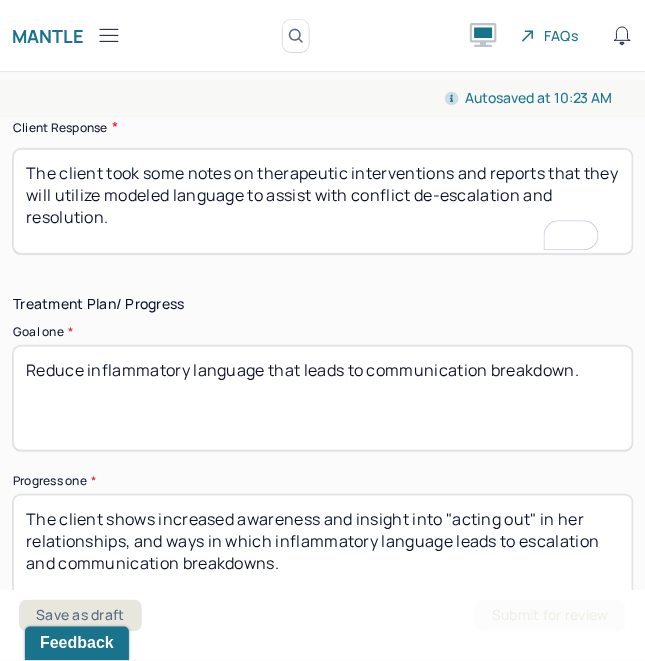 type on "The client took some notes on therapeutic interventions and reports that they will utilize modeled language to assist with conflict de-escalation and resolution." 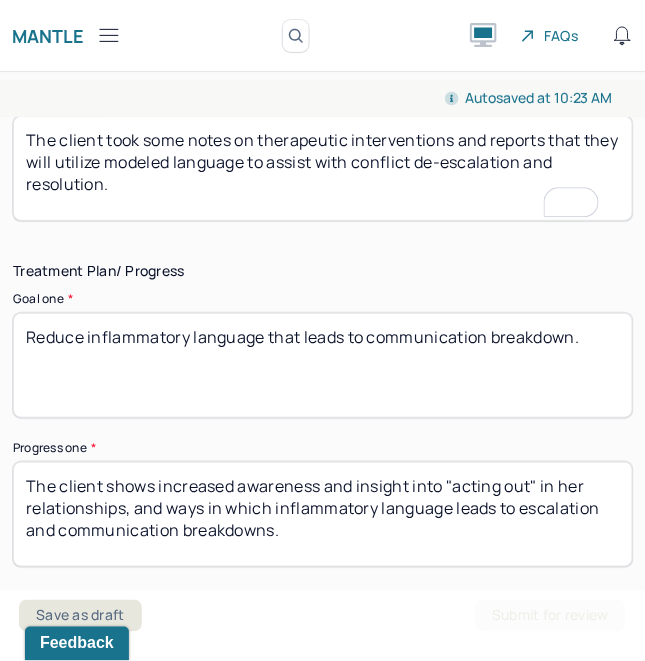 scroll, scrollTop: 4170, scrollLeft: 0, axis: vertical 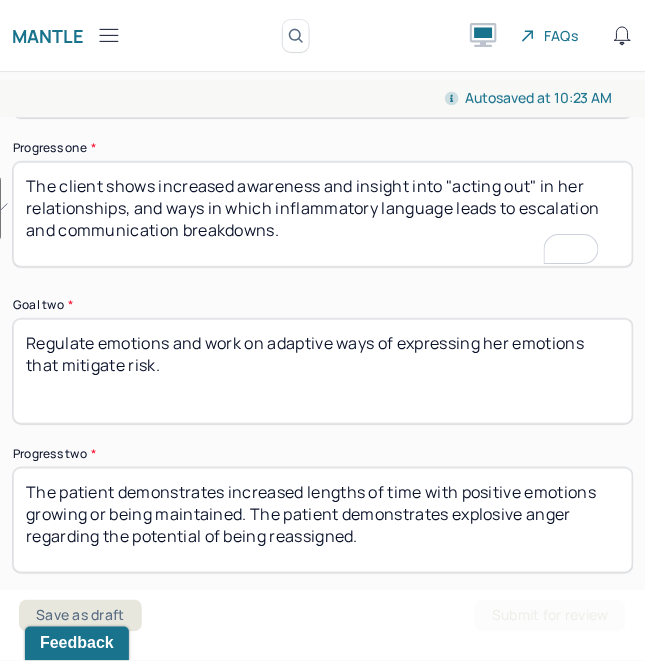 drag, startPoint x: 307, startPoint y: 253, endPoint x: 236, endPoint y: 201, distance: 88.005684 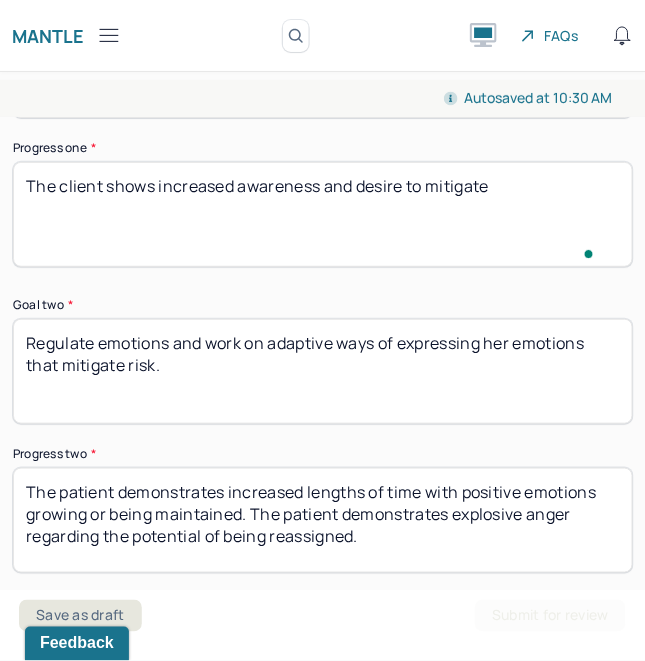 scroll, scrollTop: 4305, scrollLeft: 0, axis: vertical 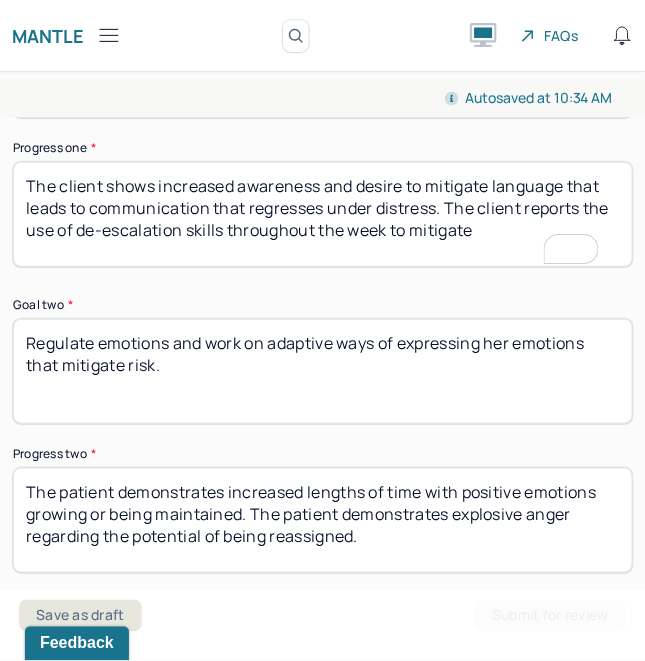 click on "The client shows increased awareness and desire to mitigate language that leads to communication that regresses under distress. The client reports the use of de-escalation skills throughout the week to mitigate" at bounding box center [323, 214] 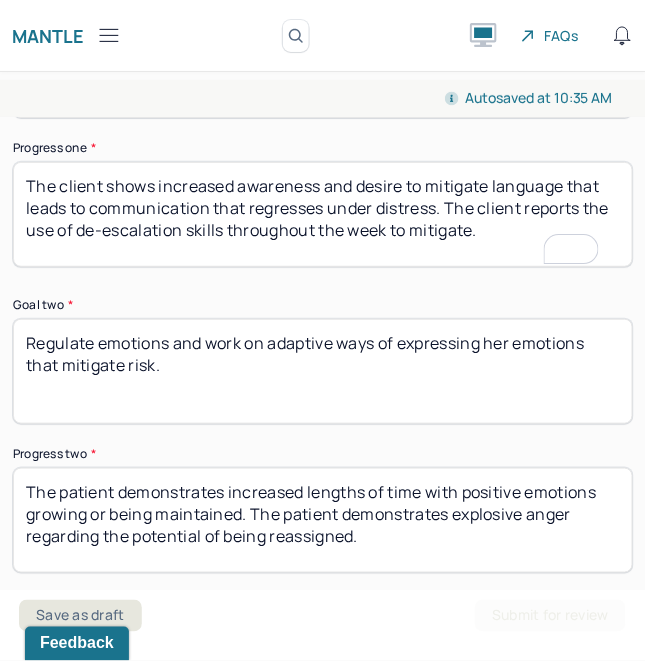 scroll, scrollTop: 4518, scrollLeft: 0, axis: vertical 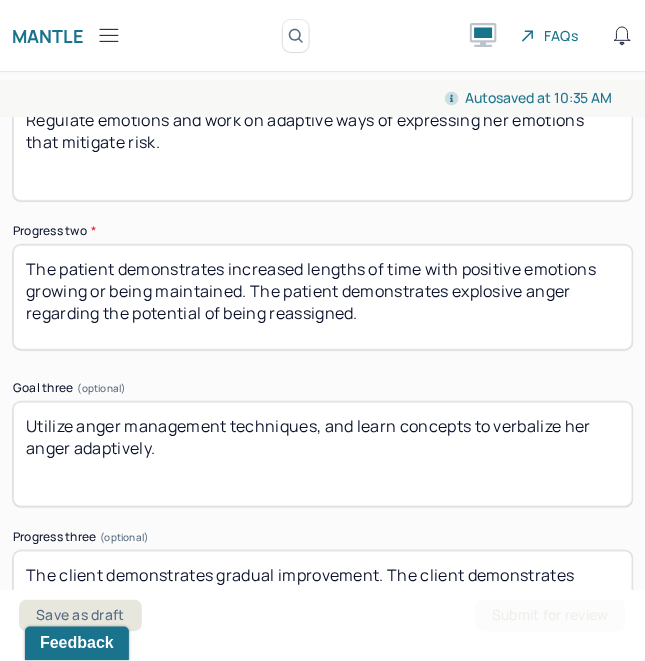 type on "The client shows increased awareness and desire to mitigate language that leads to communication that regresses under distress. The client reports the use of de-escalation skills throughout the week to mitigate." 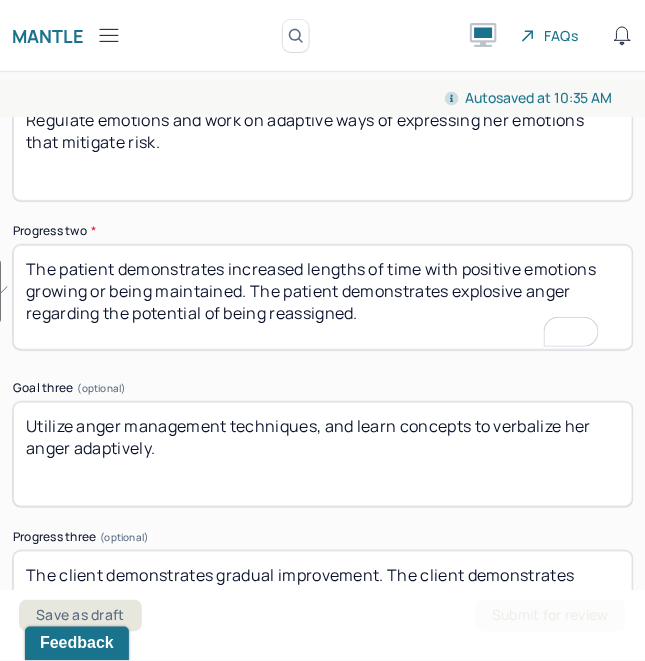 drag, startPoint x: 374, startPoint y: 320, endPoint x: 231, endPoint y: 284, distance: 147.46185 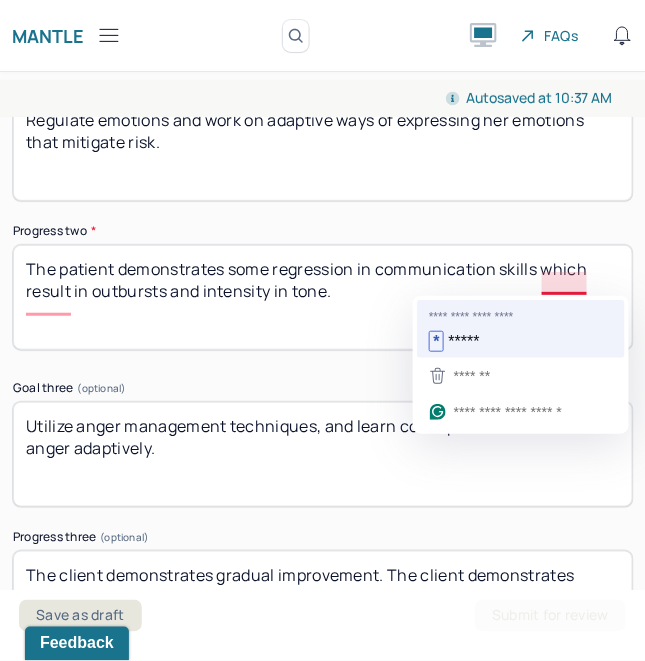 type on "The patient demonstrates some regression in communication skills, which result in outbursts and intensity in tone." 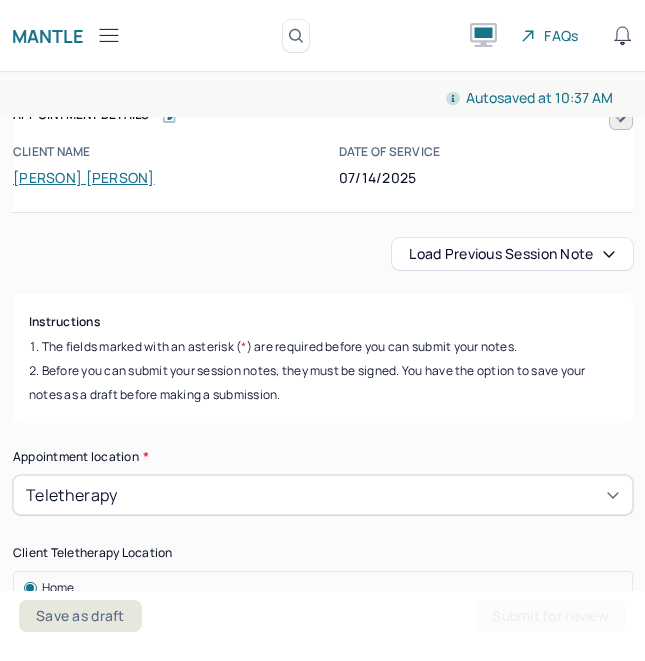 scroll, scrollTop: 0, scrollLeft: 0, axis: both 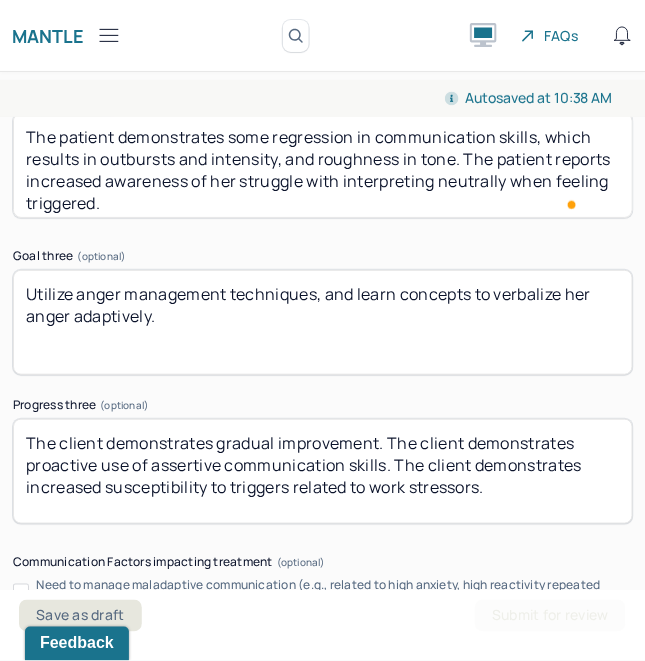 click on "The patient demonstrates some regression in communication skills, which results in outbursts and intensity, and roughness in tone. The patient reports increased awareness of her struggle with interpreting neutrally." at bounding box center (323, 165) 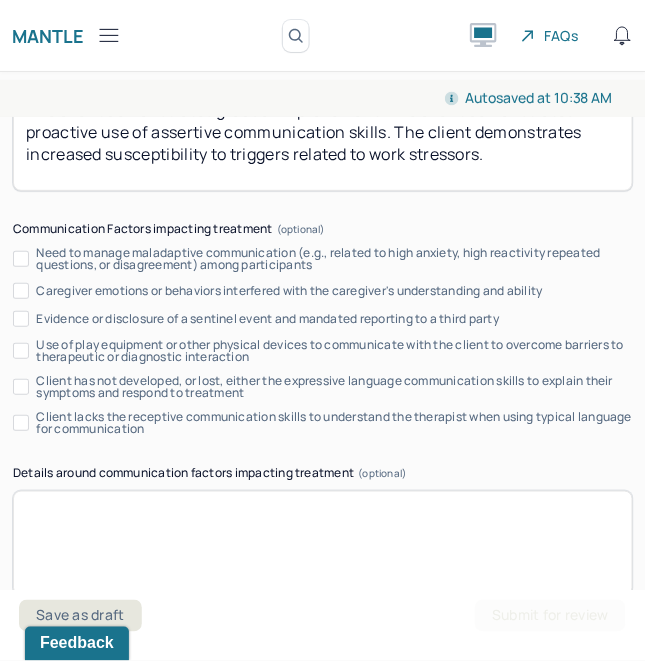 type on "The patient demonstrates some regression in communication skills, which results in outbursts and intensity, and roughness in tone. The patient reports increased awareness of her struggle with interpreting neutrally when feeling triggered." 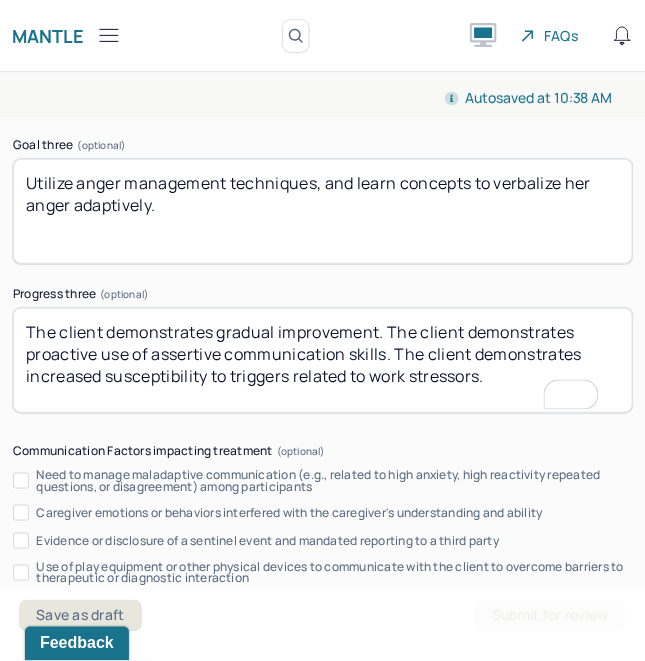 click on "The client demonstrates gradual improvement. The client demonstrates proactive use of assertive communication skills. The client demonstrates increased susceptibility to triggers related to work stressors." at bounding box center (323, 360) 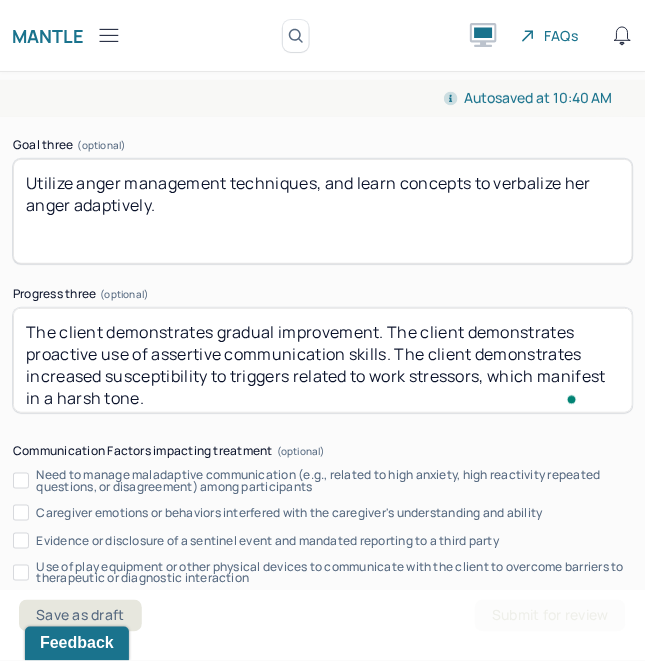 click on "The client demonstrates gradual improvement. The client demonstrates proactive use of assertive communication skills. The client demonstrates increased susceptibility to triggers related to work stressors, which manifest in harsh tone." at bounding box center [323, 360] 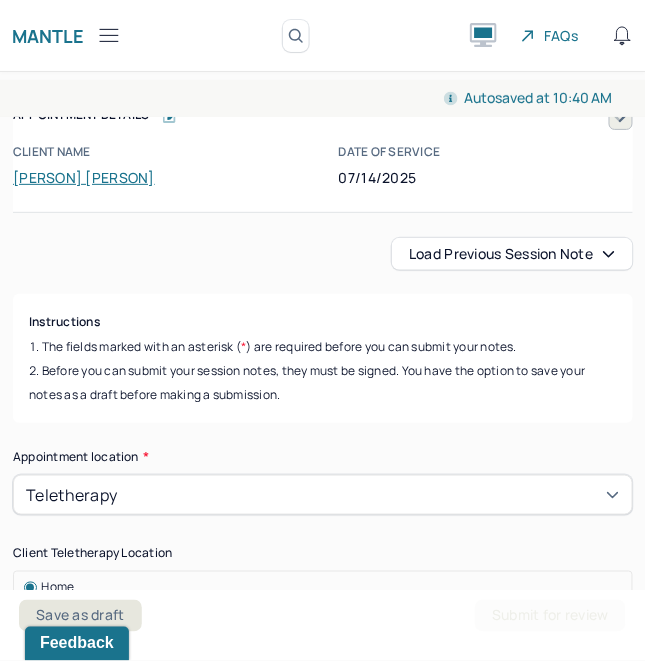 type on "The client demonstrates gradual improvement. The client demonstrates proactive use of assertive communication skills. The client demonstrates increased susceptibility to triggers related to work stressors, which manifest in a harsh tone." 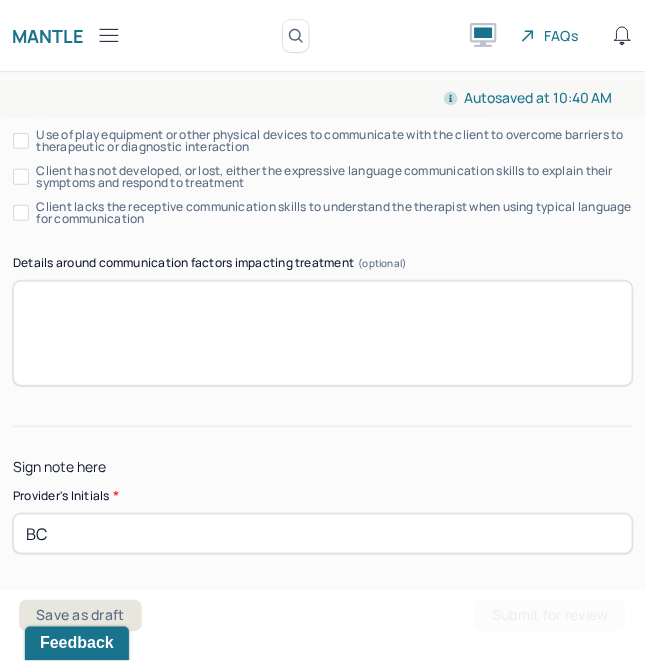drag, startPoint x: 306, startPoint y: 495, endPoint x: 215, endPoint y: 608, distance: 145.08618 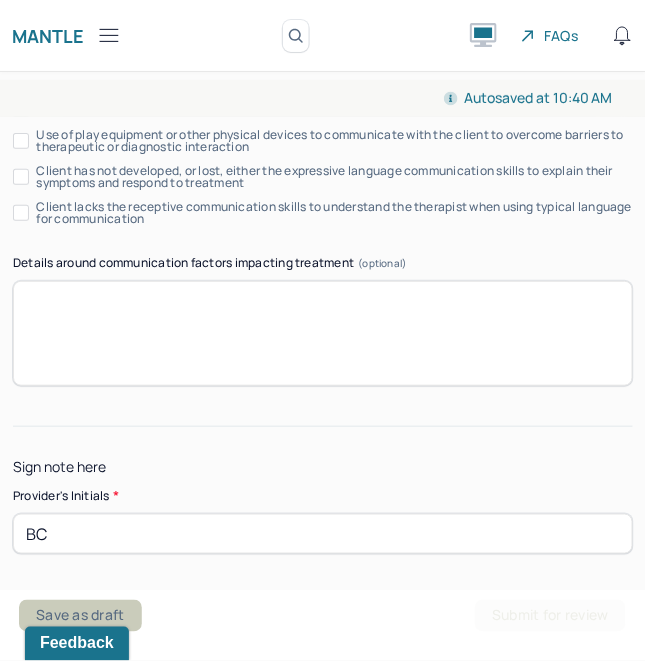 click on "Save as draft" at bounding box center (80, 616) 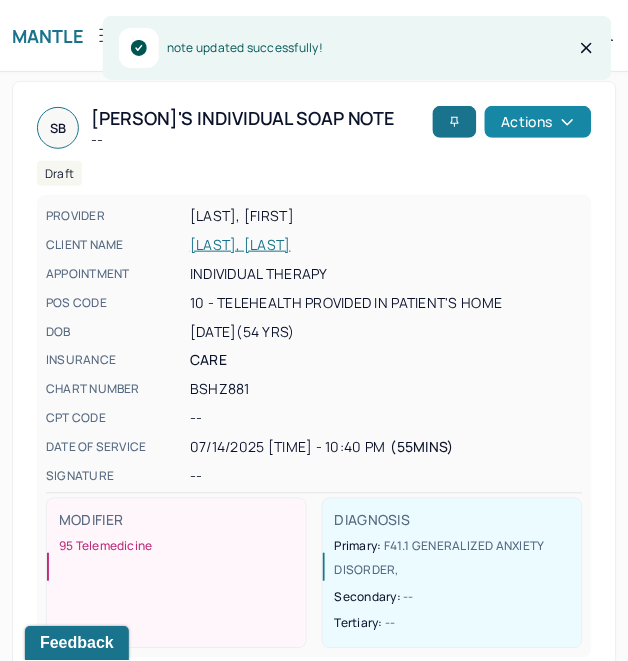 click 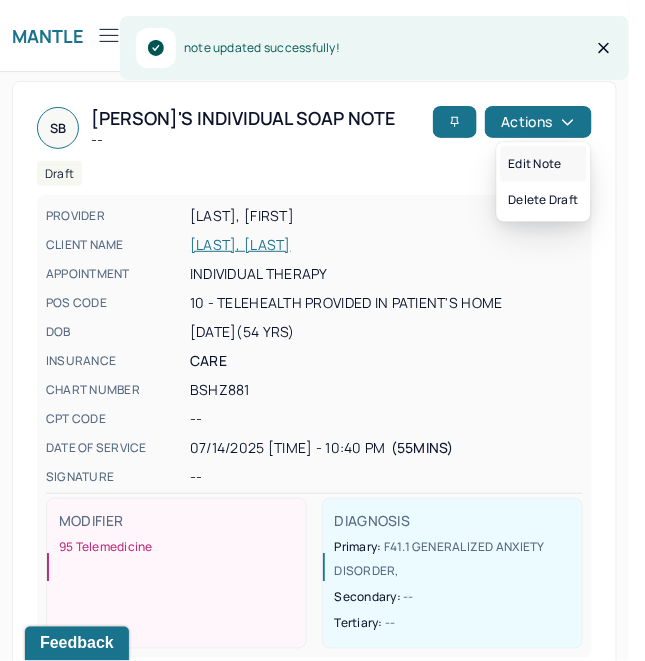 click on "Edit note" at bounding box center [544, 164] 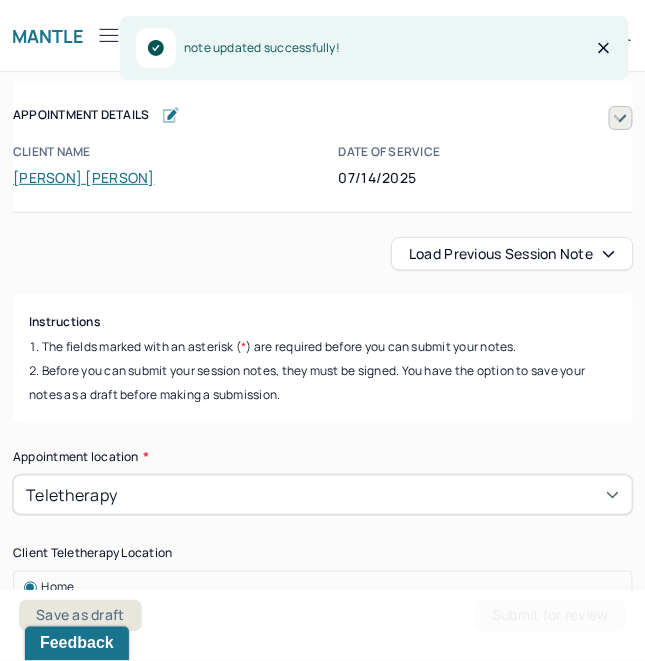 click 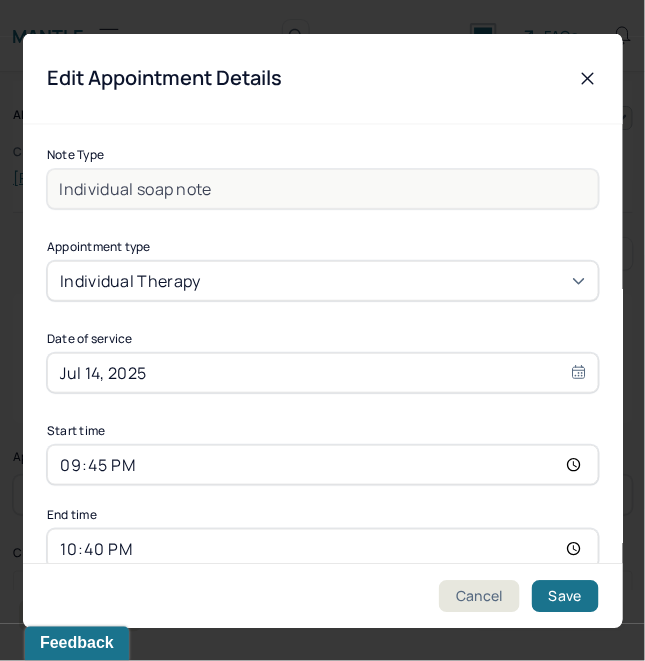 drag, startPoint x: 161, startPoint y: 474, endPoint x: 152, endPoint y: 463, distance: 14.21267 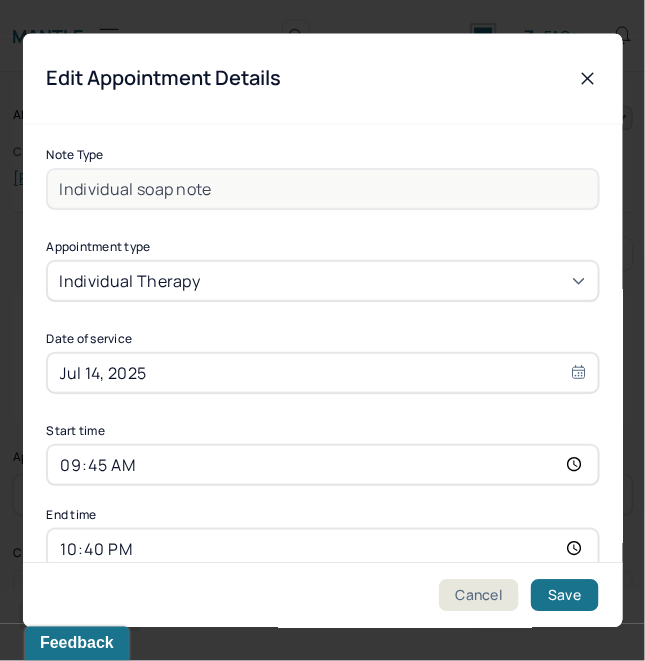 click on "22:40" at bounding box center (323, 548) 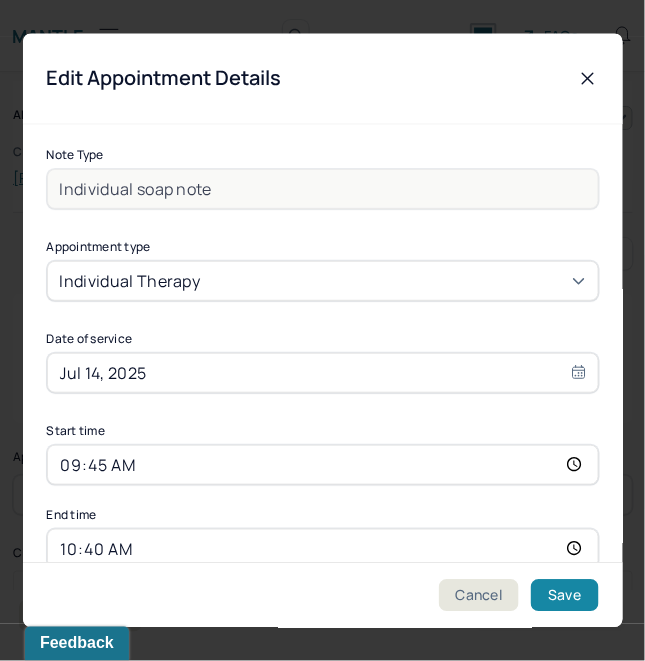 click on "Save" at bounding box center [564, 596] 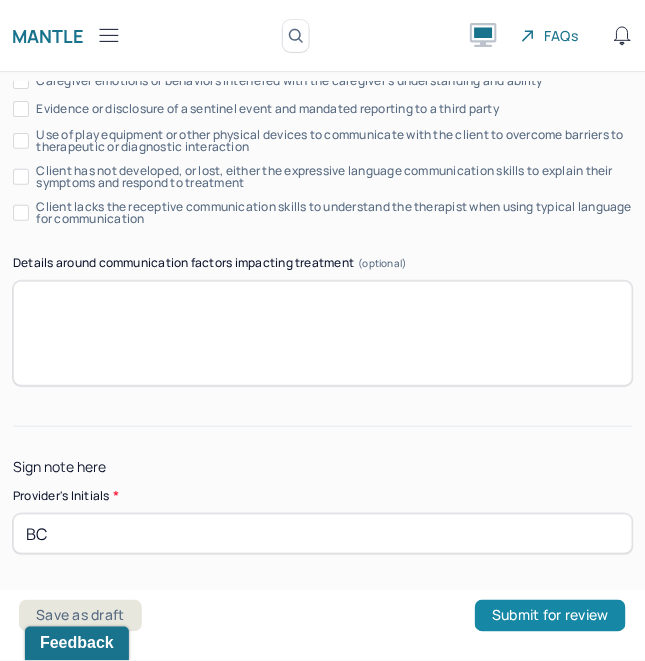 click on "Submit for review" at bounding box center (550, 616) 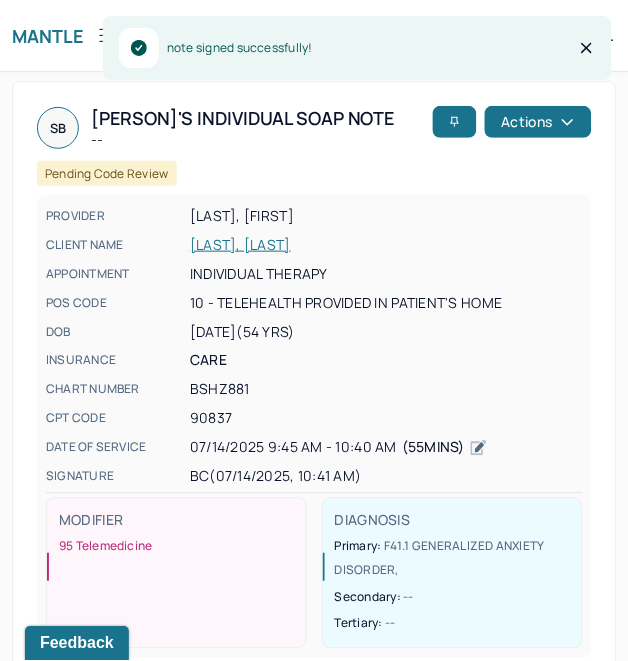 click 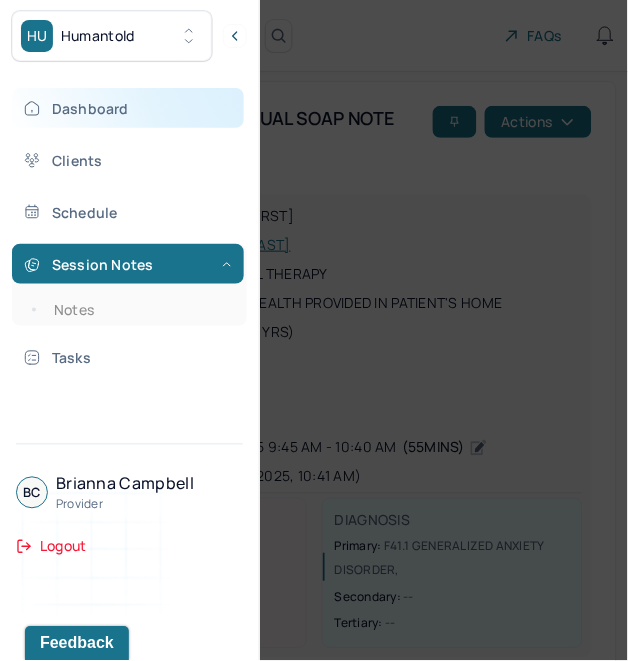 click on "Dashboard" at bounding box center [128, 108] 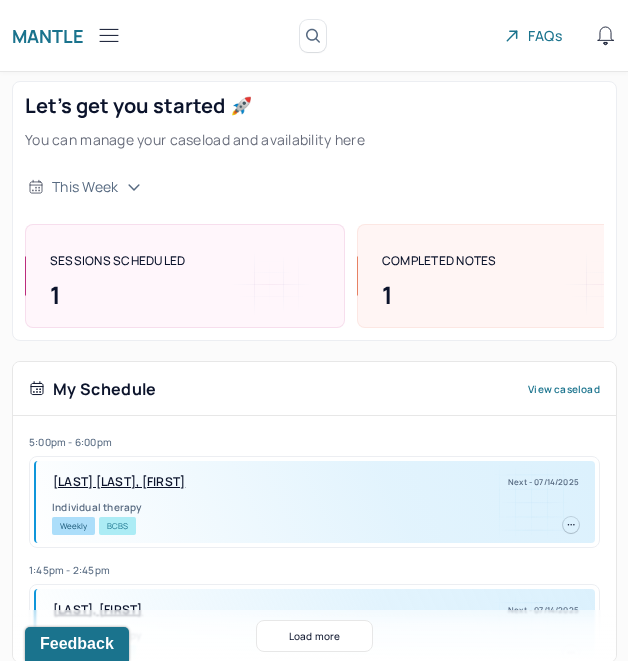 scroll, scrollTop: 0, scrollLeft: 0, axis: both 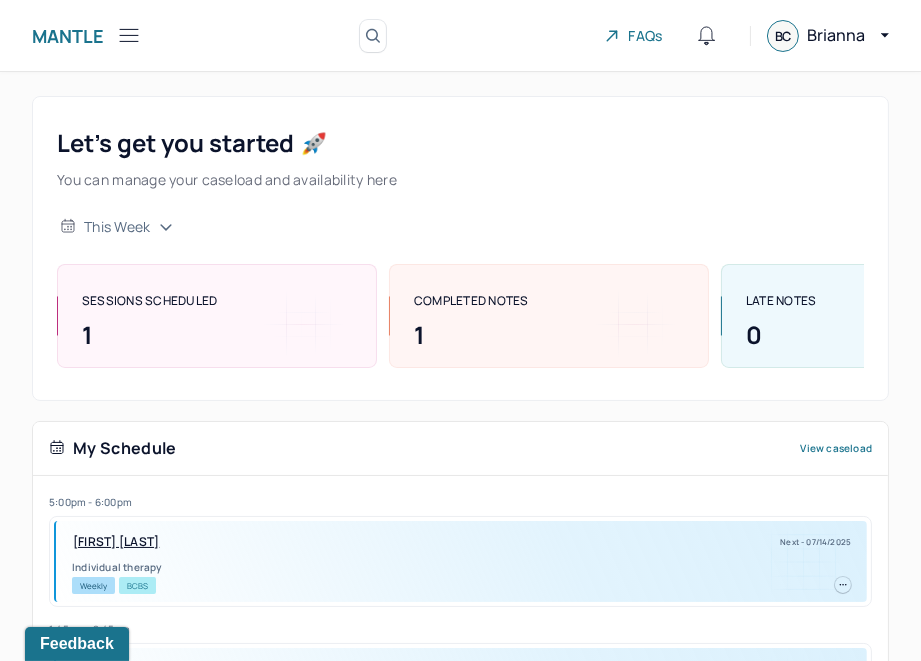 click 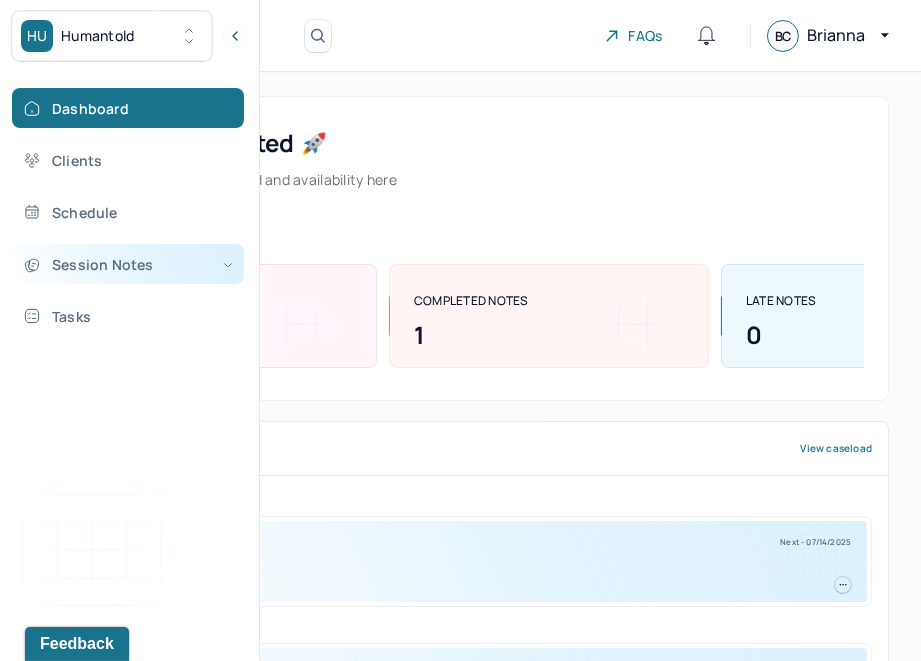 click on "Session Notes" at bounding box center [128, 264] 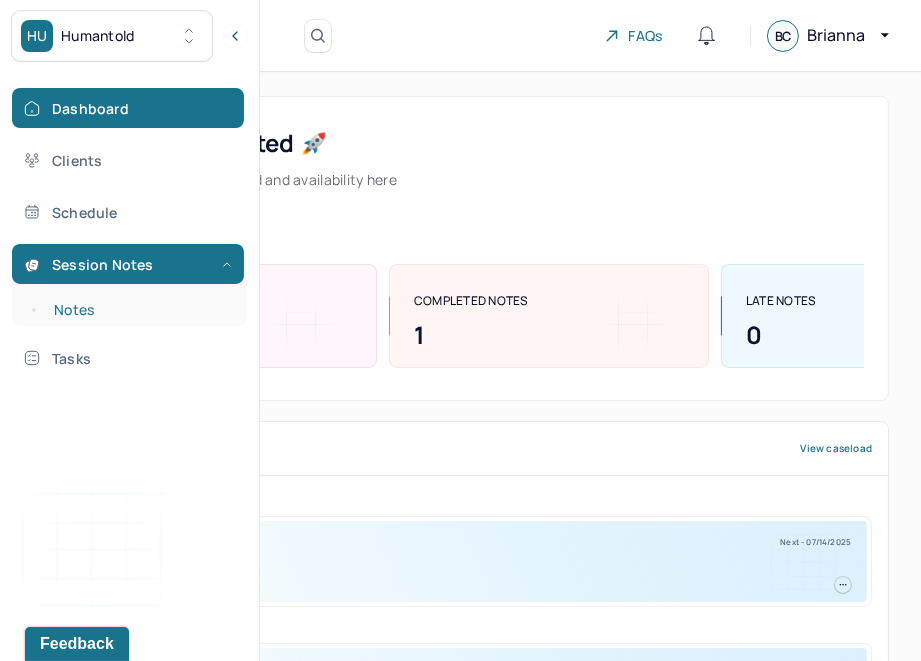 click on "Notes" at bounding box center (139, 310) 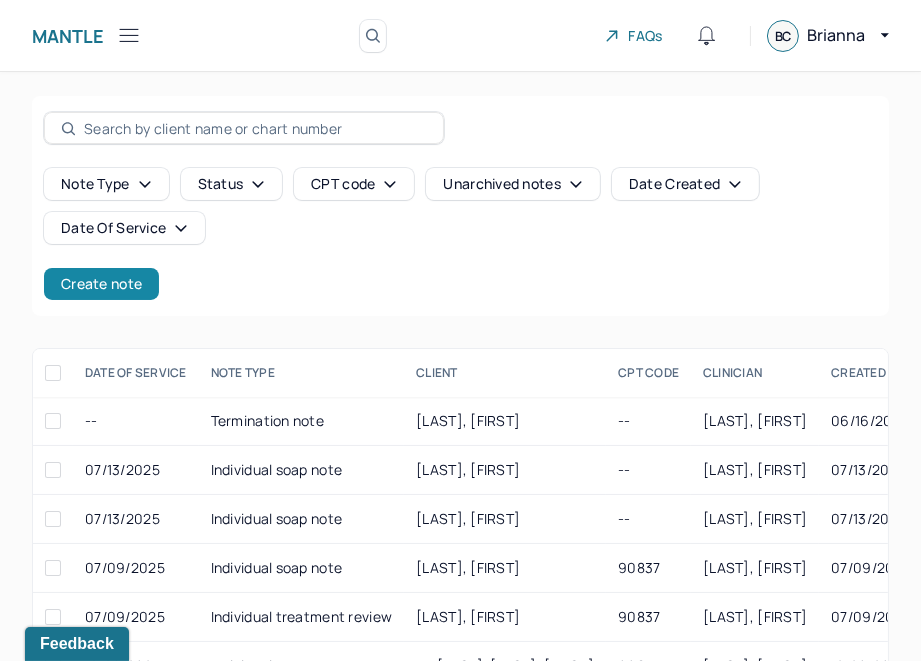 click on "Create note" at bounding box center [101, 284] 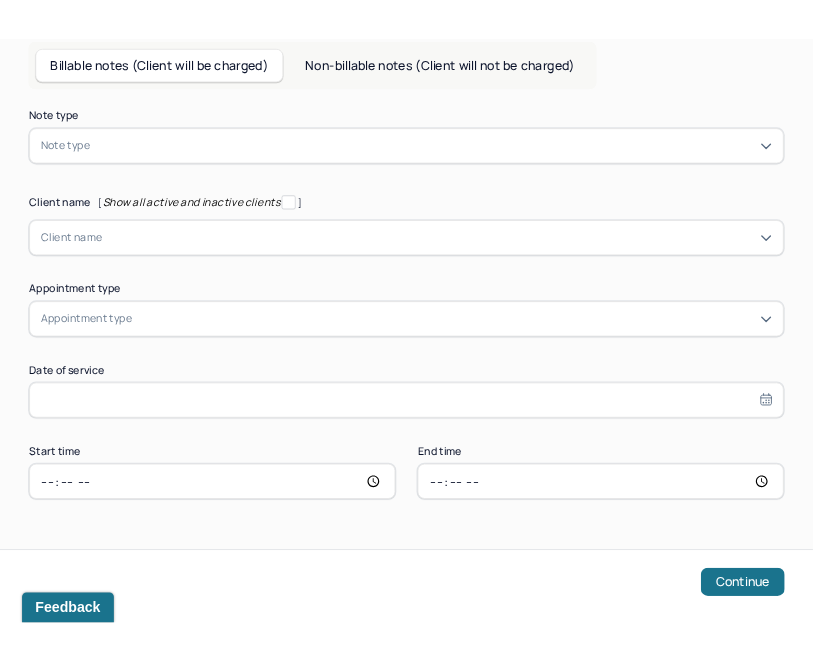 scroll, scrollTop: 108, scrollLeft: 0, axis: vertical 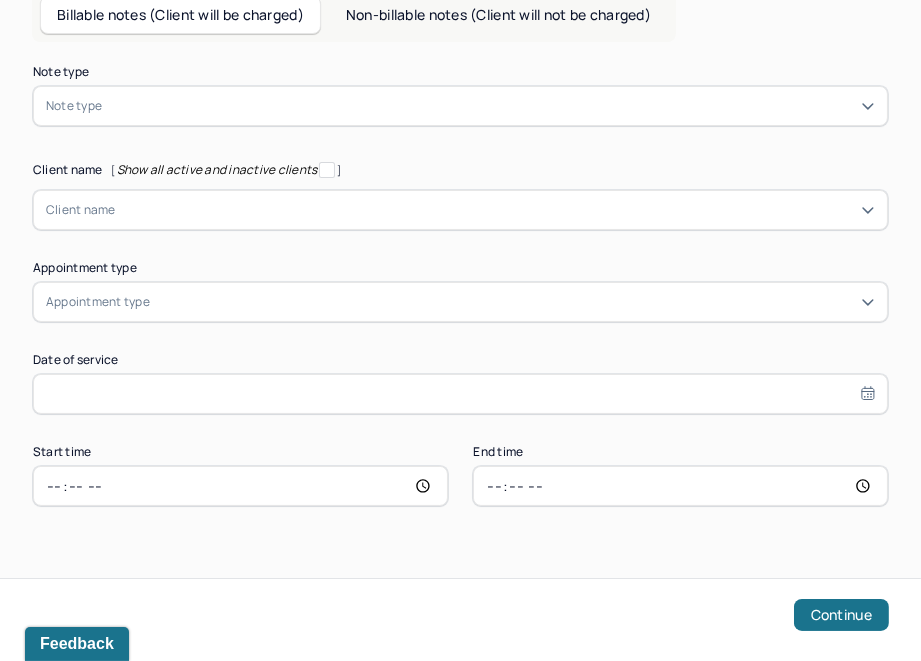 click at bounding box center [490, 106] 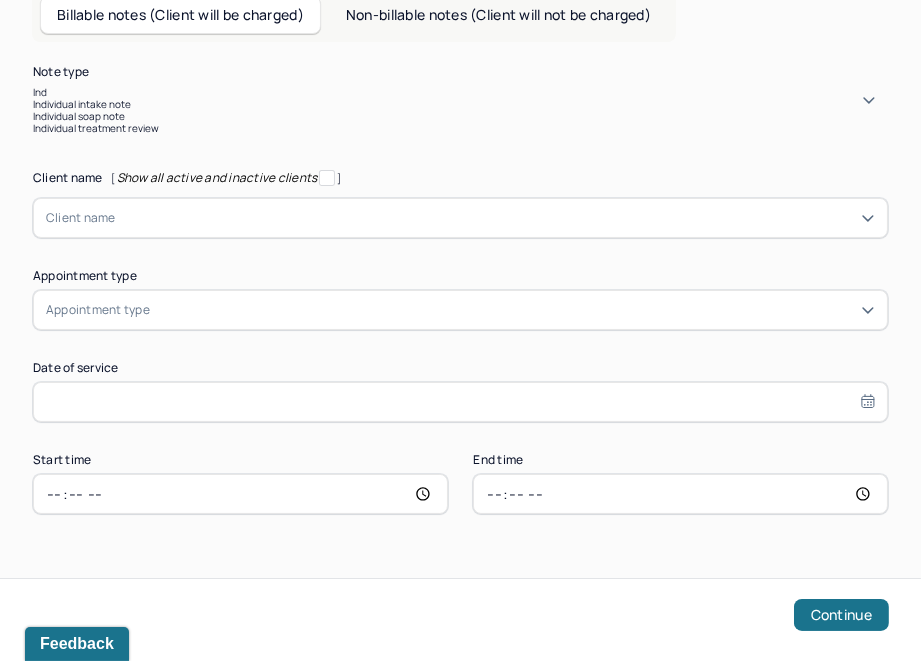 type on "Indi" 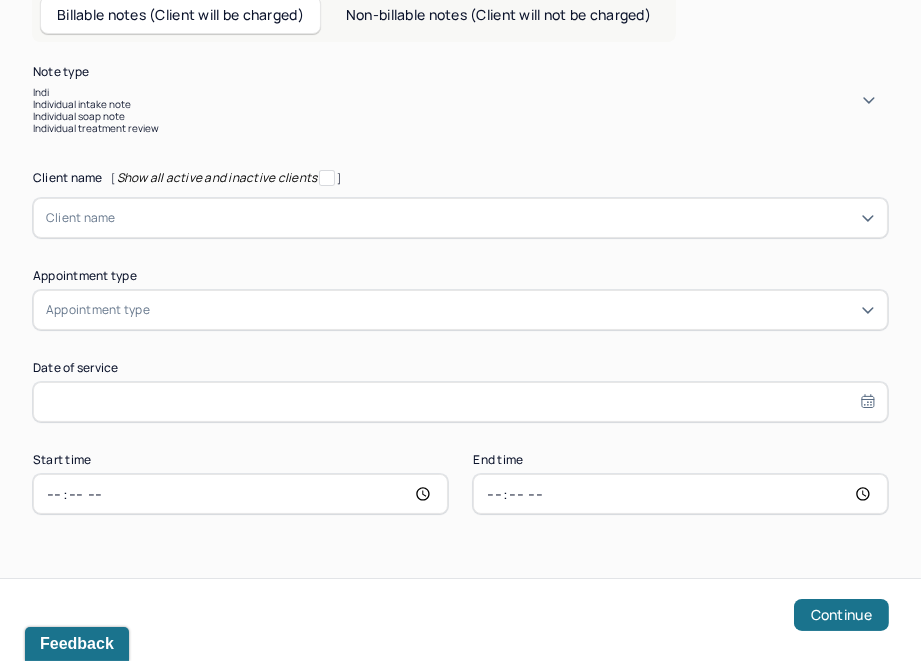 click on "Individual soap note" at bounding box center (460, 116) 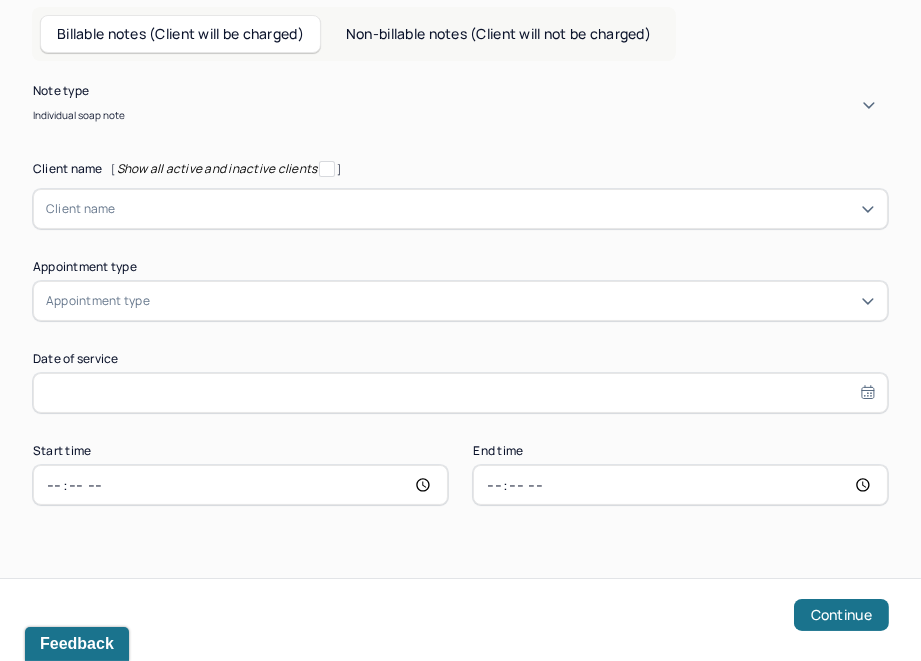 type 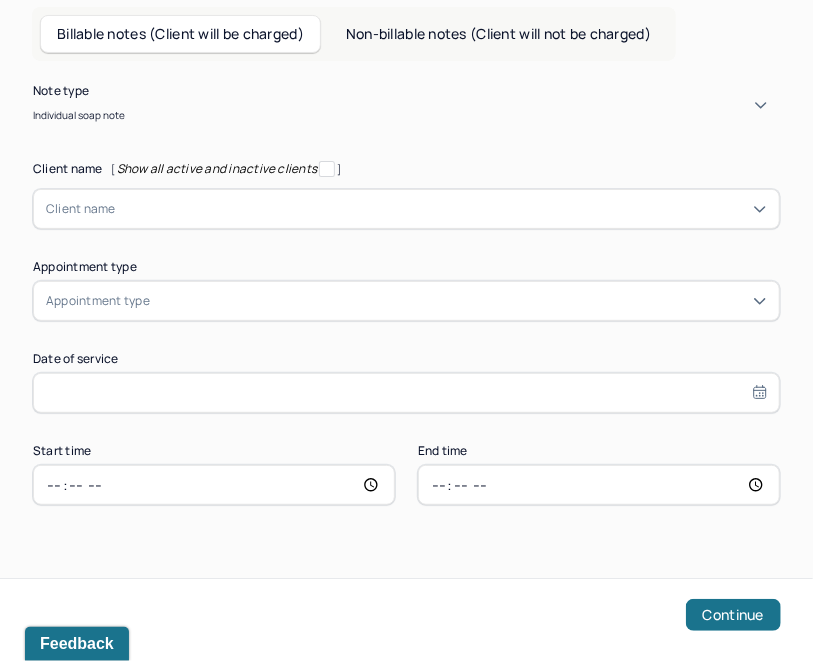 click at bounding box center [442, 209] 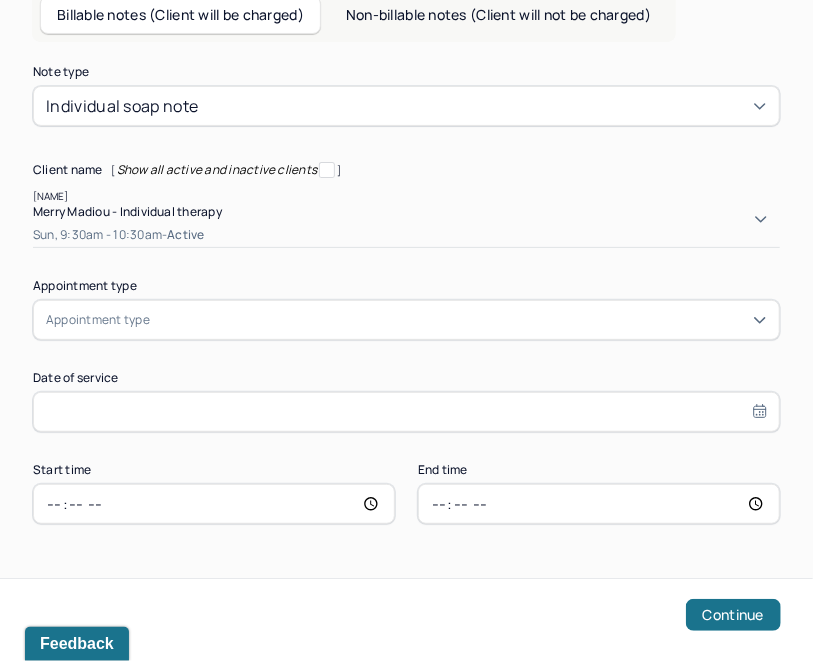 type on "[Merry]" 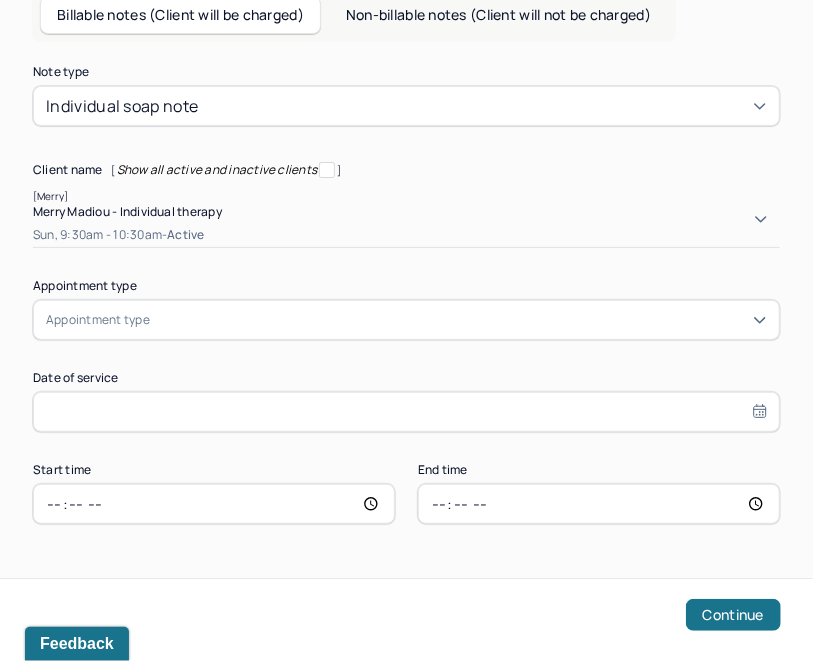 click on "Merry Madiou - Individual therapy" at bounding box center [406, 211] 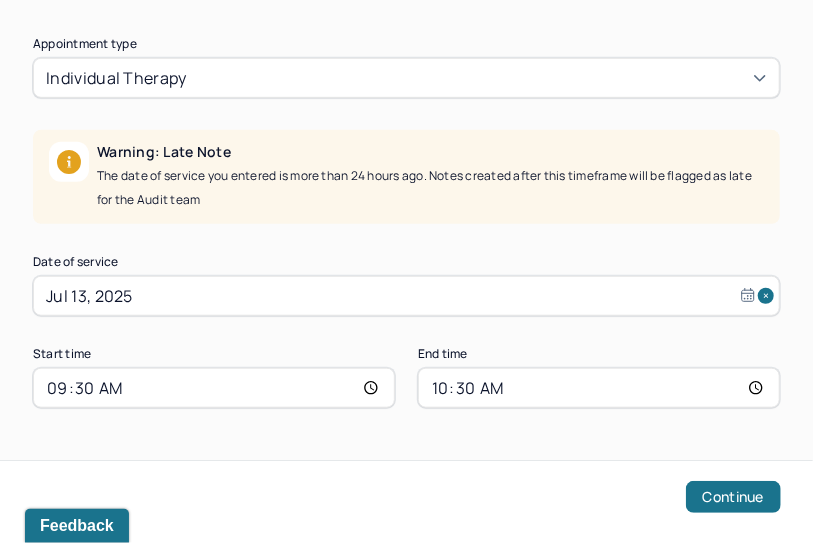scroll, scrollTop: 361, scrollLeft: 0, axis: vertical 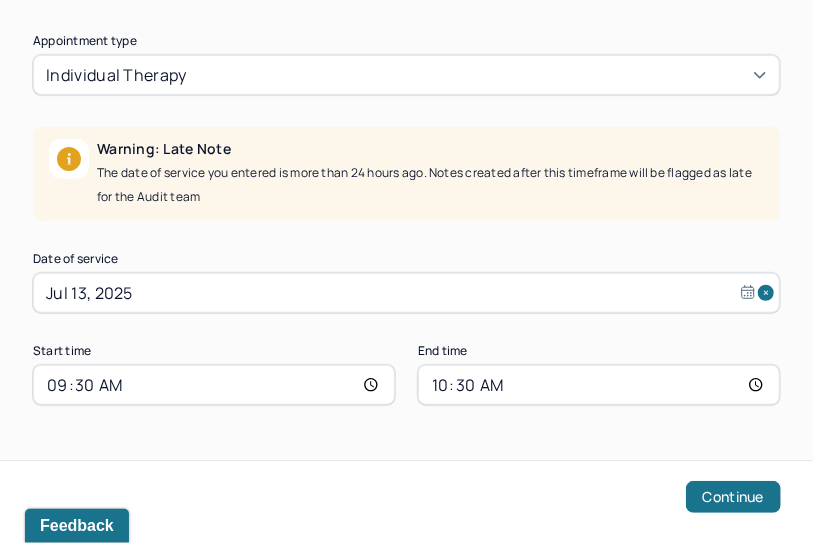 click on "09:30" at bounding box center (214, 385) 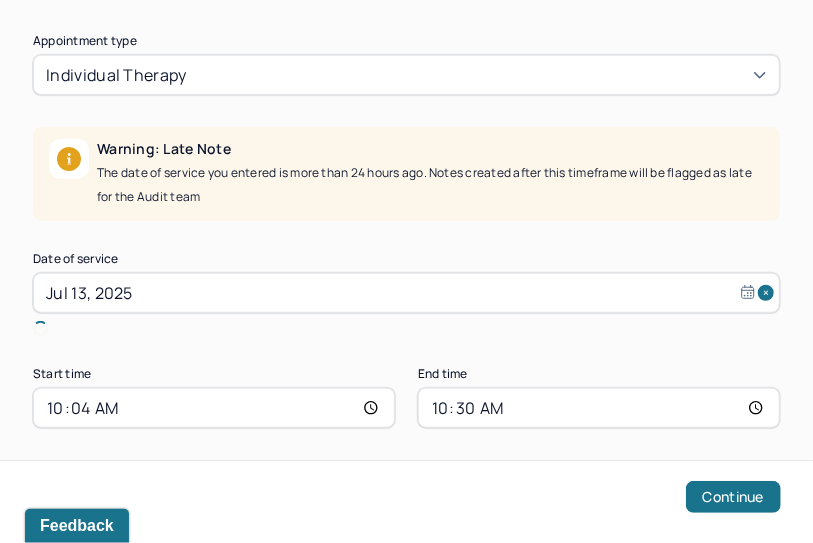 type on "10:45" 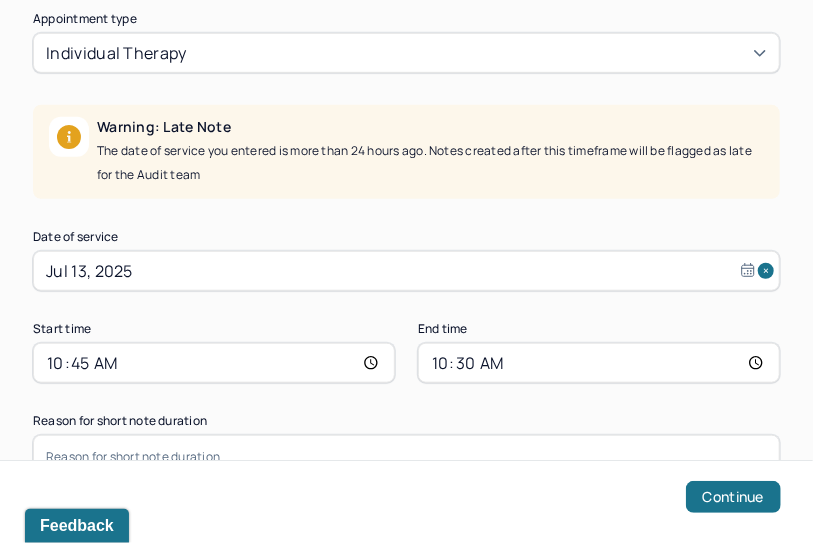 scroll, scrollTop: 421, scrollLeft: 0, axis: vertical 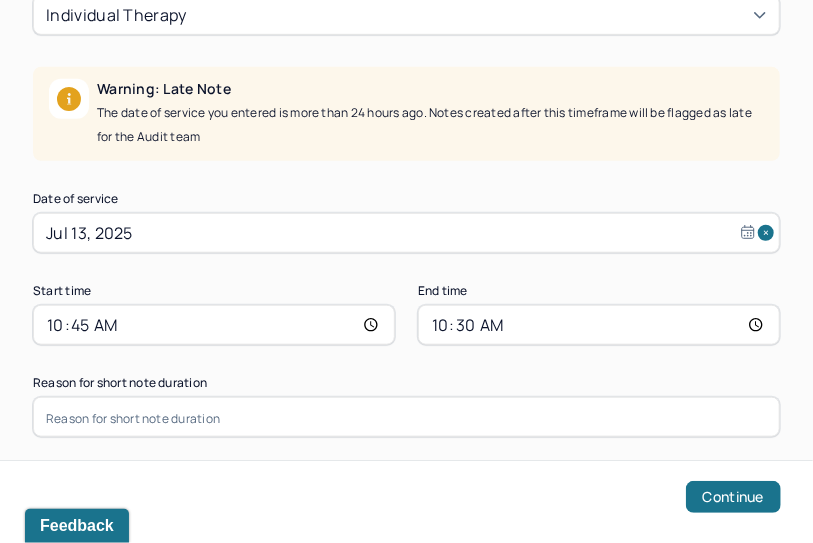 click on "10:30" at bounding box center (599, 325) 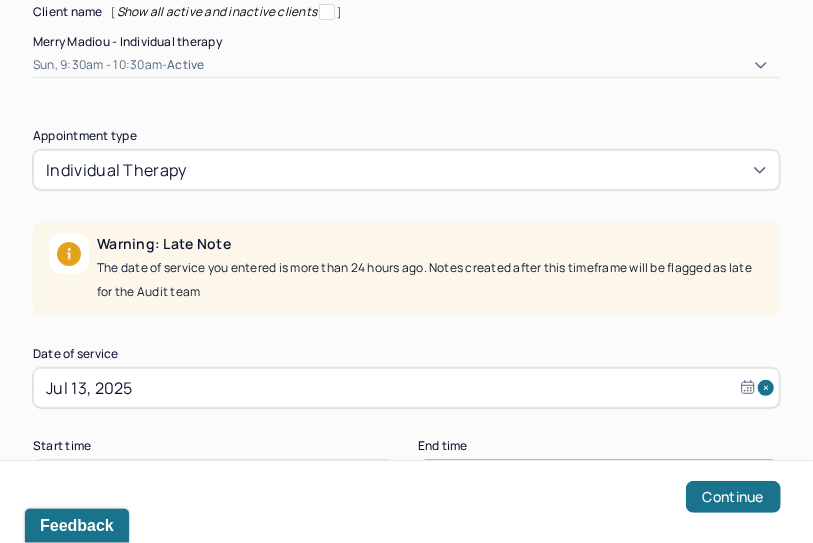 scroll, scrollTop: 393, scrollLeft: 0, axis: vertical 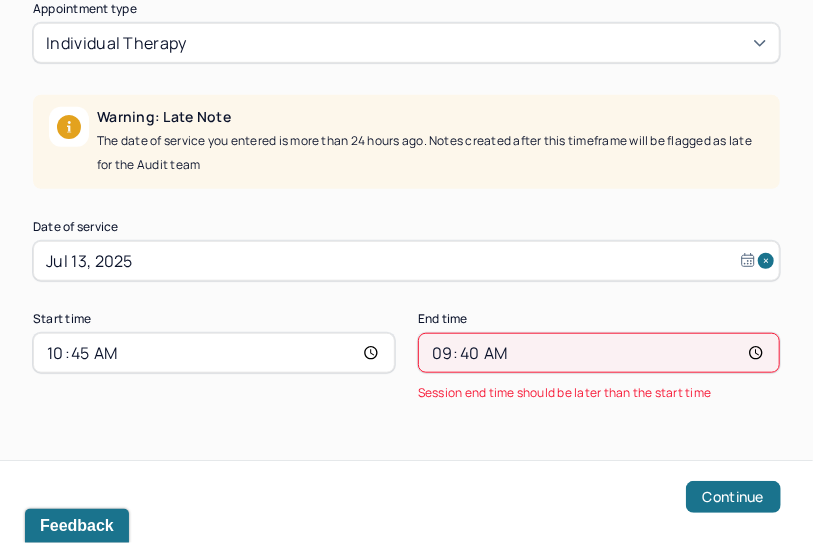 click on "09:40" at bounding box center (599, 353) 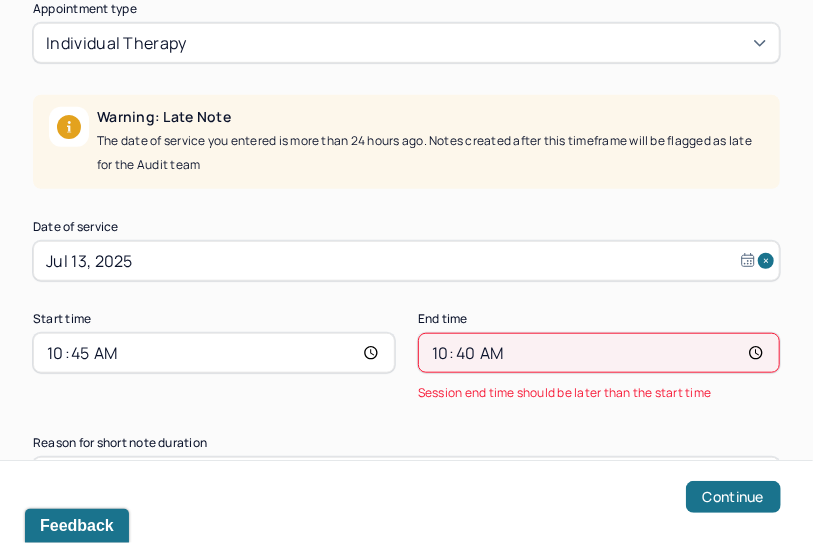 click on "Note type Individual soap note Client name [ Show all active and inactive clients ] [FIRST] [LAST] - Individual therapy Sun, 9:30am - 10:30am  -  active Supervisee name [FIRST] [LAST] Appointment type individual therapy Warning: Late Note The date of service you entered is more than 24 hours ago. Notes created after this timeframe will be flagged as late for the Audit team Date of service [DATE] [TIME] - [TIME] Session end time should be later than the start time Reason for short note duration   Continue" at bounding box center [406, 139] 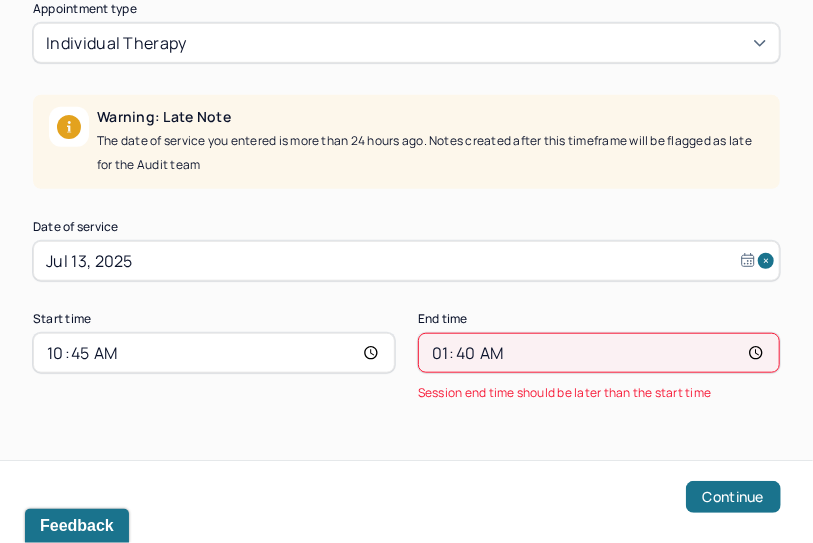 type on "11:40" 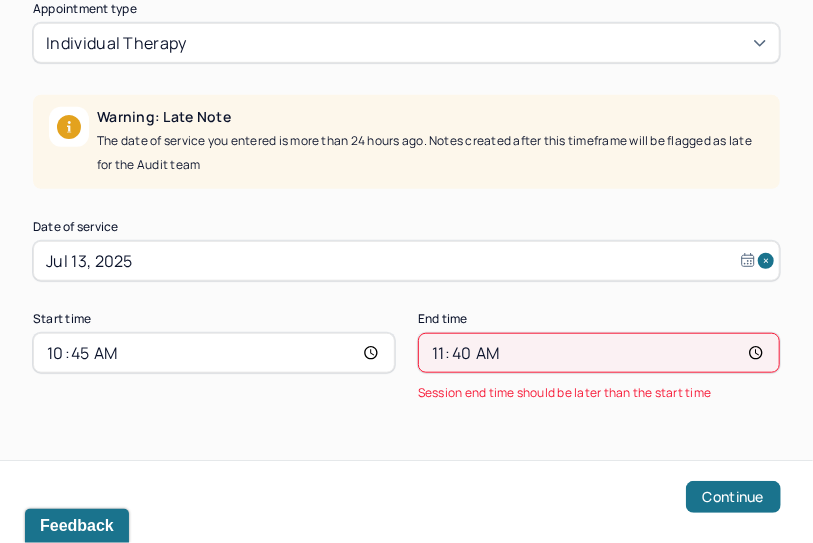 scroll, scrollTop: 235, scrollLeft: 0, axis: vertical 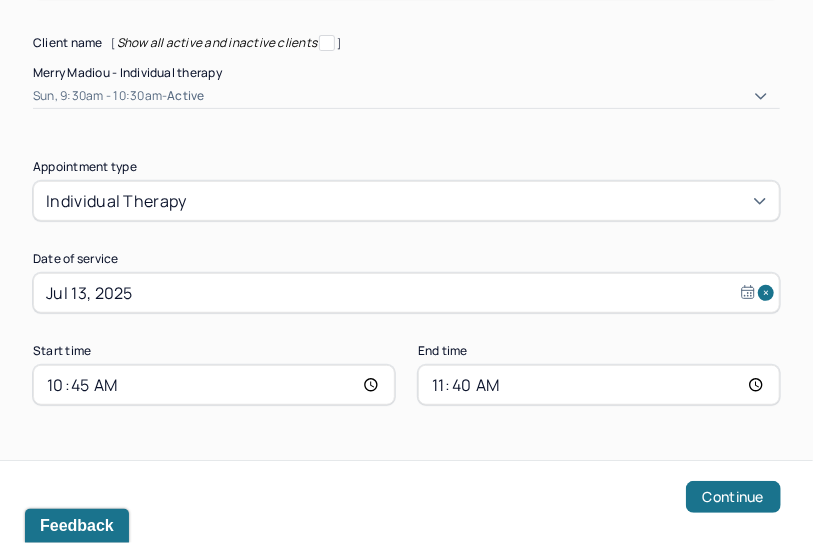 click on "Note type Individual soap note Client name [ Show all active and inactive clients ] [NAME] [LAST] - Individual therapy Sun, 9:30am - 10:30am  -  active Supervisee name [NAME] [LAST] Appointment type individual therapy Date of service Jul 13, 2025 Start time 10:45 End time 11:40   Continue" at bounding box center [406, 238] 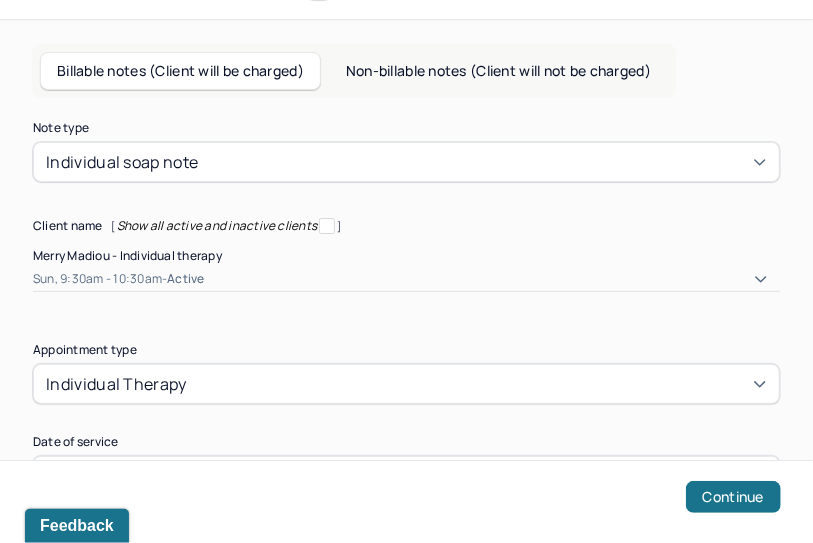 scroll, scrollTop: 235, scrollLeft: 0, axis: vertical 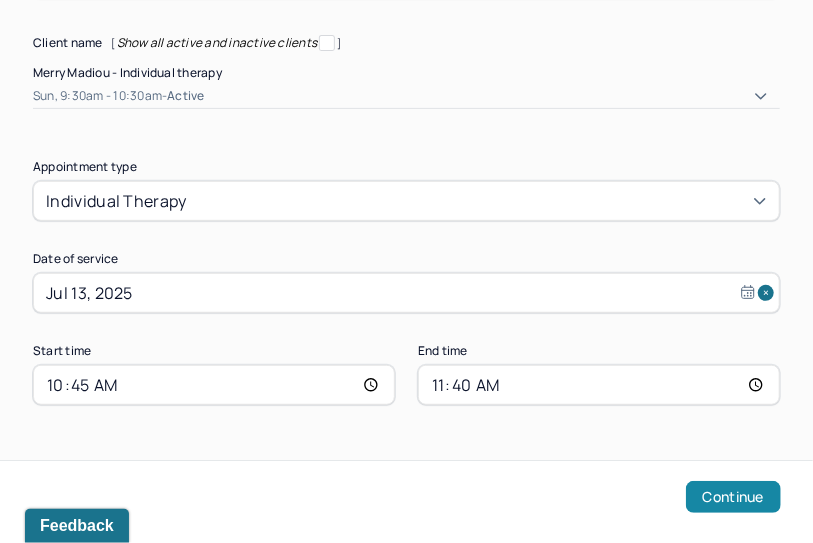 click on "Continue" at bounding box center (733, 497) 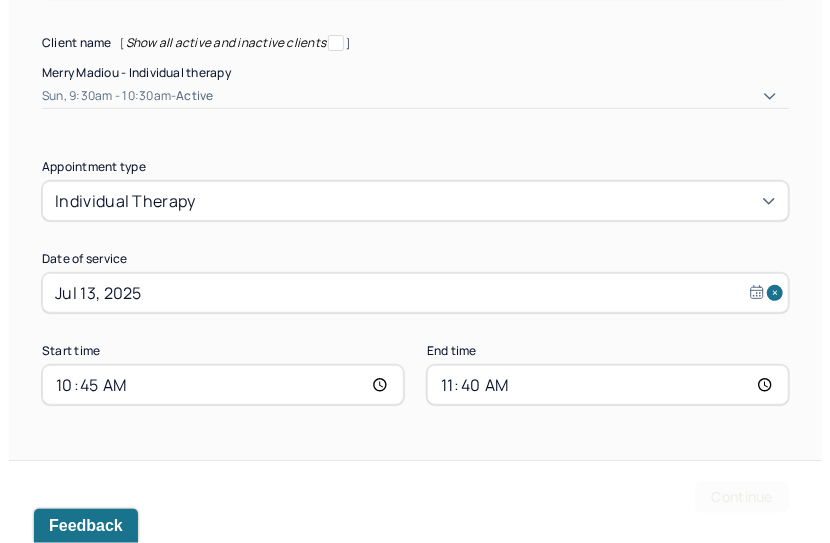 scroll, scrollTop: 0, scrollLeft: 0, axis: both 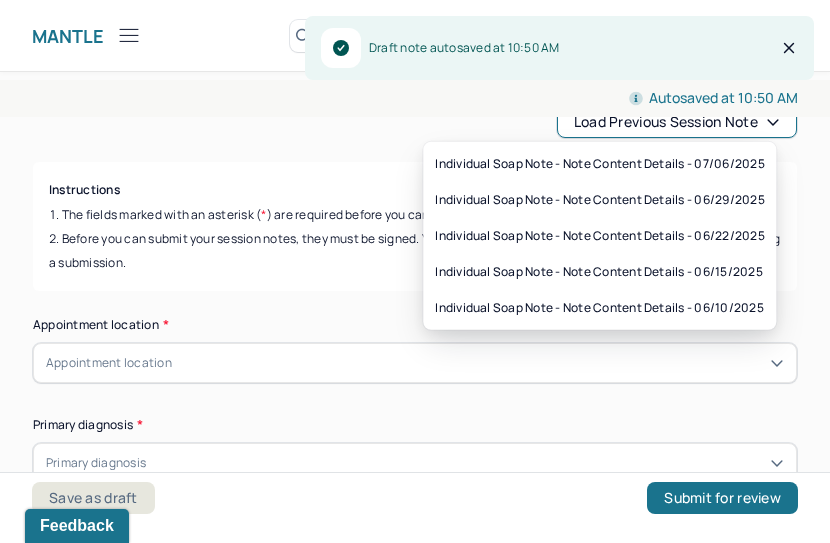 click on "Load previous session note" at bounding box center (677, 122) 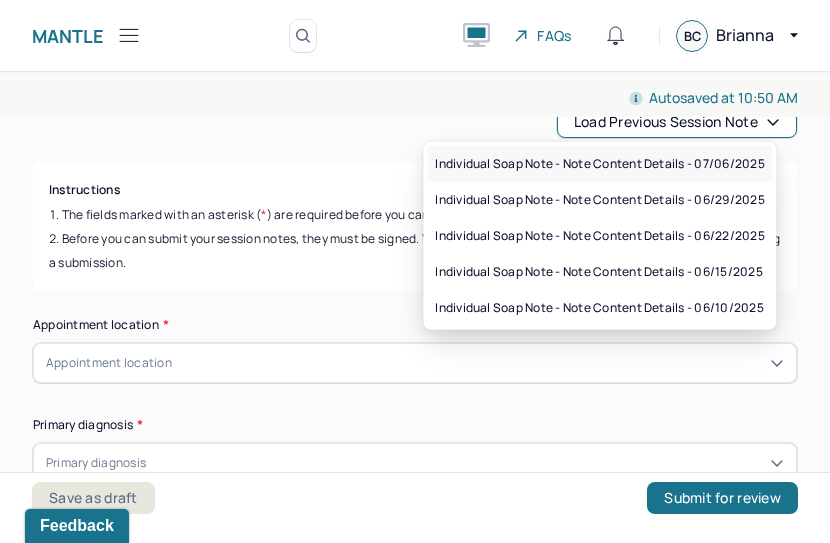 click on "Individual soap note   - Note content Details -   [DATE]" at bounding box center (599, 164) 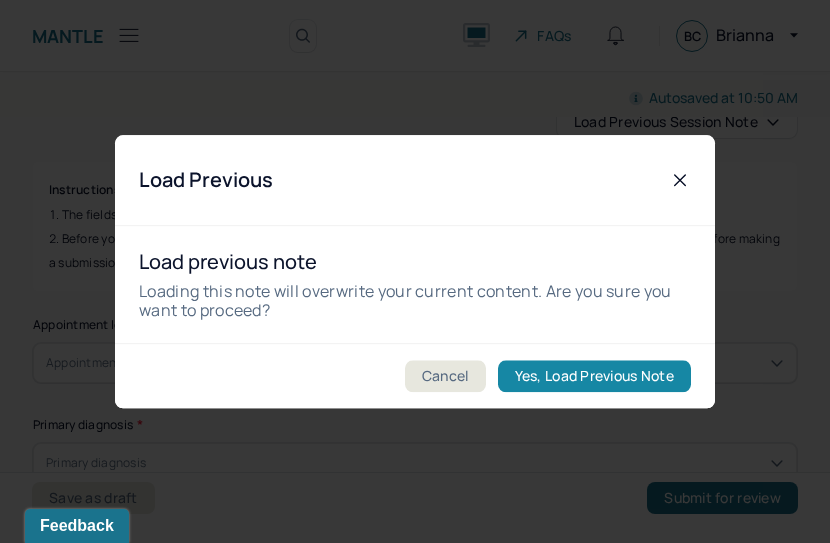 click on "Yes, Load Previous Note" at bounding box center [594, 376] 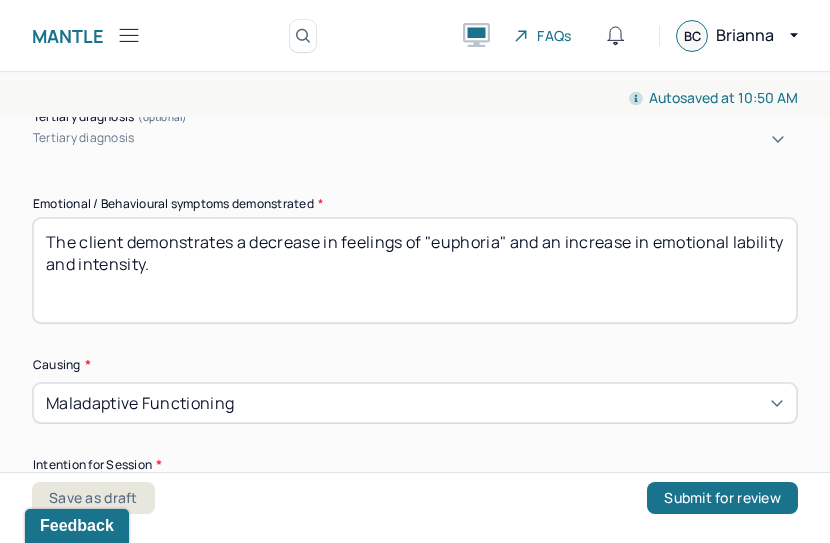 scroll, scrollTop: 1111, scrollLeft: 0, axis: vertical 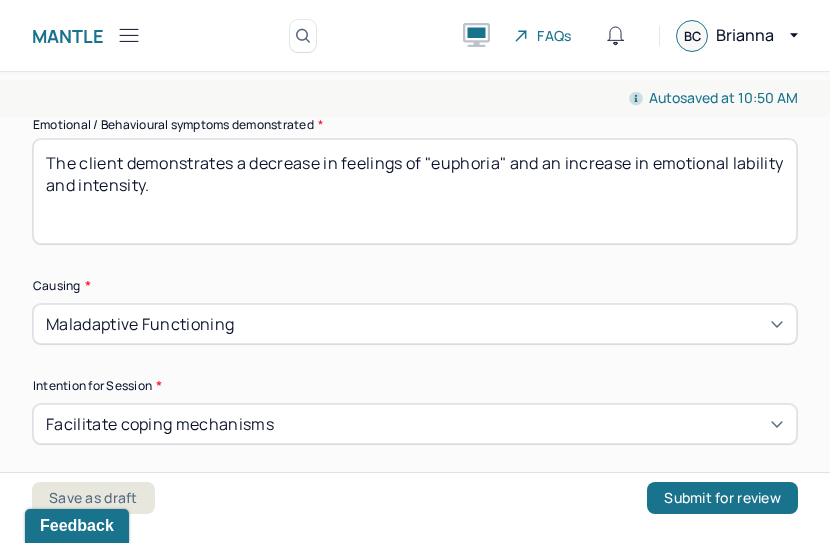 drag, startPoint x: 428, startPoint y: 215, endPoint x: 430, endPoint y: 178, distance: 37.054016 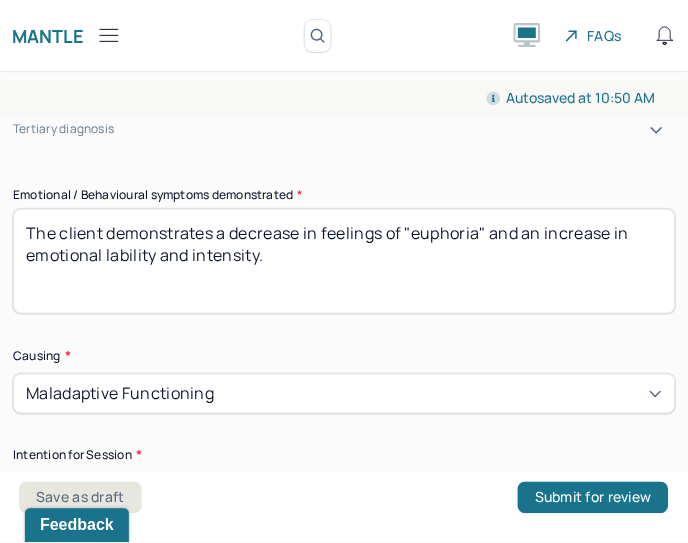 scroll, scrollTop: 1265, scrollLeft: 0, axis: vertical 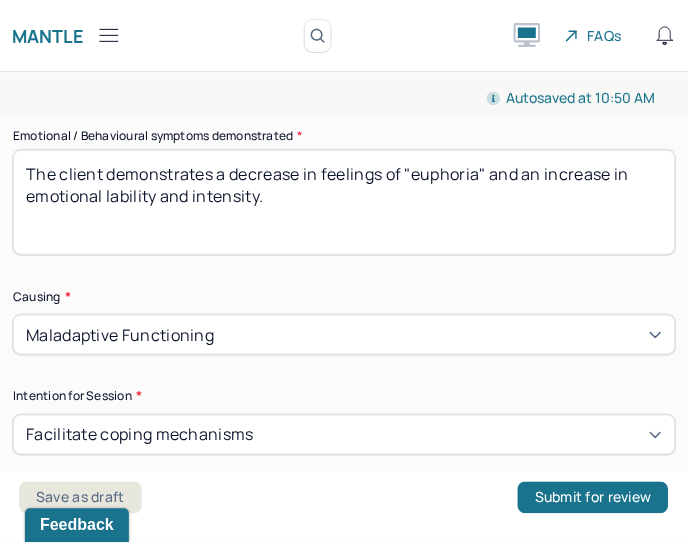 drag, startPoint x: 332, startPoint y: 272, endPoint x: 332, endPoint y: 237, distance: 35 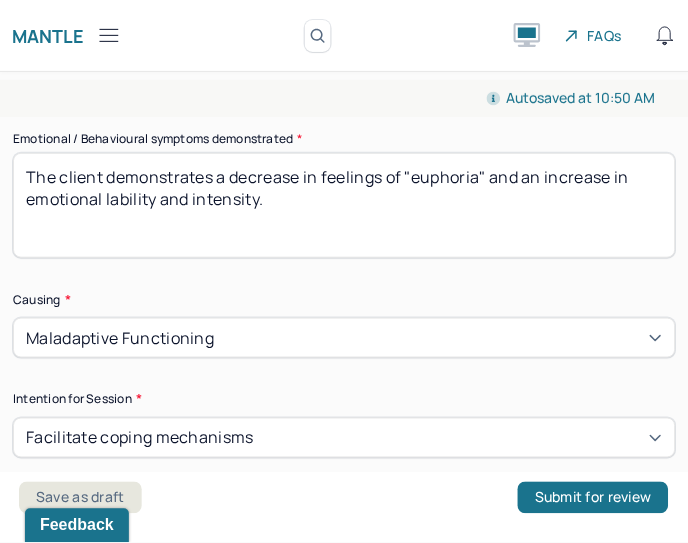 drag, startPoint x: 313, startPoint y: 183, endPoint x: 304, endPoint y: 170, distance: 15.811388 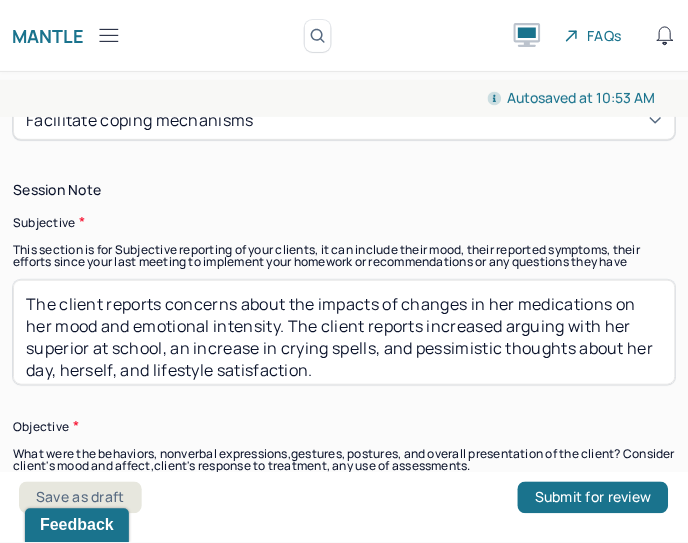 scroll, scrollTop: 1571, scrollLeft: 0, axis: vertical 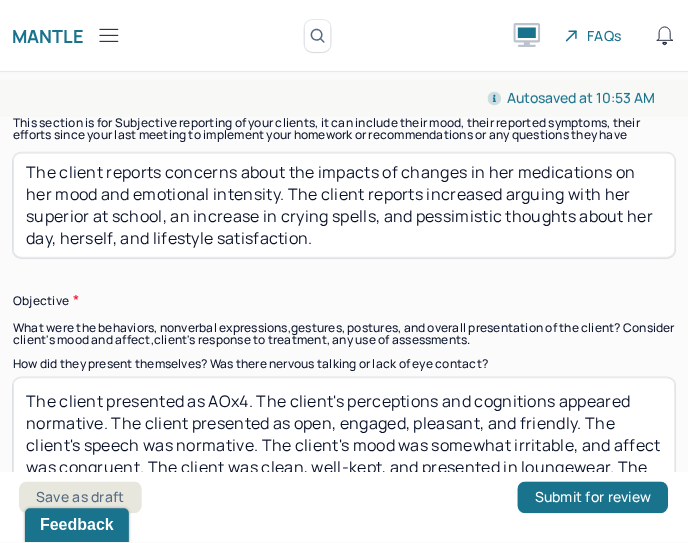 type on "The client demonstrates a decrease in anxiety, the client reports uncertainty about their emotional reactions to seeing an ex. The client reports uncertainty if they are feeling emotional numbing and blunting or emotional change, catharsis, and a corrective emotional experience. The client reports shock." 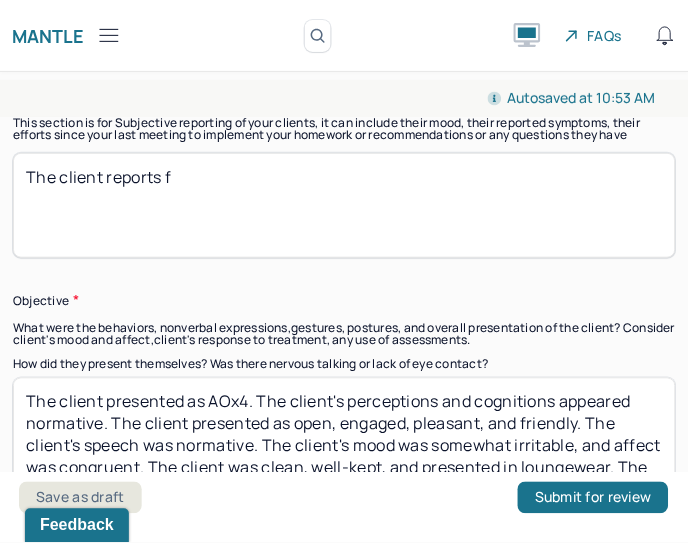 scroll, scrollTop: 0, scrollLeft: 0, axis: both 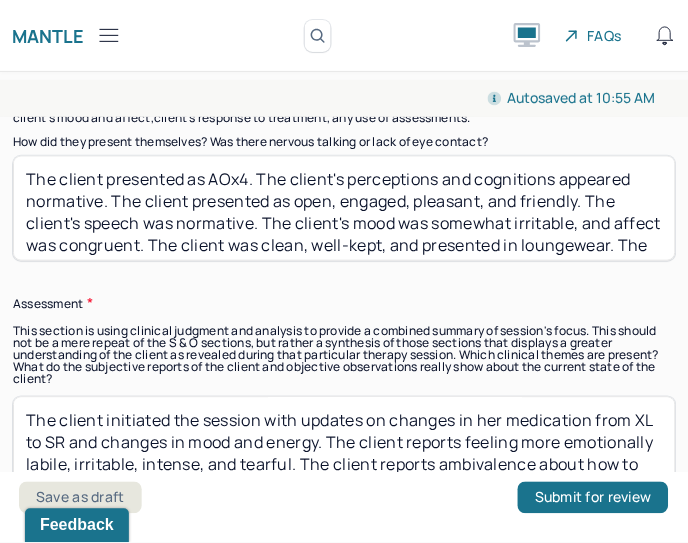 type on "The client reports feelings of indifference about seeing her past partner. The client reports shock about her ambivalence and concerns if it's a corrective emotional experience, or emotional numbing and blunting." 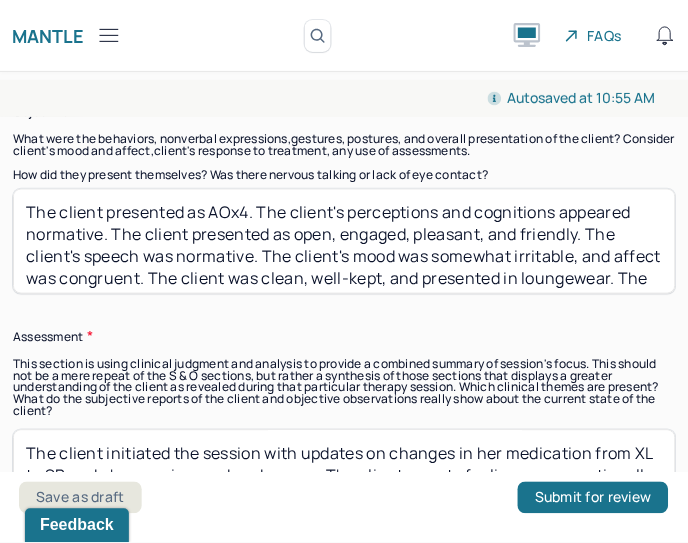 scroll, scrollTop: 1793, scrollLeft: 0, axis: vertical 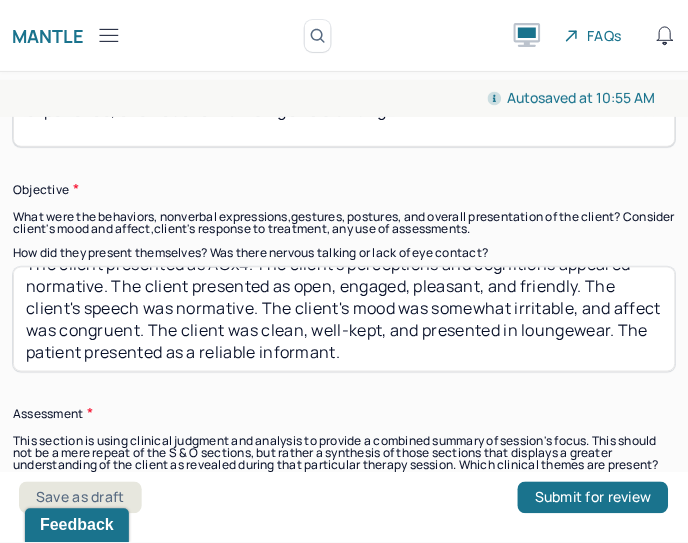 drag, startPoint x: 527, startPoint y: 302, endPoint x: 86, endPoint y: 315, distance: 441.19156 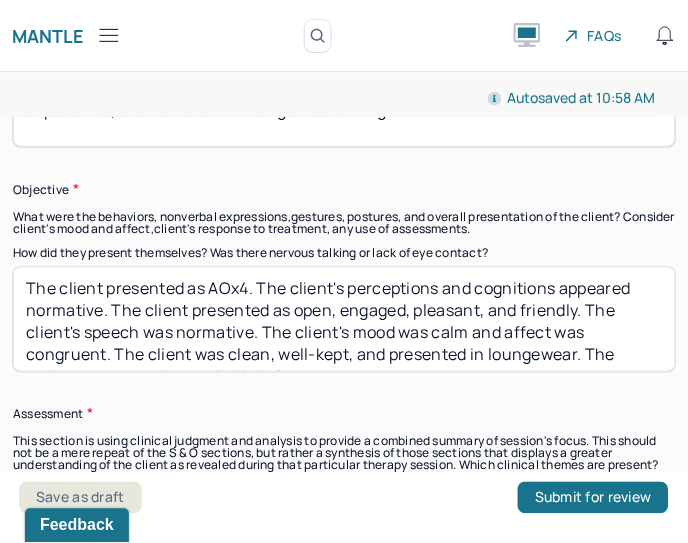 scroll, scrollTop: 0, scrollLeft: 0, axis: both 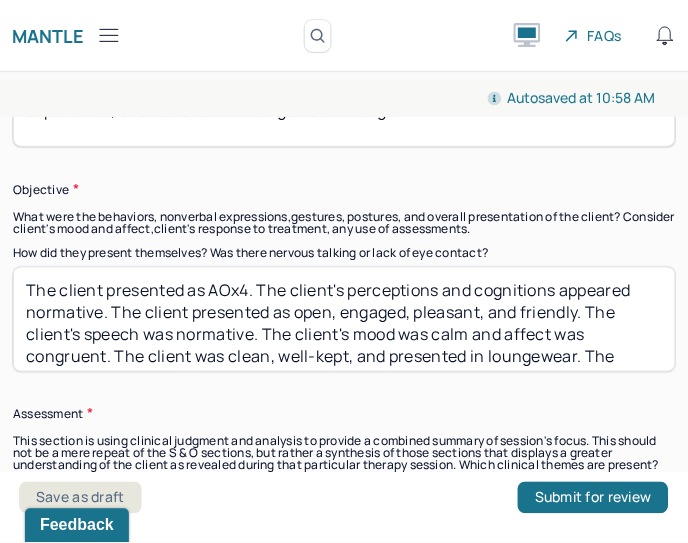 drag, startPoint x: 100, startPoint y: 312, endPoint x: 18, endPoint y: 307, distance: 82.1523 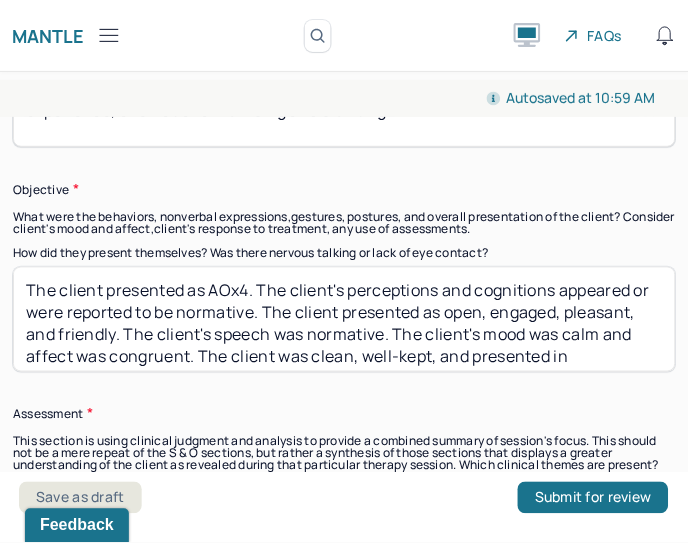 click on "The client presented as AOx4. The client's perceptions and cognitions appeared or were reported to be normative. The client presented as open, engaged, pleasant, and friendly. The client's speech was normative. The client's mood was calm and affect was congruent. The client was clean, well-kept, and presented in loungewear. The patient presented as a reliable informant." at bounding box center (344, 319) 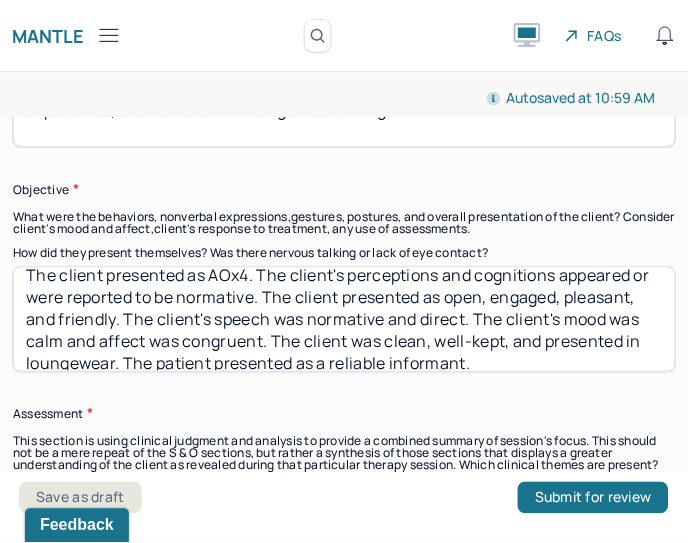 scroll, scrollTop: 47, scrollLeft: 0, axis: vertical 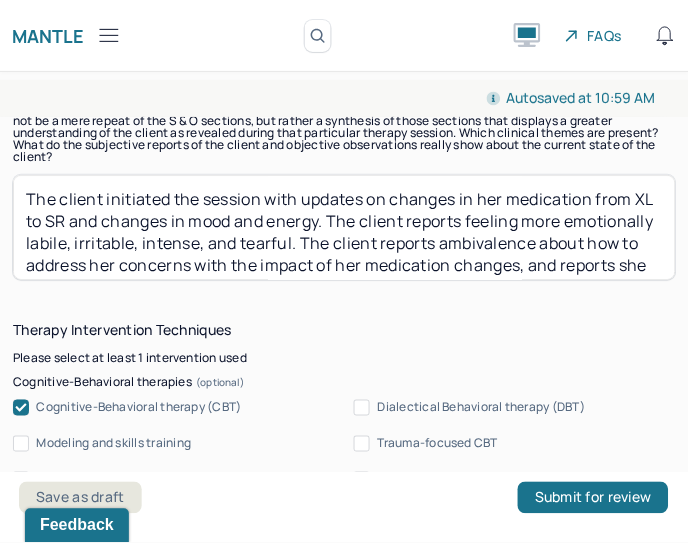 type on "The client presented as AOx4. The client's perceptions and cognitions appeared or were reported to be normative. The client presented as open, engaged, pleasant, and friendly. The client's speech was normative and direct. The client's mood was calm and affect was congruent. The client was clean, well-kept, and presented in loungewear. The patient presented as a reliable informant." 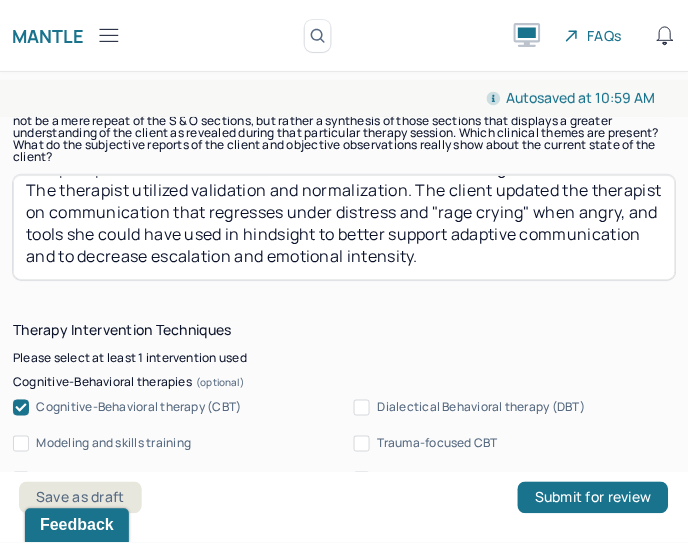 drag, startPoint x: 396, startPoint y: 194, endPoint x: 587, endPoint y: 287, distance: 212.43823 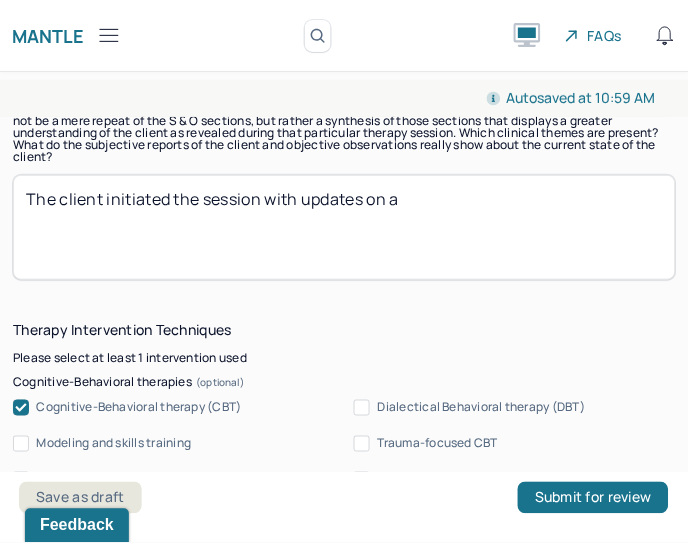 scroll, scrollTop: 0, scrollLeft: 0, axis: both 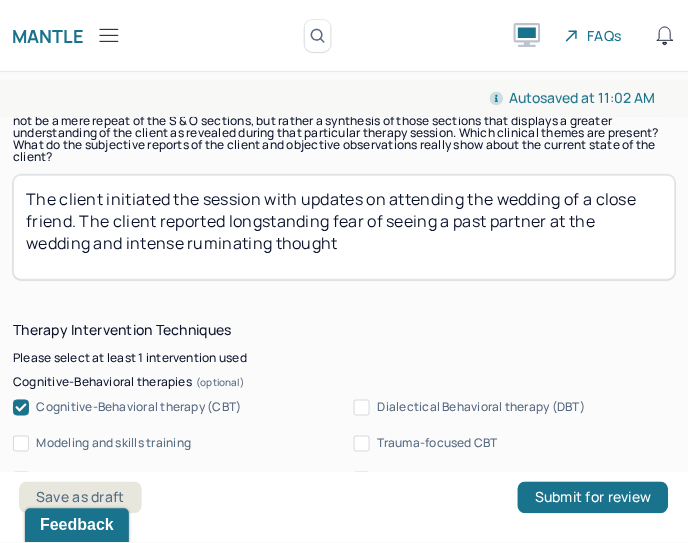 click on "The client initiated the session with updates on attending the wedding of a close friend. The client reported longstanding fear of seeing a past partner at the wedding and intense ruminating thought" at bounding box center [344, 227] 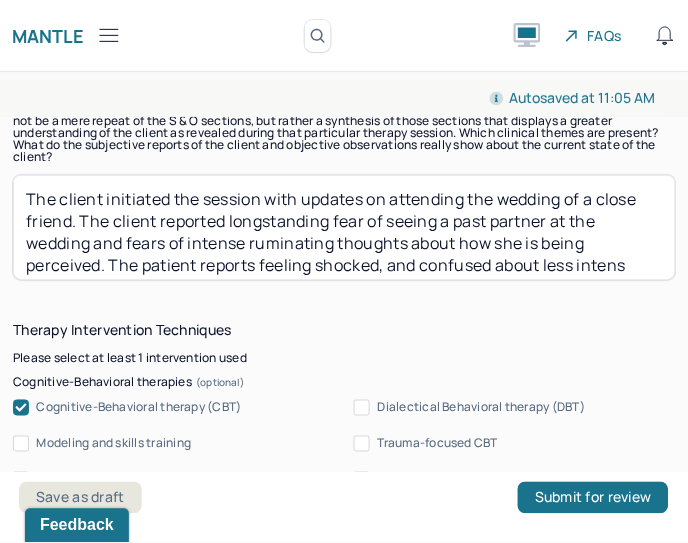 scroll, scrollTop: 14, scrollLeft: 0, axis: vertical 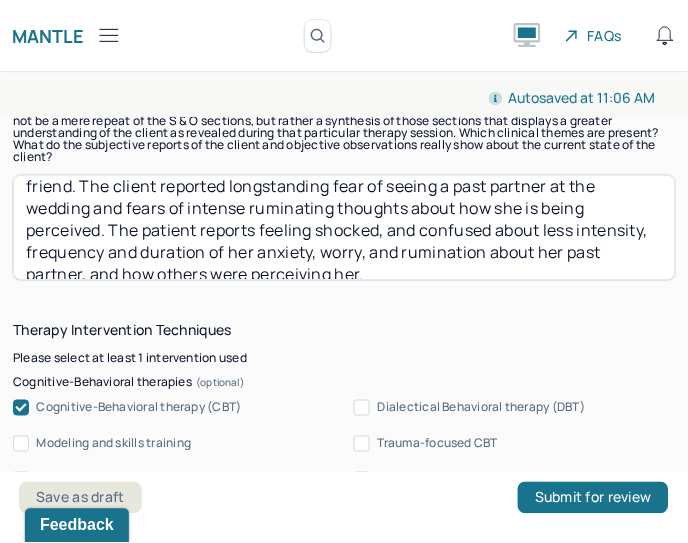 click on "The client initiated the session with updates on attending the wedding of a close friend. The client reported longstanding fear of seeing a past partner at the wedding and fears of intense ruminating thoughts about how she is being perceived. The patient reports feeling shocked, and confused about less intensity, frequency and duration of her anxiety, worry, and rumination about her past partner, and how others were percevign her." at bounding box center [344, 227] 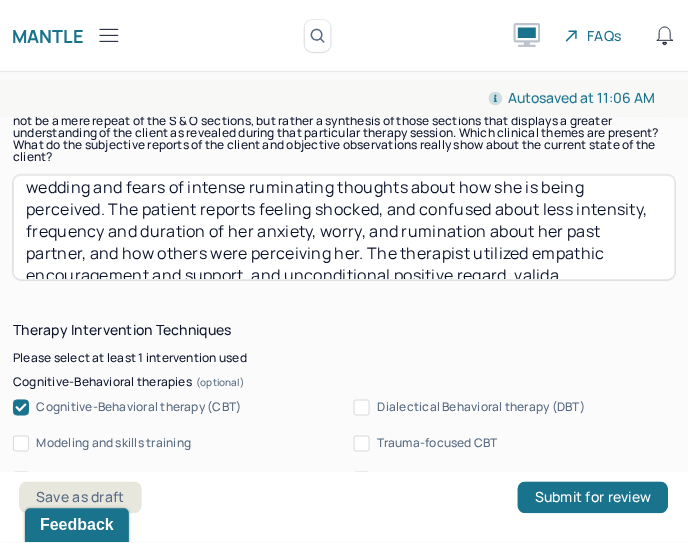scroll, scrollTop: 77, scrollLeft: 0, axis: vertical 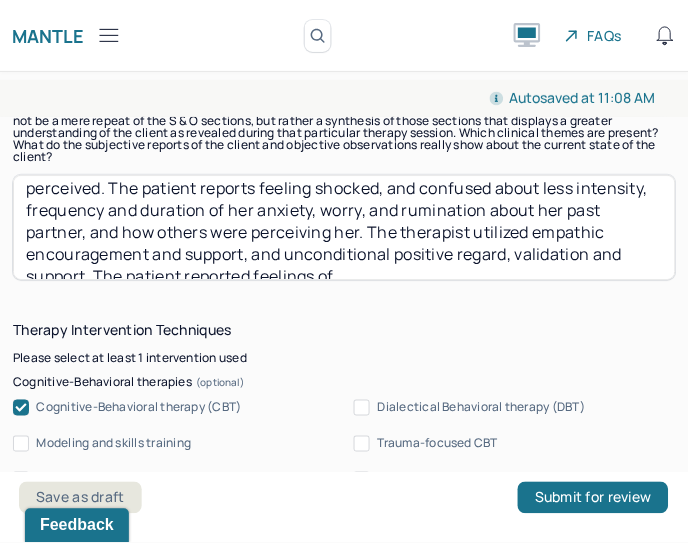 click on "The client initiated the session with updates on attending the wedding of a close friend. The client reported longstanding fear of seeing a past partner at the wedding and fears of intense ruminating thoughts about how she is being perceived. The patient reports feeling shocked, and confused about less intensity, frequency and duration of her anxiety, worry, and rumination about her past partner, and how others were perceiving her. The therapist utilized empathic encouragement and support, and unconditional positive regard, validation and support. The patient reported feelings of" at bounding box center [344, 227] 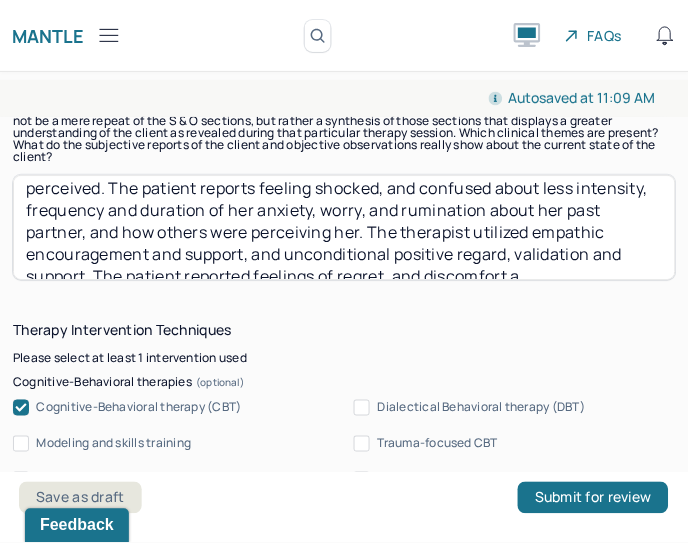 scroll, scrollTop: 98, scrollLeft: 0, axis: vertical 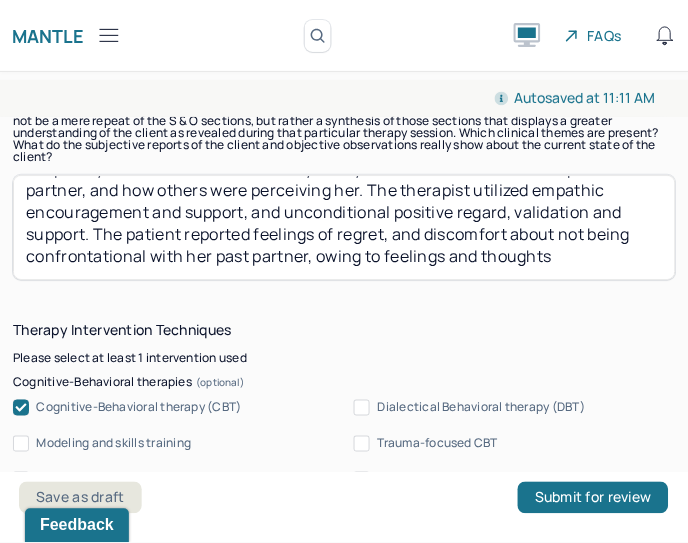 click on "The client initiated the session with updates on attending the wedding of a close friend. The client reported longstanding fear of seeing a past partner at the wedding and fears of intense ruminating thoughts about how she is being perceived. The patient reports feeling shocked, and confused about less intensity, frequency and duration of her anxiety, worry, and rumination about her past partner, and how others were perceiving her. The therapist utilized empathic encouragement and support, and unconditional positive regard, validation and support. The patient reported feelings of regret, and discomfort about not being confrontational with her past partner, owing to feelings and thoughts" at bounding box center (344, 227) 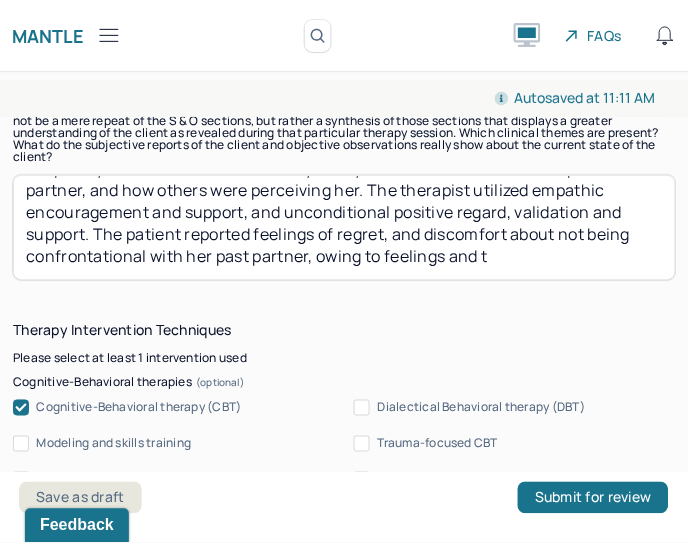scroll, scrollTop: 111, scrollLeft: 0, axis: vertical 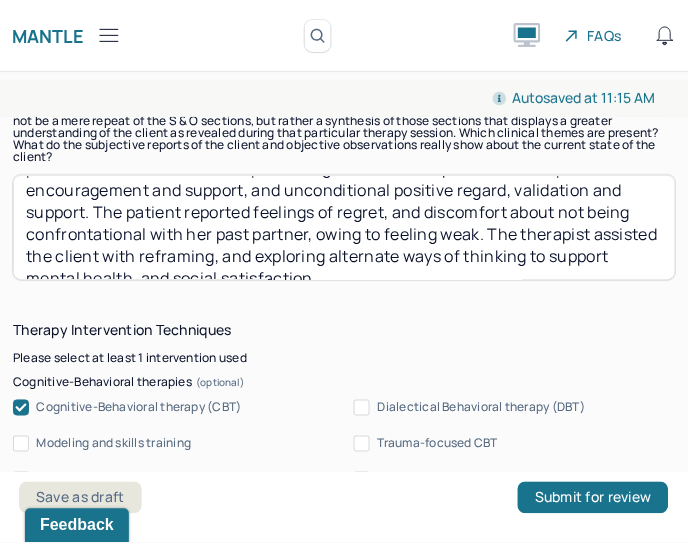 click on "The client initiated the session with updates on attending the wedding of a close friend. The client reported longstanding fear of seeing a past partner at the wedding and fears of intense ruminating thoughts about how she is being perceived. The patient reports feeling shocked, and confused about less intensity, frequency and duration of her anxiety, worry, and rumination about her past partner, and how others were perceiving her. The therapist utilized empathic encouragement and support, and unconditional positive regard, validation and support. The patient reported feelings of regret, and discomfort about not being confrontational with her past partner, owing to feeling weak. The therapist assisted the client with reframing, and exploring alternate ways of thinking to support mental health" at bounding box center (344, 227) 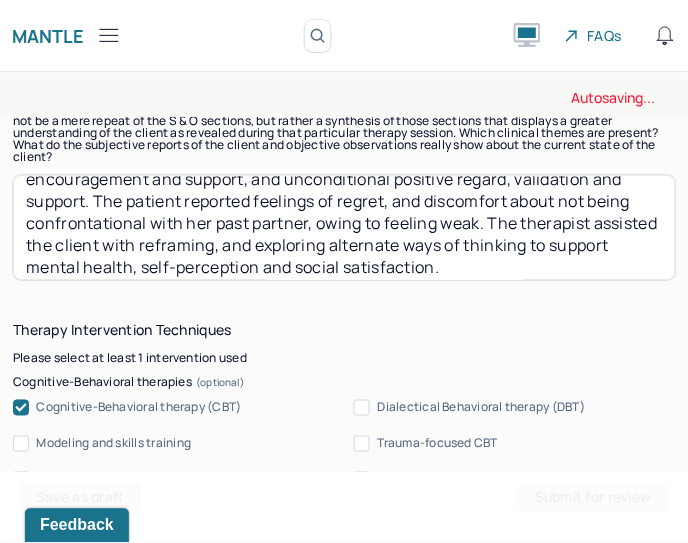 scroll, scrollTop: 153, scrollLeft: 0, axis: vertical 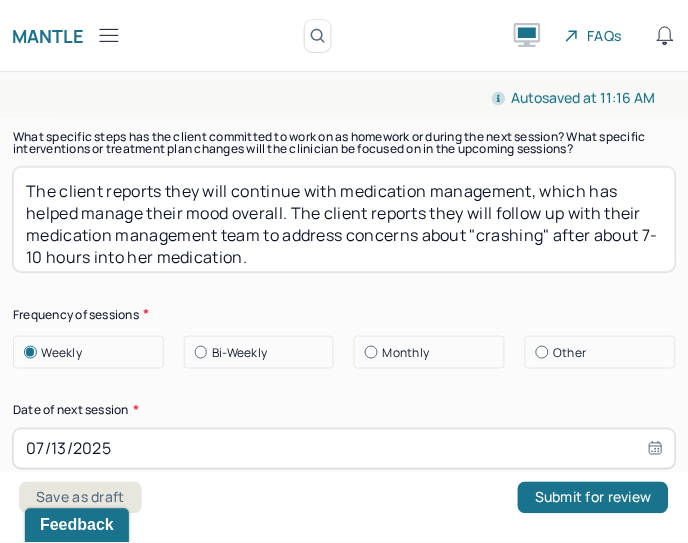 type on "The client initiated the session with updates on attending the wedding of a close friend. The client reported longstanding fear of seeing a past partner at the wedding and fears of intense ruminating thoughts about how she is being perceived. The patient reports feeling shocked, and confused about less intensity, frequency and duration of her anxiety, worry, and rumination about her past partner, and how others were perceiving her. The therapist utilized empathic encouragement and support, and unconditional positive regard, validation and support. The patient reported feelings of regret, and discomfort about not being confrontational with her past partner, owing to feeling weak. The therapist assisted the client with reframing, and exploring alternate ways of thinking to support mental health, self-perception and social satisfaction." 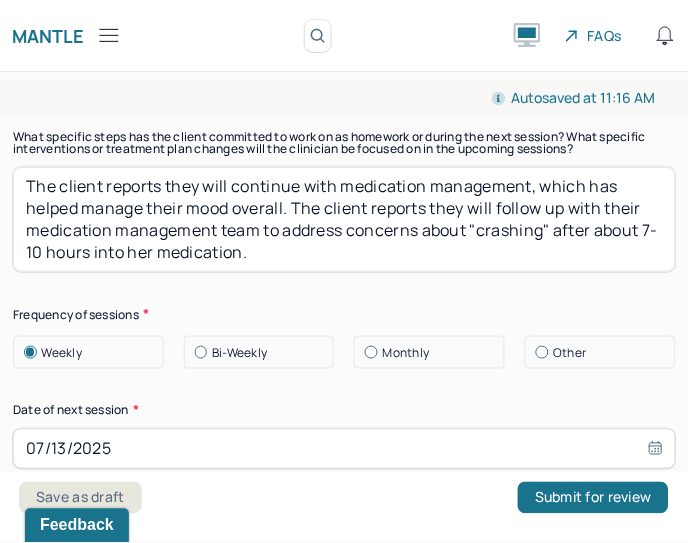 scroll, scrollTop: 0, scrollLeft: 0, axis: both 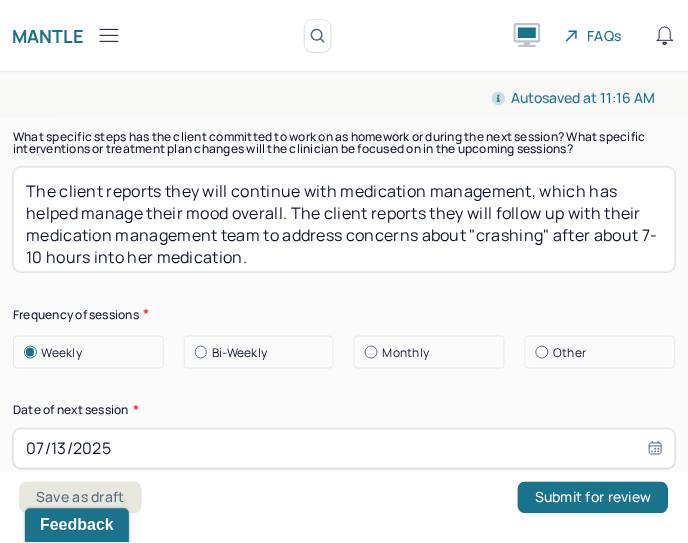 drag, startPoint x: 382, startPoint y: 255, endPoint x: 235, endPoint y: 187, distance: 161.96605 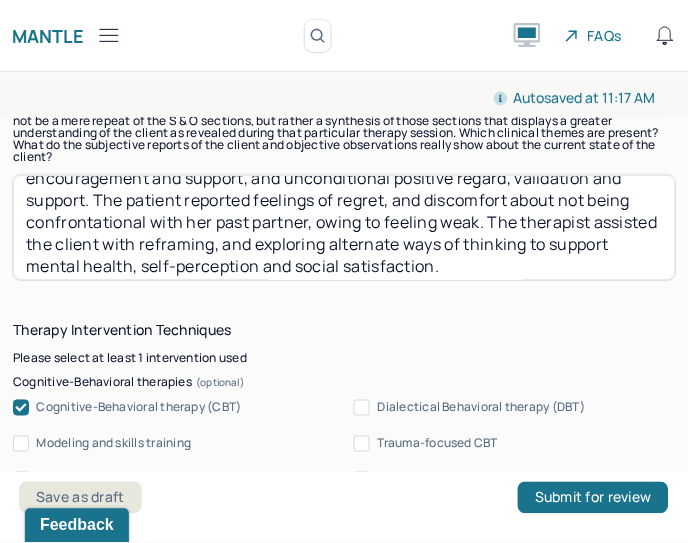 scroll, scrollTop: 2237, scrollLeft: 0, axis: vertical 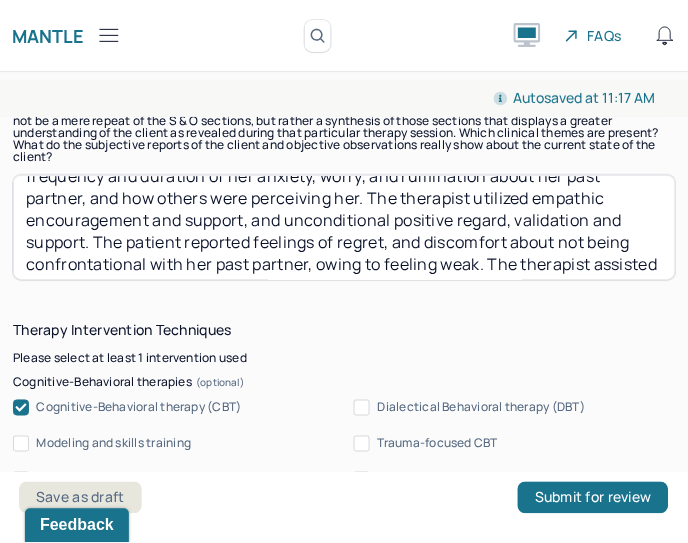 type on "The client reports they will explore their boundaries." 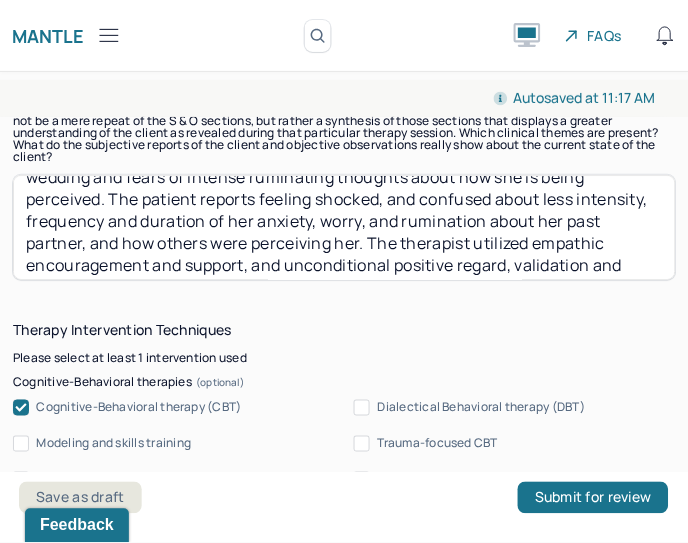 scroll, scrollTop: 0, scrollLeft: 0, axis: both 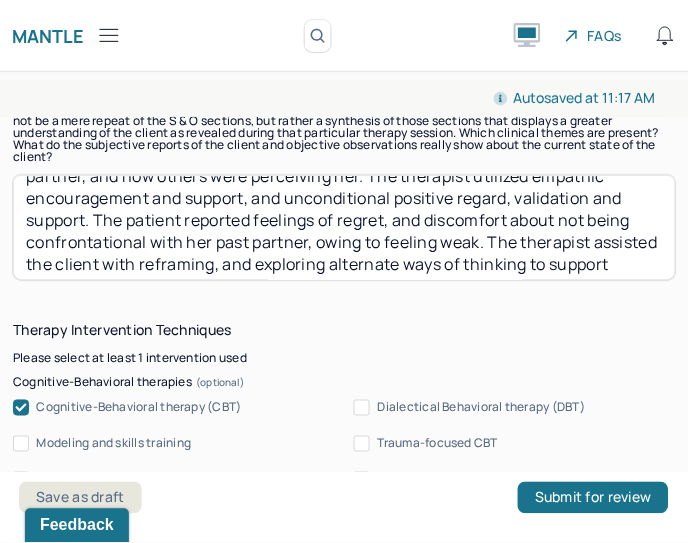 click on "The client initiated the session with updates on attending the wedding of a close friend. The client reported longstanding fear of seeing a past partner at the wedding and fears of intense ruminating thoughts about how she is being perceived. The patient reports feeling shocked, and confused about less intensity, frequency and duration of her anxiety, worry, and rumination about her past partner, and how others were perceiving her. The therapist utilized empathic encouragement and support, and unconditional positive regard, validation and support. The patient reported feelings of regret, and discomfort about not being confrontational with her past partner, owing to feeling weak. The therapist assisted the client with reframing, and exploring alternate ways of thinking to support mental health, self-perception and social satisfaction." at bounding box center [344, 227] 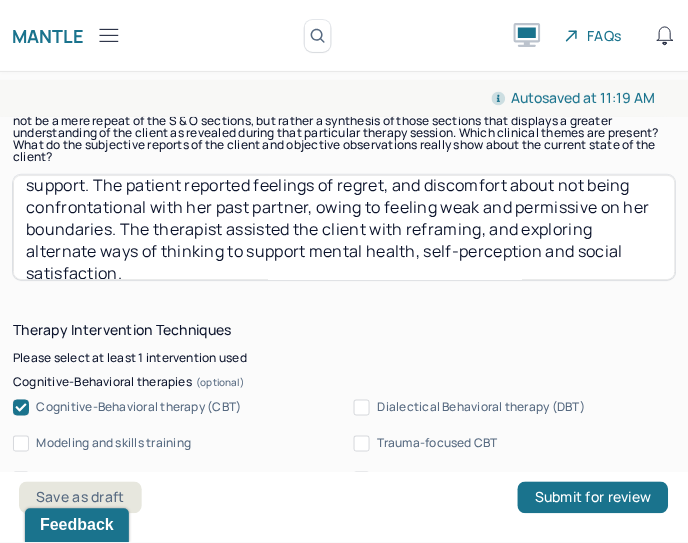 scroll, scrollTop: 174, scrollLeft: 0, axis: vertical 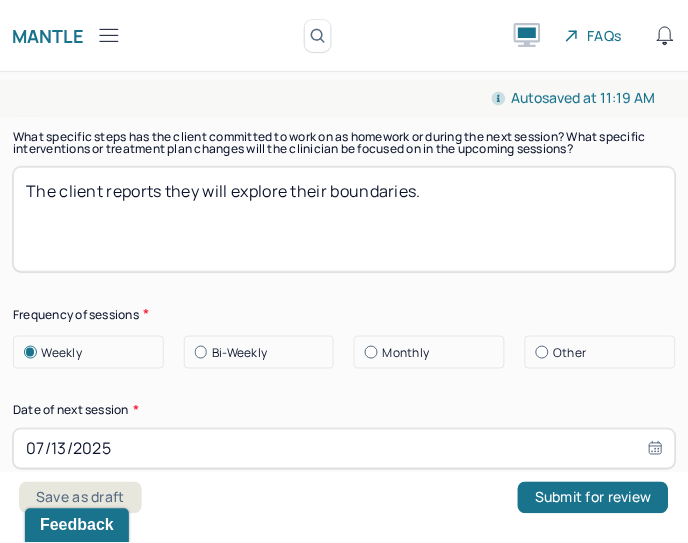 type on "The client initiated the session with updates on attending the wedding of a close friend. The client reported longstanding fear of seeing a past partner at the wedding and fears of intense ruminating thoughts about how she is being perceived. The patient reports feeling shocked, and confused about less intensity, frequency and duration of her anxiety, worry, and rumination about her past partner, and how others were perceiving her. The therapist utilized empathic encouragement and support, and unconditional positive regard, validation and support. The patient reported feelings of regret, and discomfort about not being confrontational with her past partner, owing to feeling weak and permissive on her boundaries. The therapist assisted the client with reframing, and exploring alternate ways of thinking to support mental health, self-perception and social satisfaction." 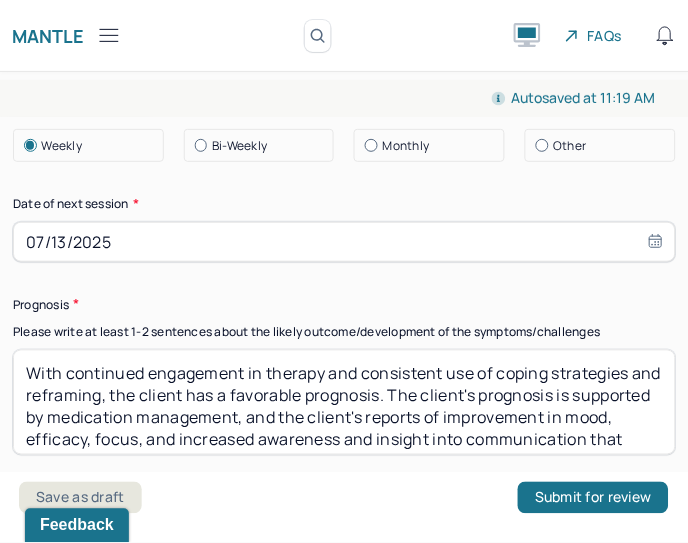 scroll, scrollTop: 3237, scrollLeft: 0, axis: vertical 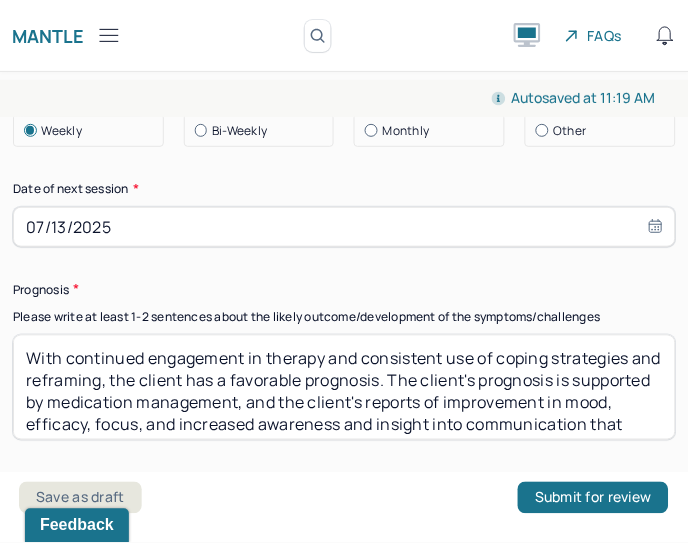 type on "The client reports they will explore their boundaries and difference between assertive, passive and aggressive communication." 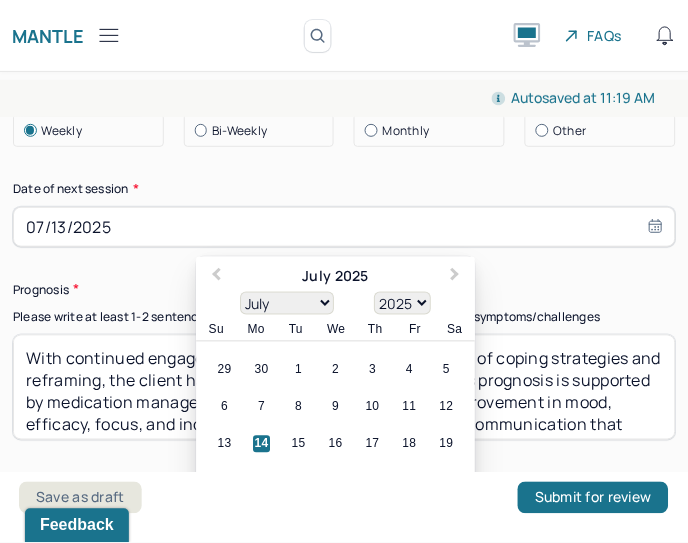 click on "07/13/2025" at bounding box center [344, 227] 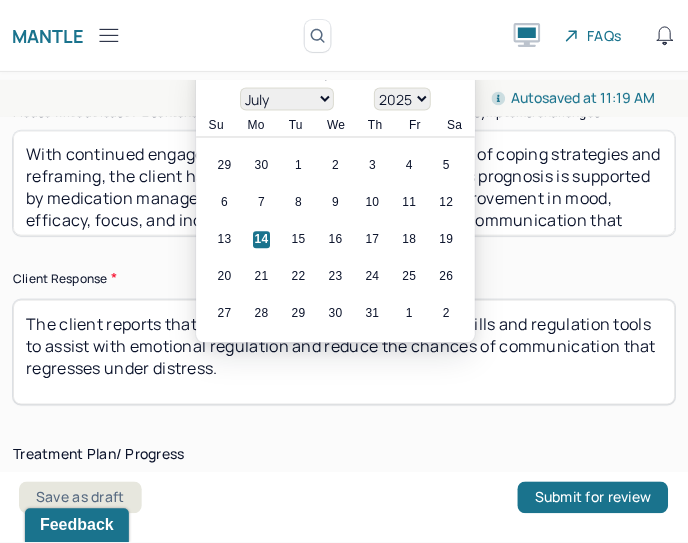scroll, scrollTop: 3460, scrollLeft: 0, axis: vertical 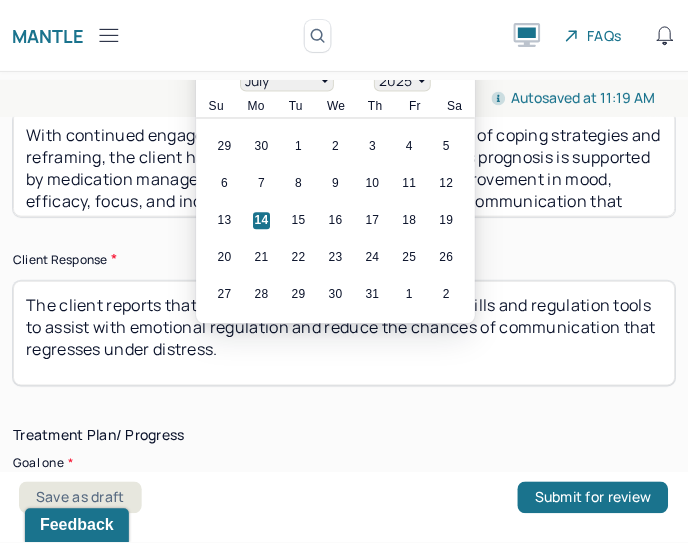 click on "20" at bounding box center [224, 258] 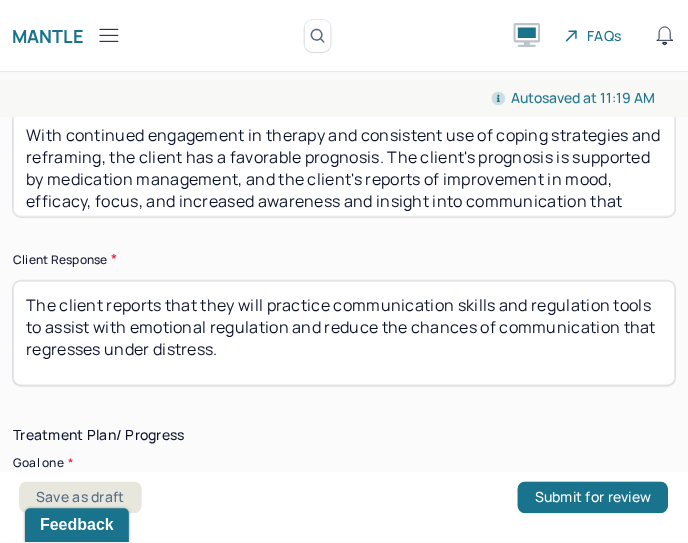 type on "07/20/2025" 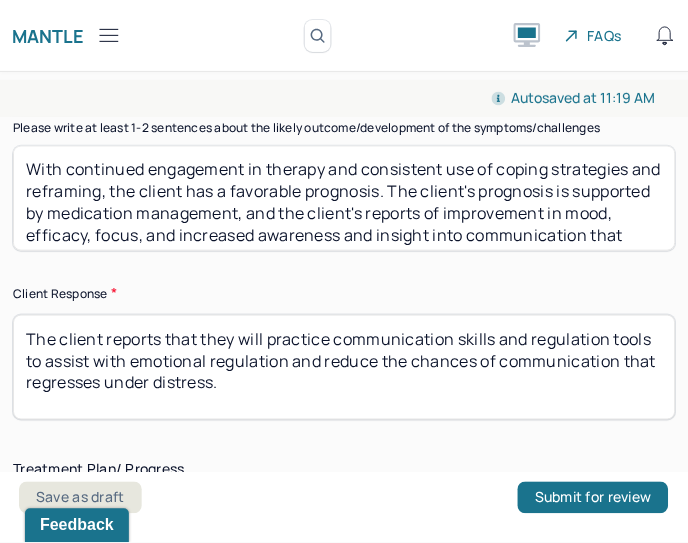 scroll, scrollTop: 3348, scrollLeft: 0, axis: vertical 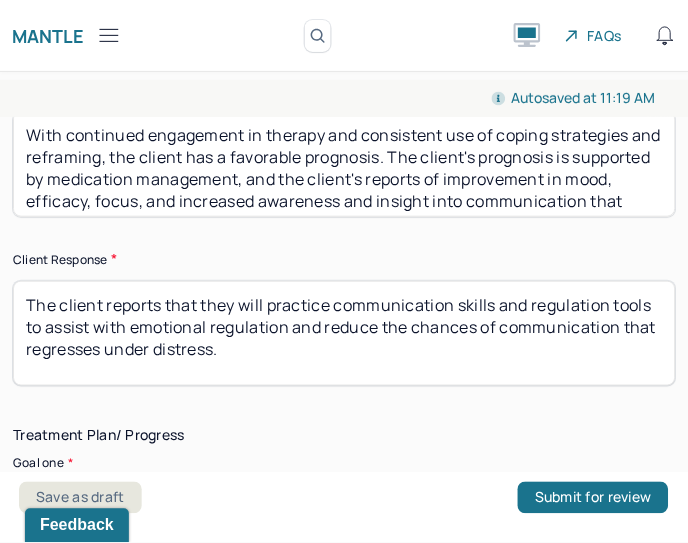 click on "With continued engagement in therapy and consistent use of coping strategies and reframing, the client has a favorable prognosis. The client's prognosis is supported by medication management, and the client's reports of improvement in mood, efficacy, focus, and increased awareness and insight into communication that regresses under distress." at bounding box center (344, 164) 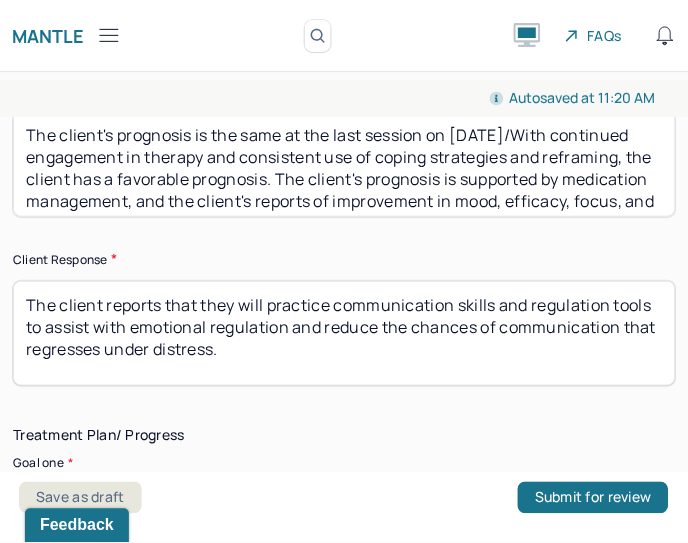 click on "The client's prognosis is the same at the last session on [DATE]/With continued engagement in therapy and consistent use of coping strategies and reframing, the client has a favorable prognosis. The client's prognosis is supported by medication management, and the client's reports of improvement in mood, efficacy, focus, and increased awareness and insight into communication that regresses under distress." at bounding box center (344, 164) 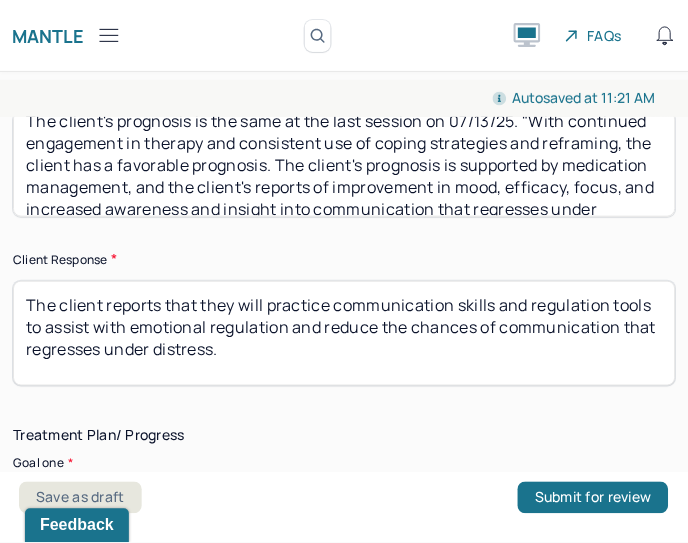scroll, scrollTop: 47, scrollLeft: 0, axis: vertical 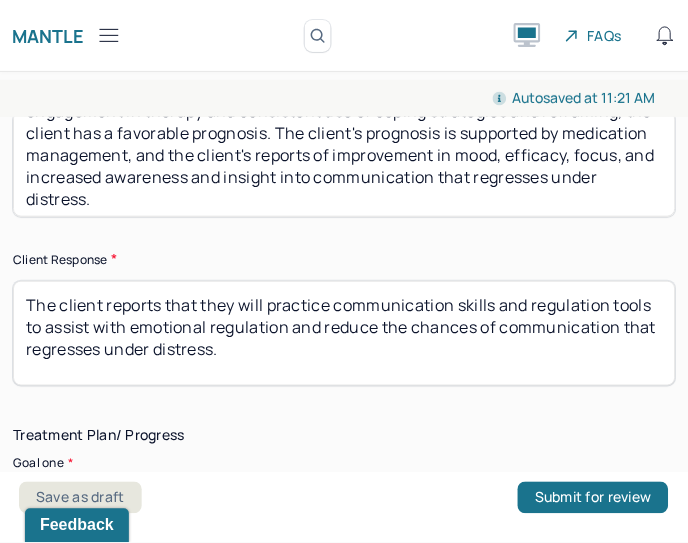 click on "The client's prognosis is the same at the last session on [DATE]. With continued engagement in therapy and consistent use of coping strategies and reframing, the client has a favorable prognosis. The client's prognosis is supported by medication management, and the client's reports of improvement in mood, efficacy, focus, and increased awareness and insight into communication that regresses under distress." at bounding box center (344, 164) 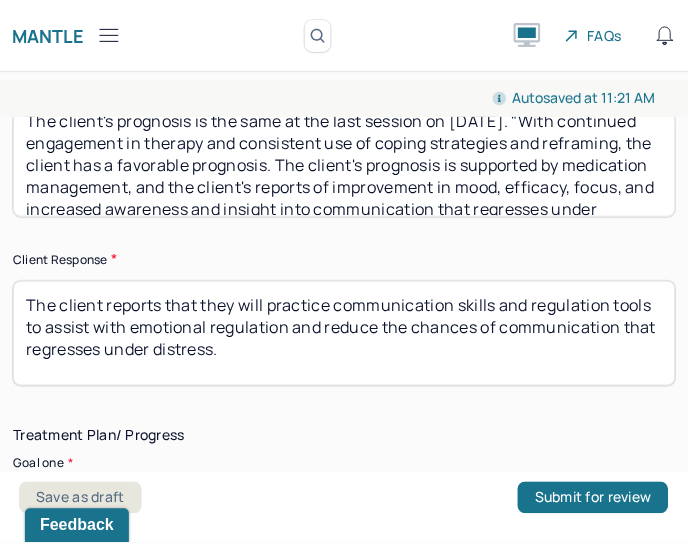 scroll, scrollTop: 47, scrollLeft: 0, axis: vertical 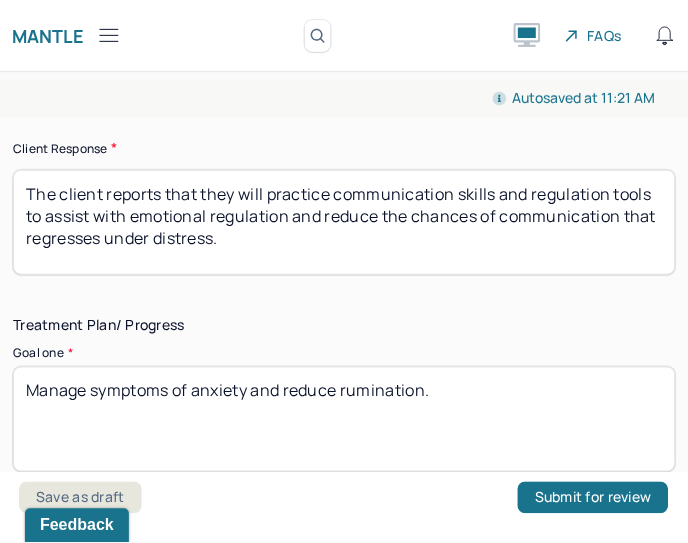 type on "The client's prognosis is the same at the last session on [DATE]. "With continued engagement in therapy and consistent use of coping strategies and reframing, the client has a favorable prognosis. The client's prognosis is supported by medication management, and the client's reports of improvement in mood, efficacy, focus, and increased awareness and insight into communication that regresses under distress."" 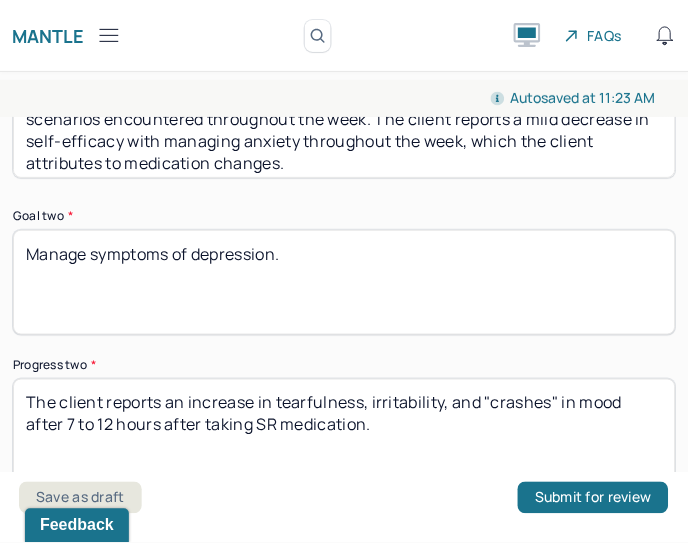 scroll, scrollTop: 4015, scrollLeft: 0, axis: vertical 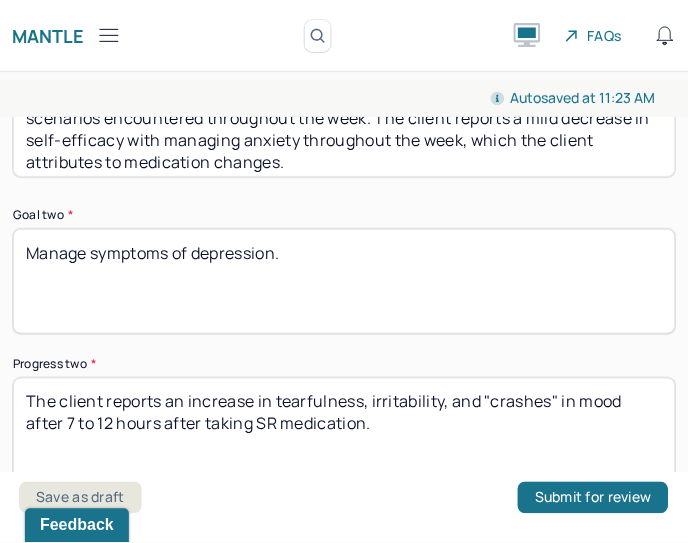 type on "The client reports that they will explore their emotional ambivalence and apply coping skills to assist with emotional regulation, and exploring ambivalent emotions." 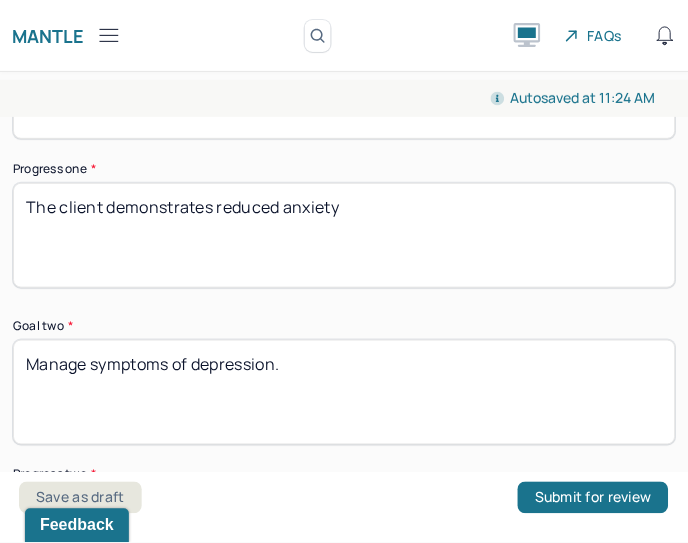 scroll, scrollTop: 4015, scrollLeft: 0, axis: vertical 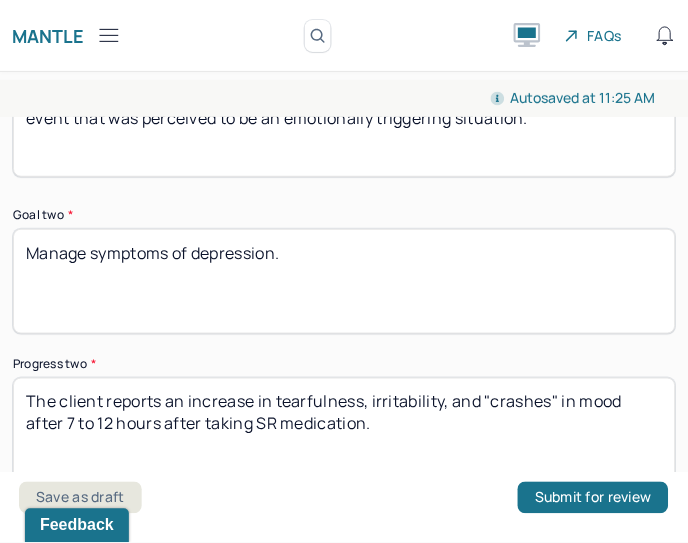 drag, startPoint x: 174, startPoint y: 178, endPoint x: 250, endPoint y: 173, distance: 76.1643 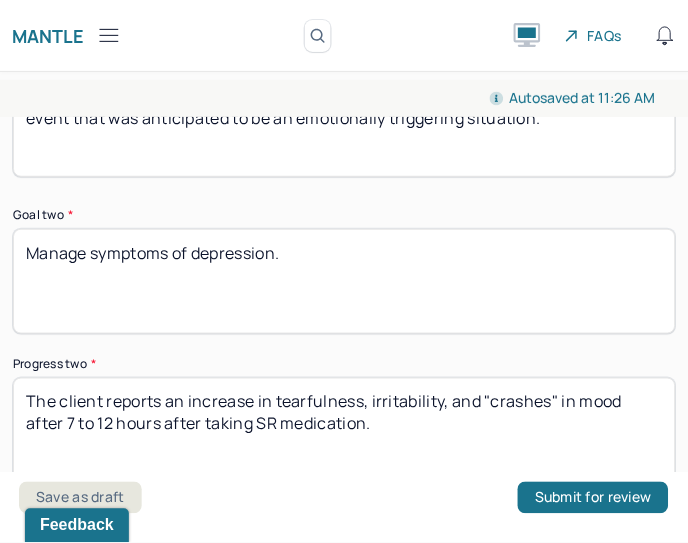 click on "The client demonstrates reduced anxiety throughout the week even in the face of a event that was anticipated to be an emotionally triggering situation." at bounding box center [344, 124] 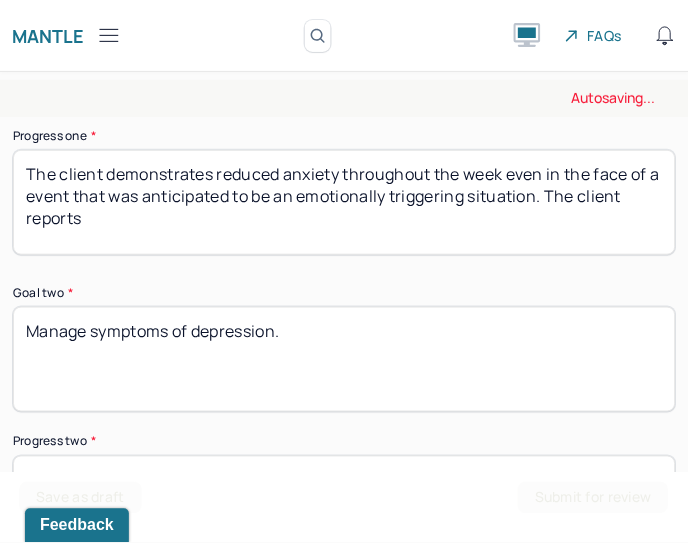 scroll, scrollTop: 4015, scrollLeft: 0, axis: vertical 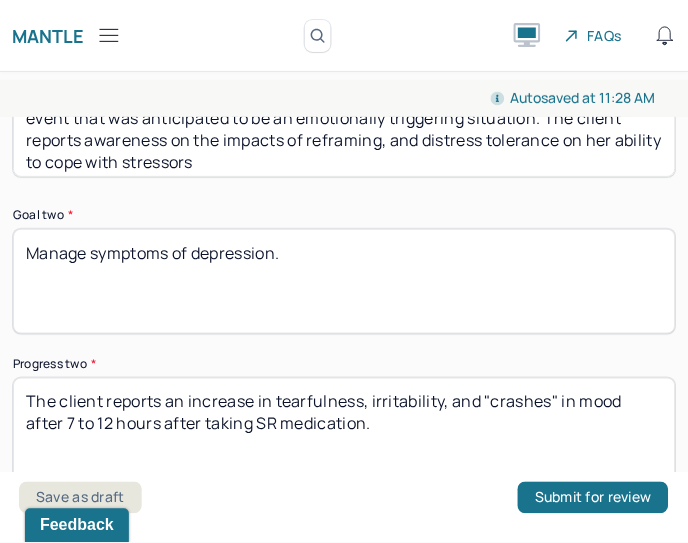 click on "The client demonstrates reduced anxiety throughout the week even in the face of a event that was anticipated to be an emotionally triggering situation. The client reports awareness on the impacts of reframing, and distress tolerance on her ability to cope with stressors" at bounding box center [344, 124] 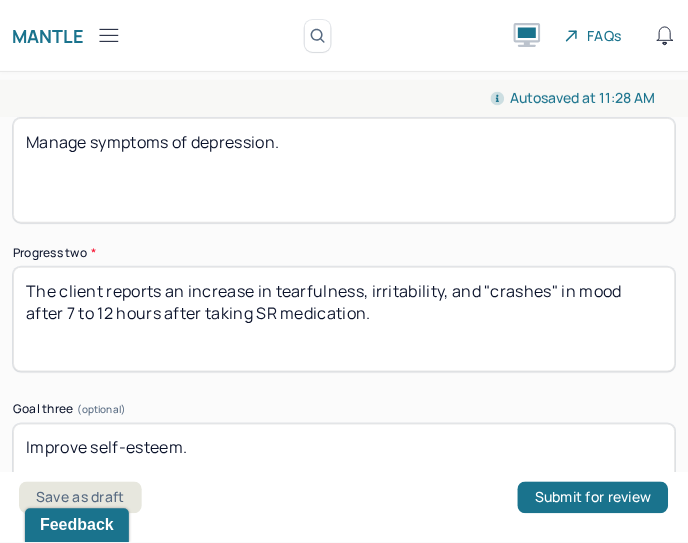 scroll, scrollTop: 4237, scrollLeft: 0, axis: vertical 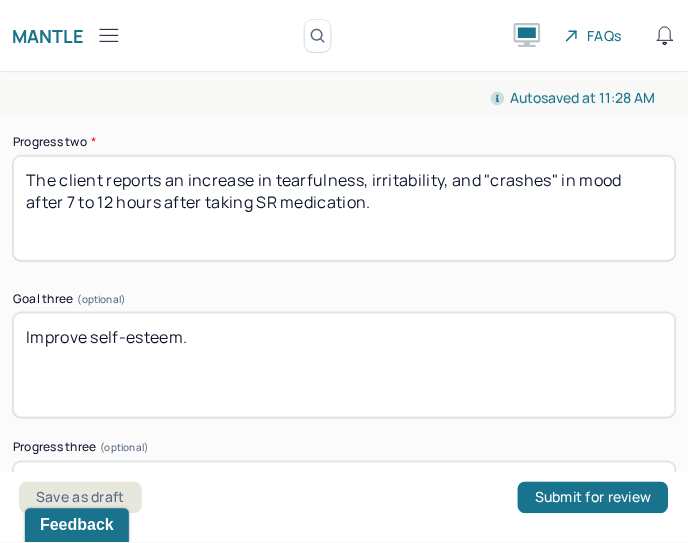 type on "The client demonstrates reduced anxiety throughout the week even in the face of a event that was anticipated to be an emotionally triggering situation. The client reports awareness on the impacts of reframing, and distress tolerance on her ability to cope with stressors." 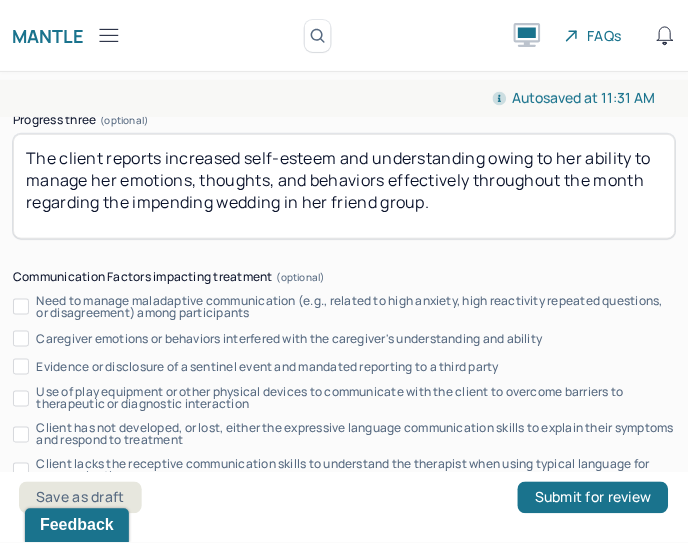 scroll, scrollTop: 4571, scrollLeft: 0, axis: vertical 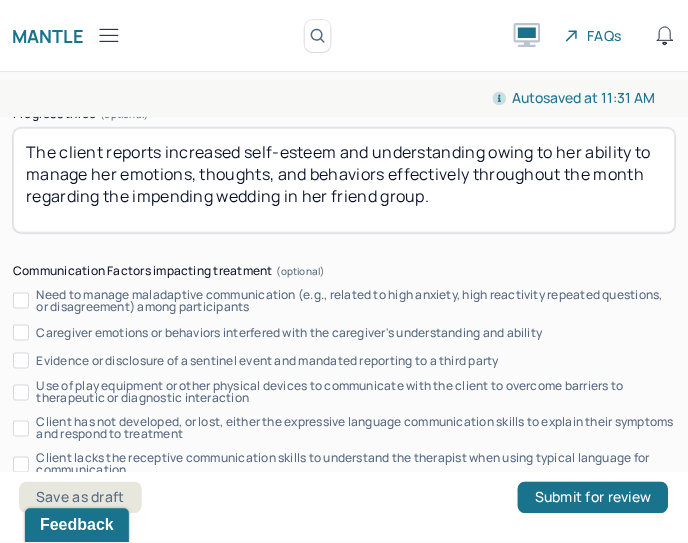 type on "The client reports no clear signs of depression throughout the week. The client reports concerns about not being triggered by the event as potential sign of emotional blunting." 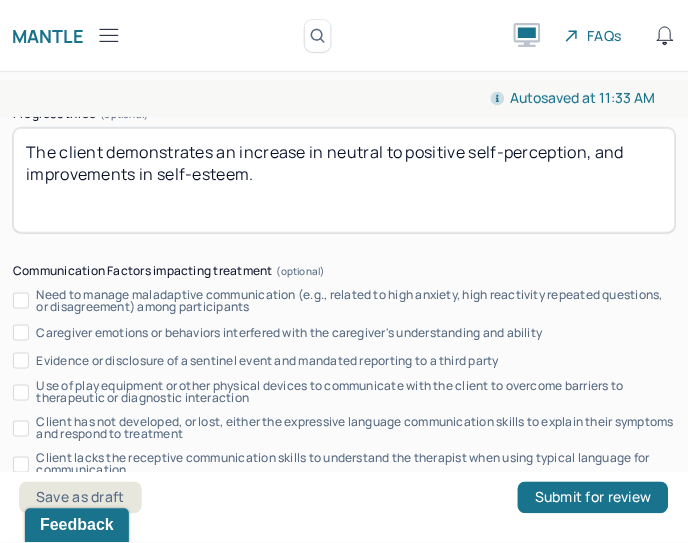 type on "The client demonstrates an increase in neutral to positive self-perception, and improvements in self-esteem." 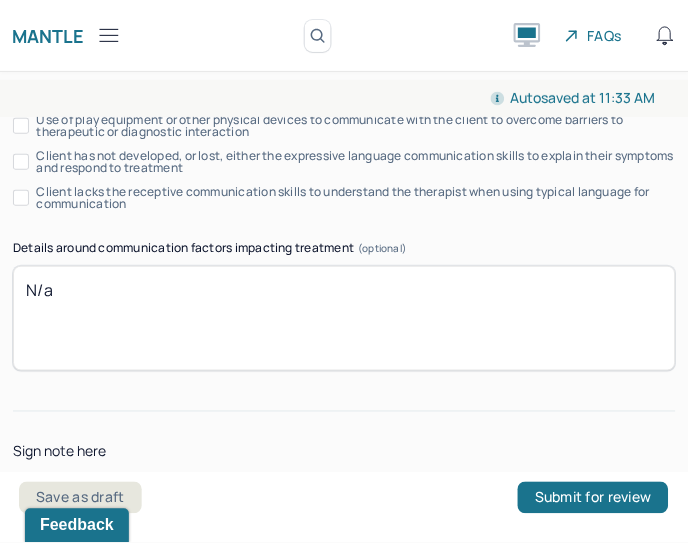 scroll, scrollTop: 4992, scrollLeft: 0, axis: vertical 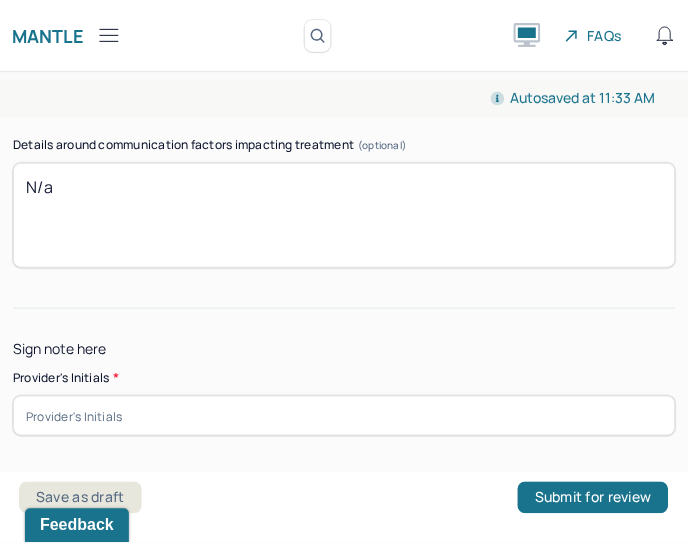 click at bounding box center (344, 416) 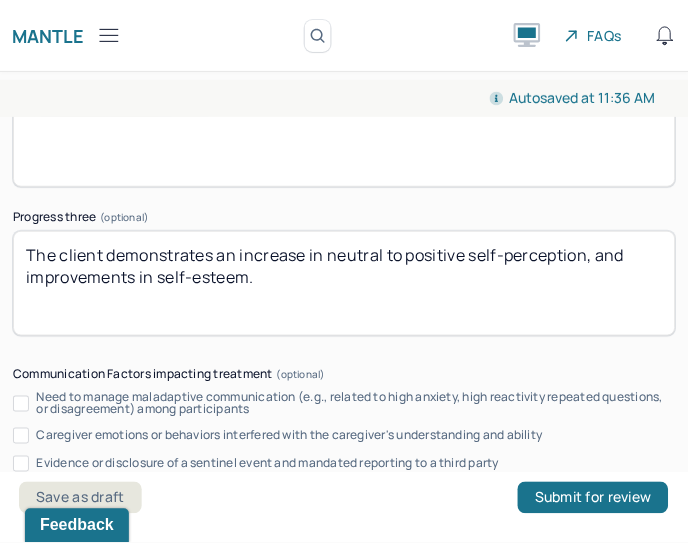 scroll, scrollTop: 4547, scrollLeft: 0, axis: vertical 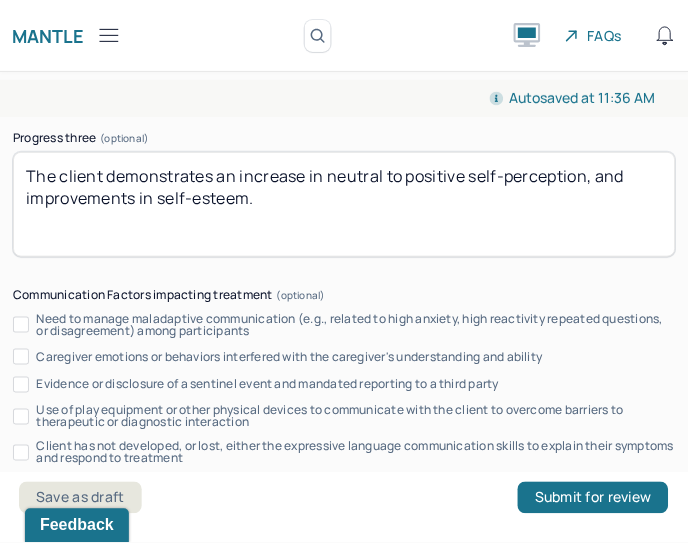 type on "BC" 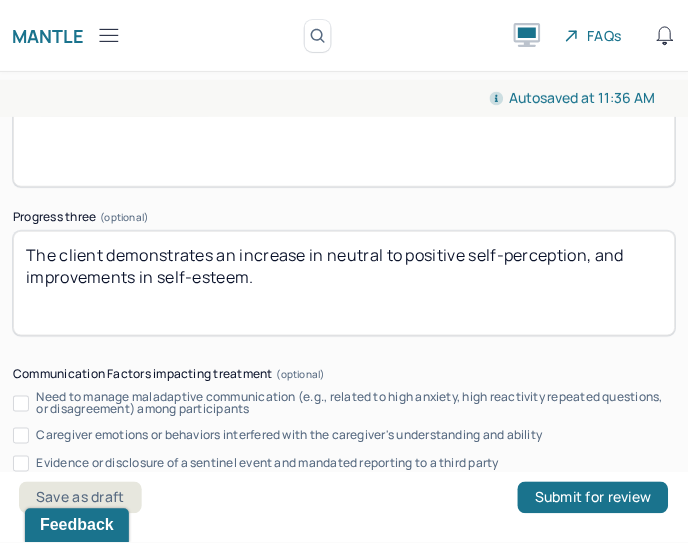 scroll, scrollTop: 4547, scrollLeft: 0, axis: vertical 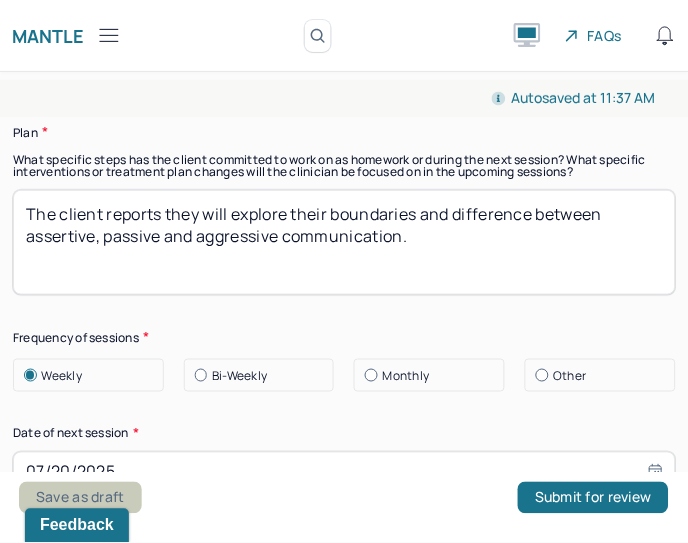 type on "The client demonstrates an increase in neutral to positive self-perception, and improvements in self-esteem. The client reports feeling confident in her own self-perception and appraisal of her self-worth." 